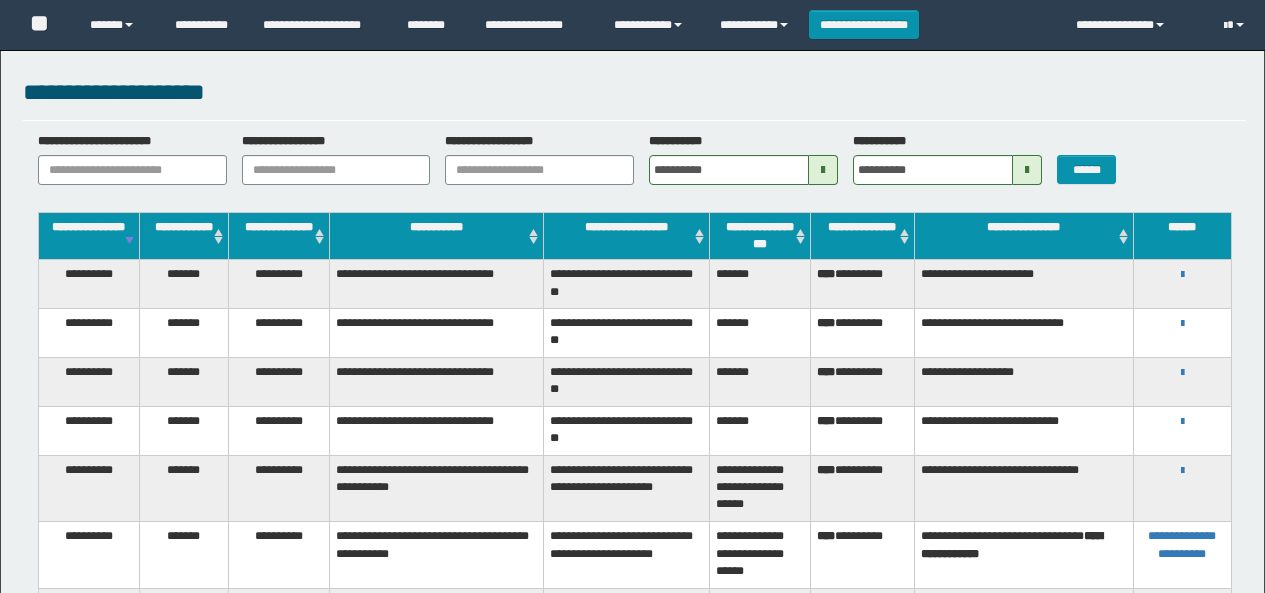 scroll, scrollTop: 0, scrollLeft: 0, axis: both 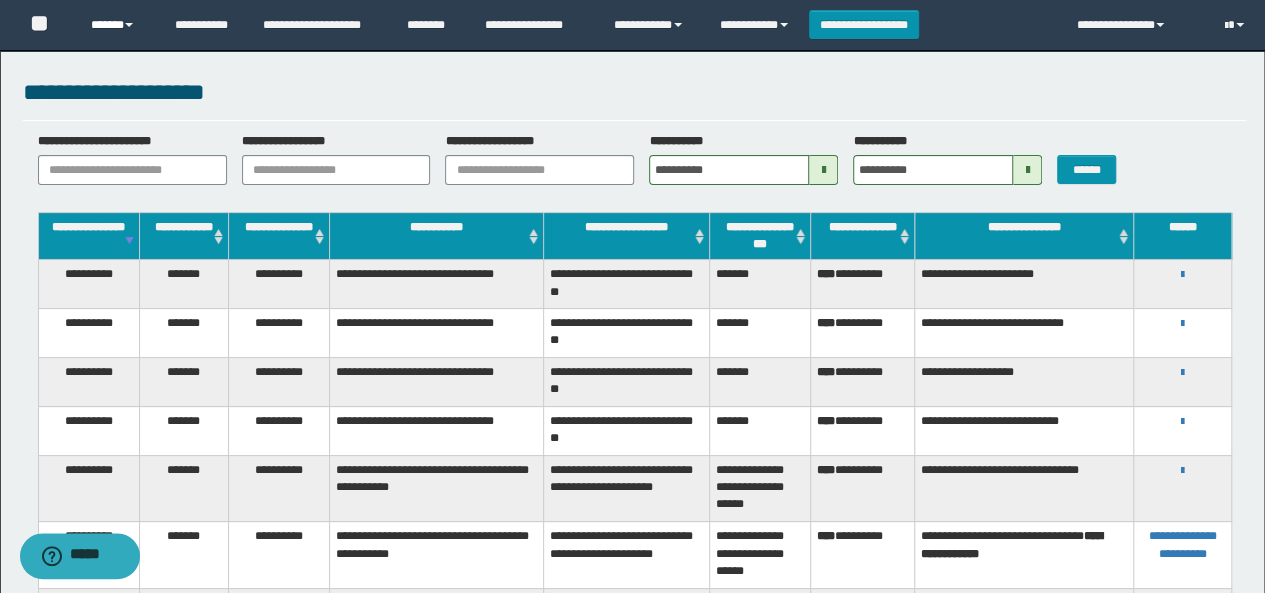 drag, startPoint x: 114, startPoint y: 21, endPoint x: 118, endPoint y: 49, distance: 28.284271 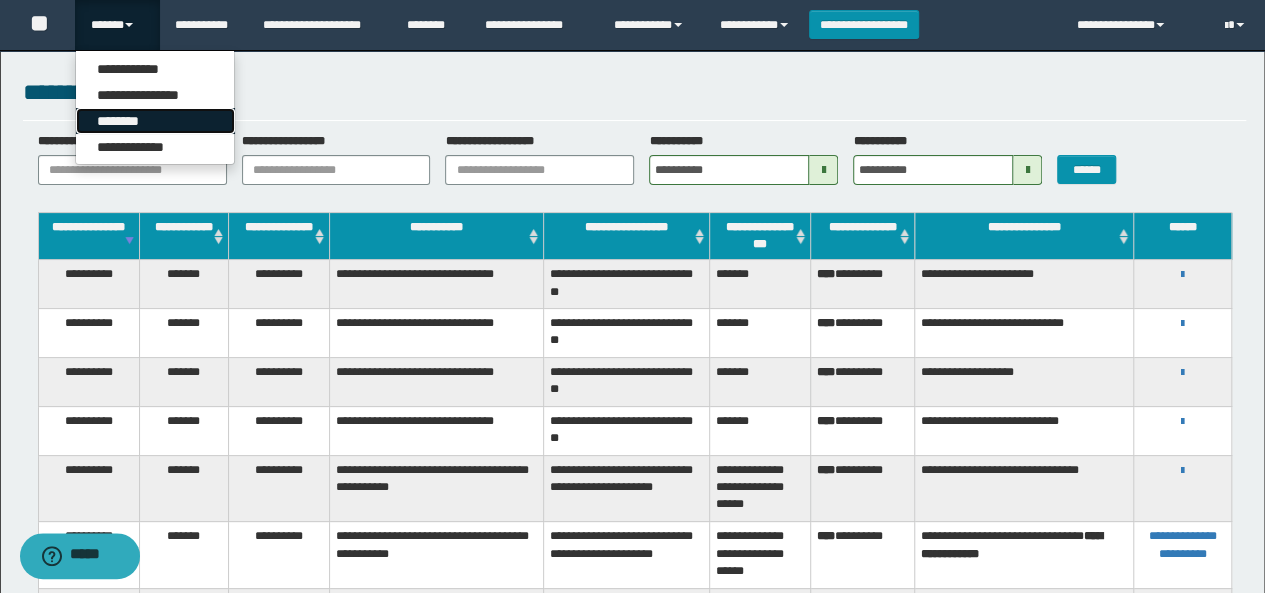 click on "********" at bounding box center [155, 121] 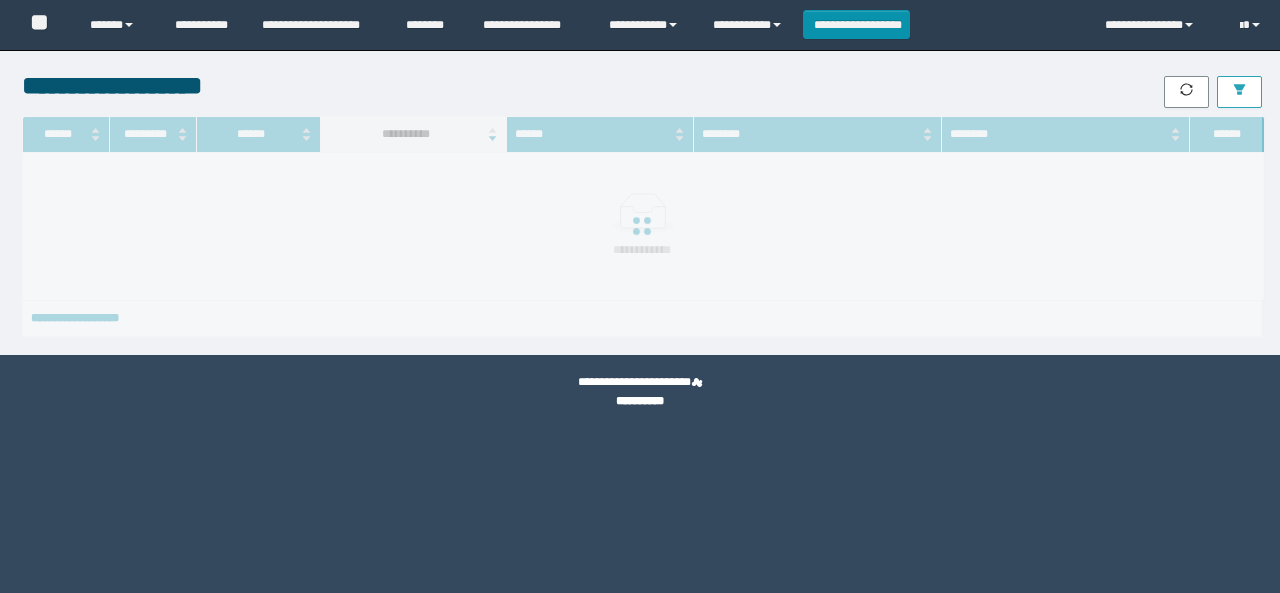 scroll, scrollTop: 0, scrollLeft: 0, axis: both 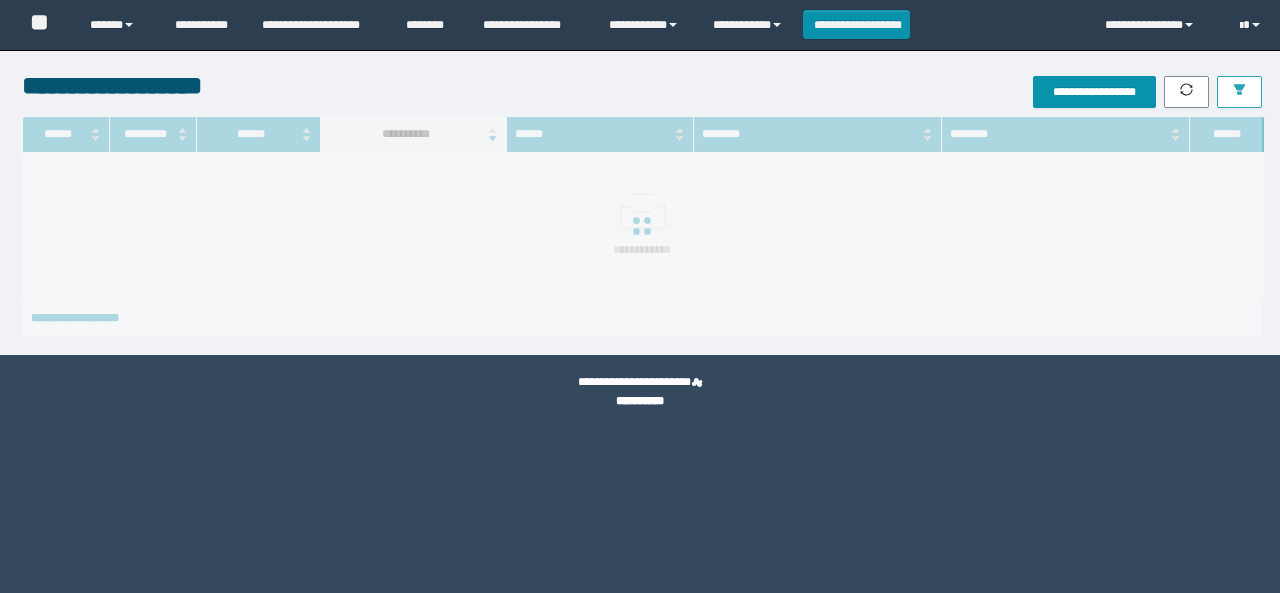 click at bounding box center (1239, 92) 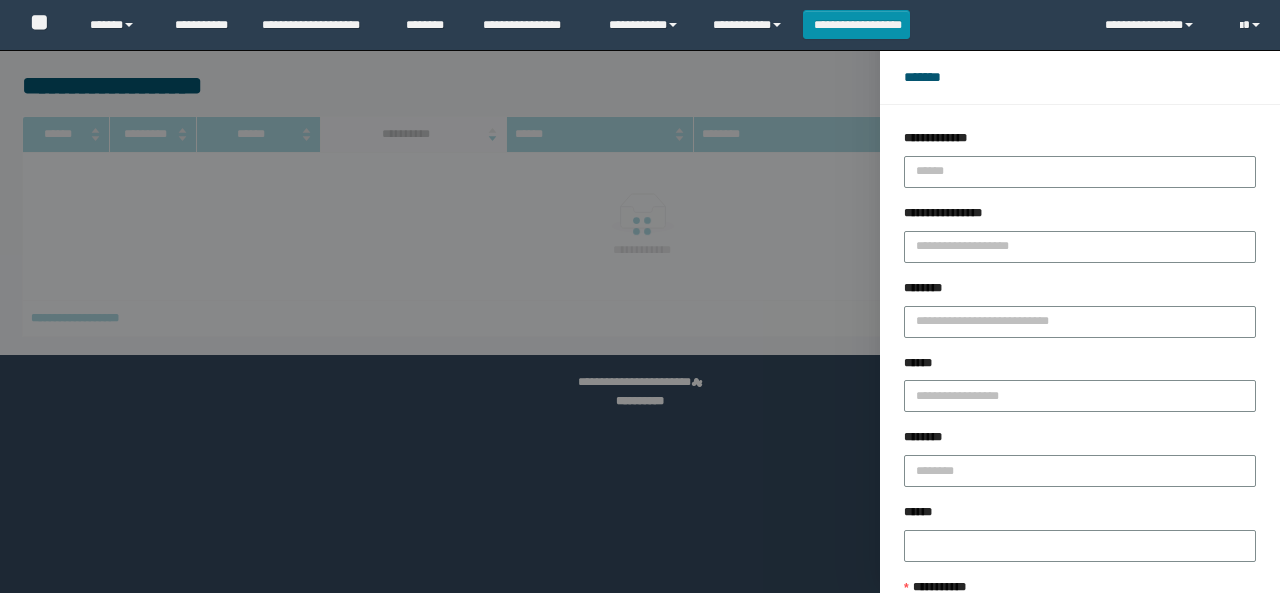 scroll, scrollTop: 0, scrollLeft: 0, axis: both 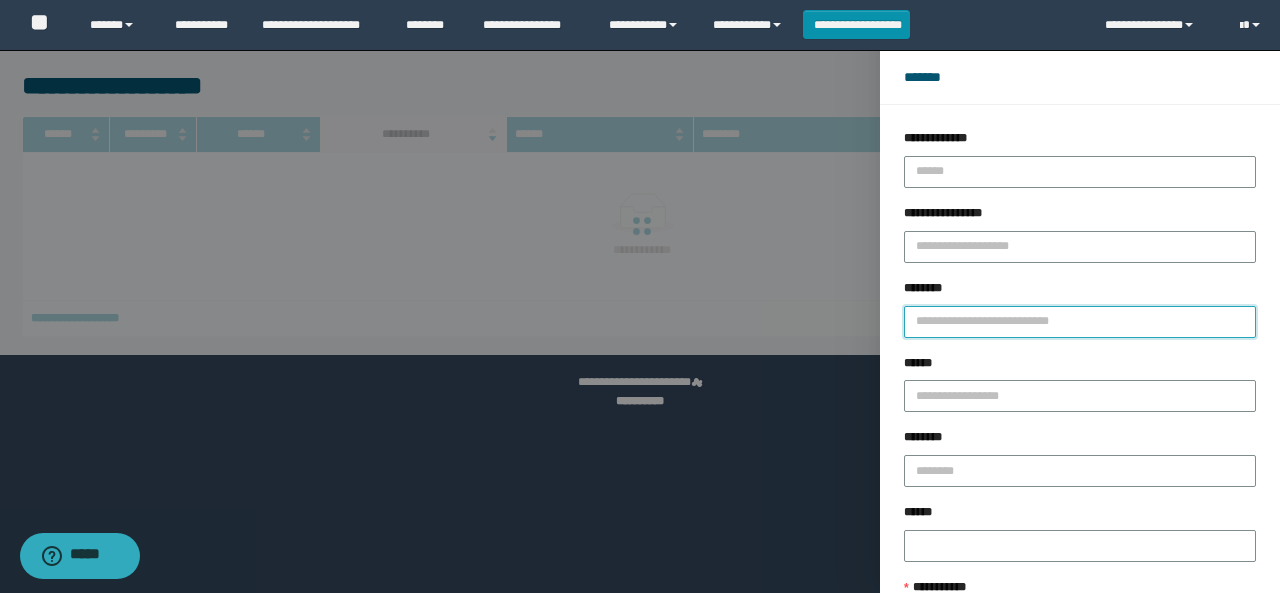 click on "********" at bounding box center (1080, 322) 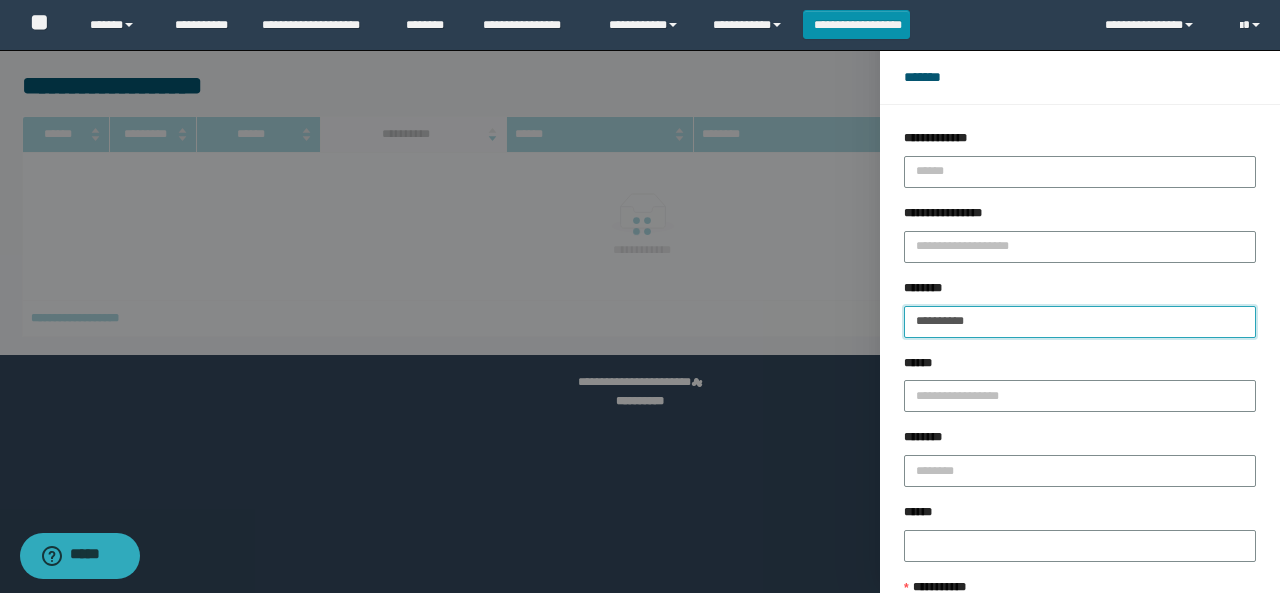 click on "******" at bounding box center [1143, 764] 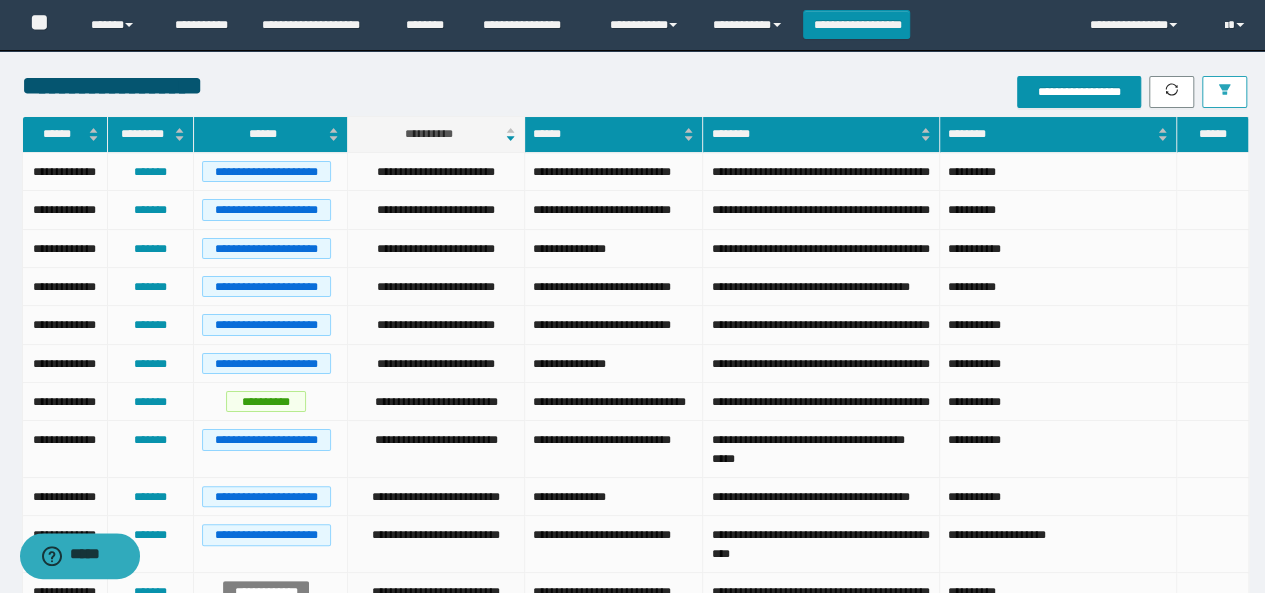 drag, startPoint x: 1224, startPoint y: 91, endPoint x: 1151, endPoint y: 147, distance: 92.00543 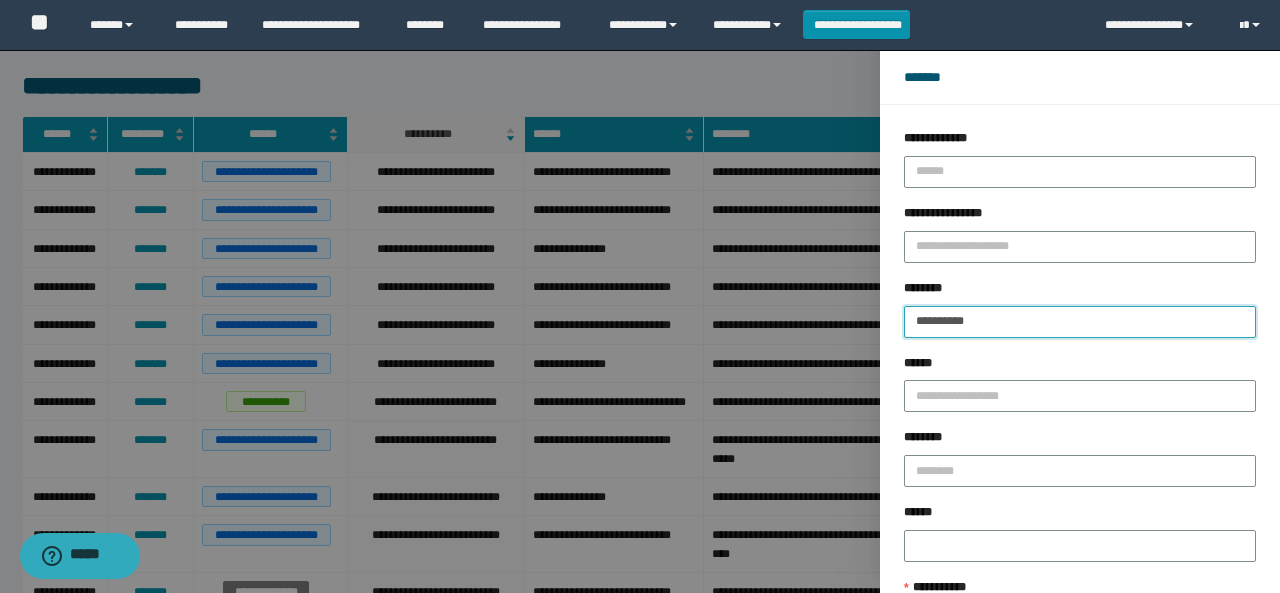 drag, startPoint x: 988, startPoint y: 319, endPoint x: 792, endPoint y: 321, distance: 196.01021 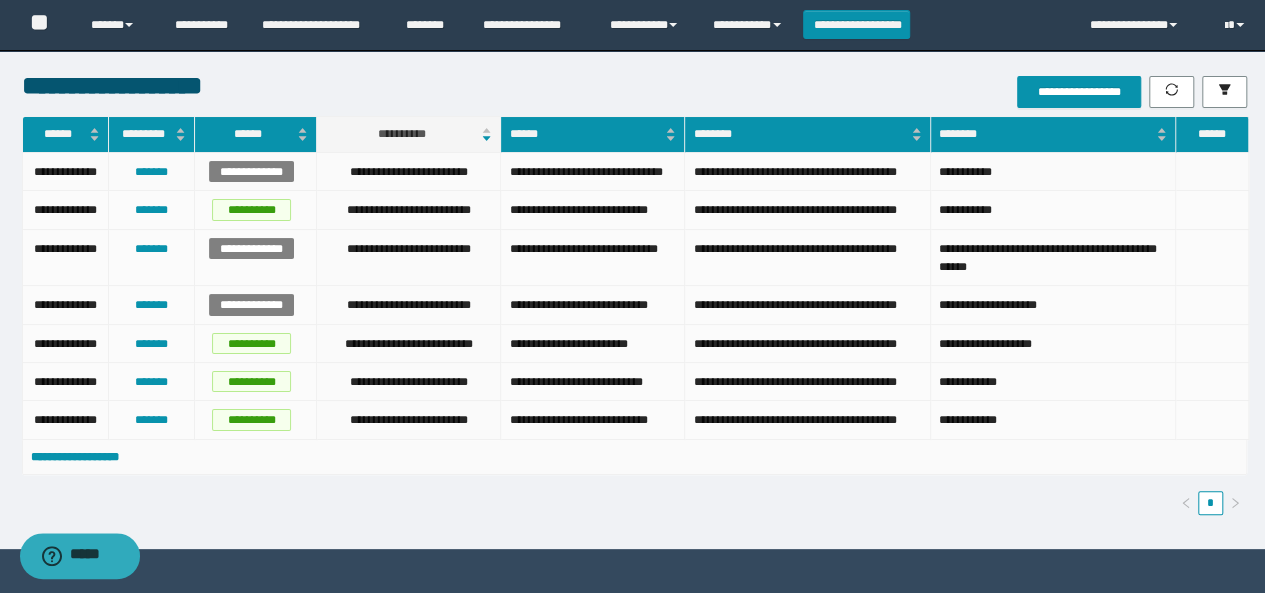 click on "**********" at bounding box center [807, 172] 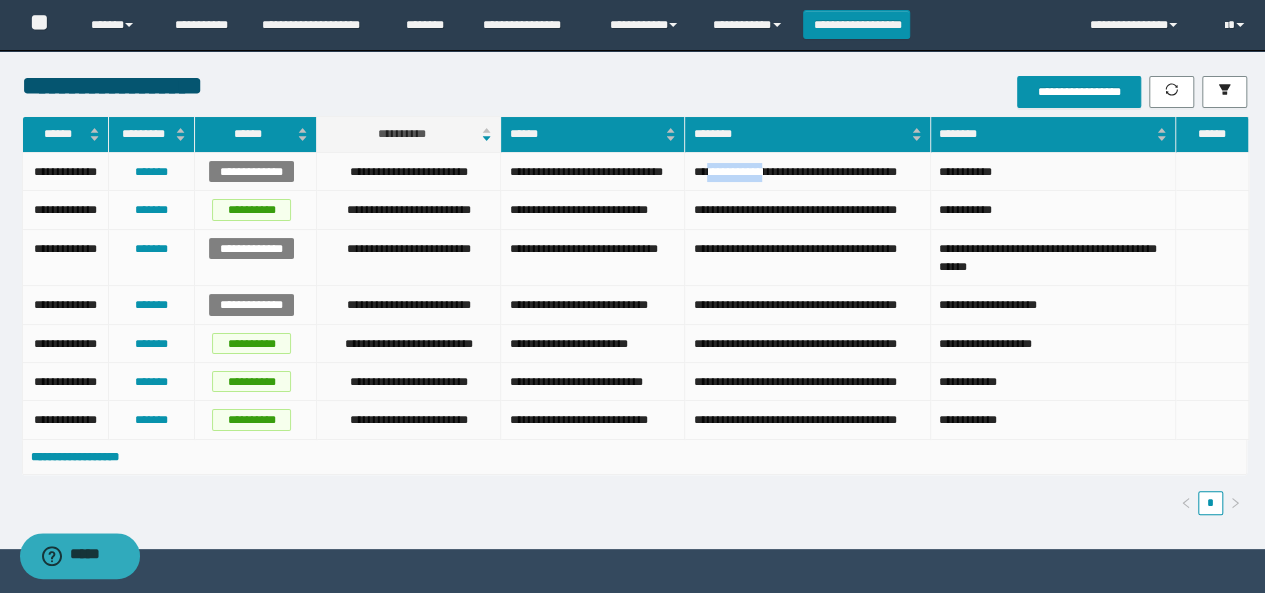 click on "**********" at bounding box center [807, 172] 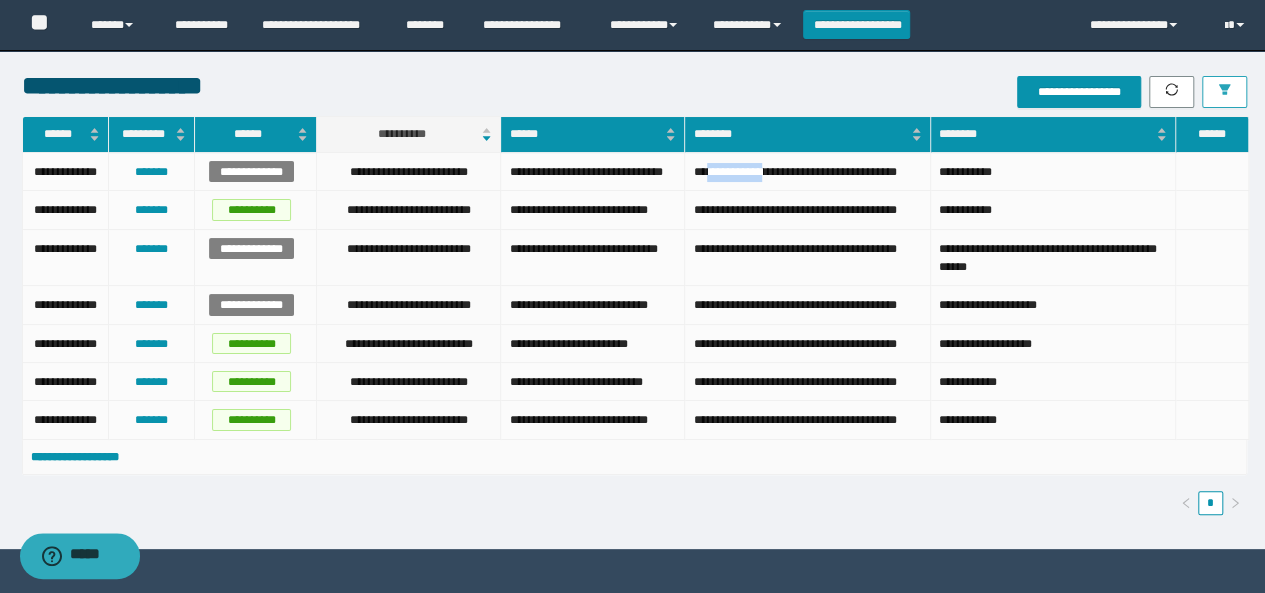click at bounding box center [1224, 91] 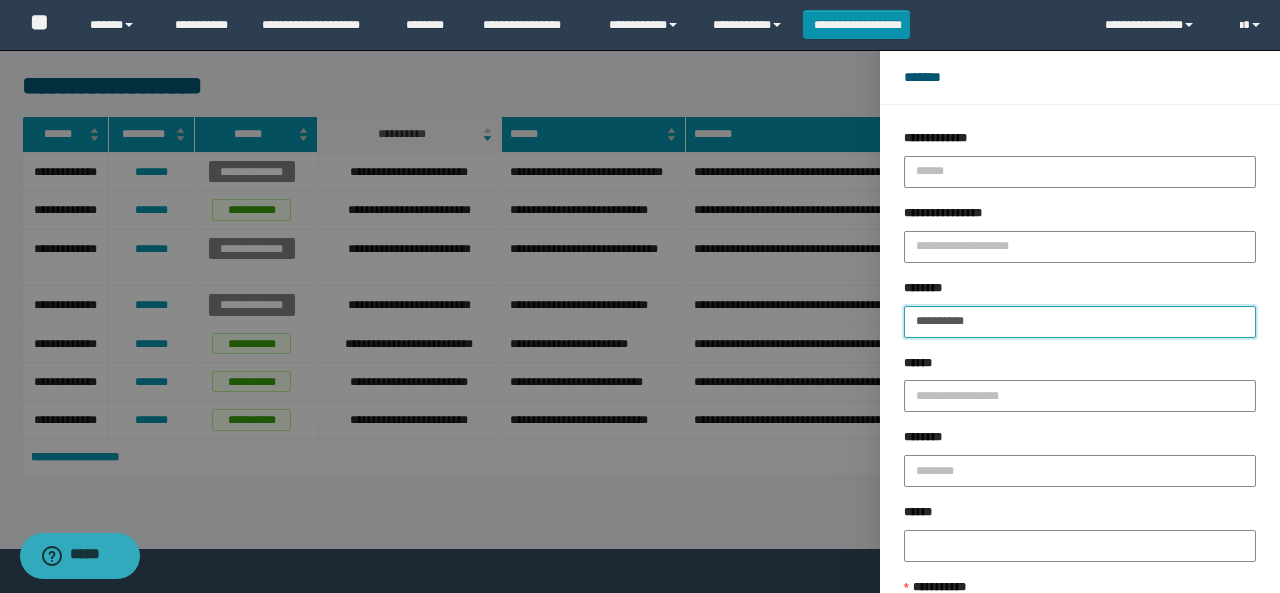 drag, startPoint x: 953, startPoint y: 319, endPoint x: 628, endPoint y: 319, distance: 325 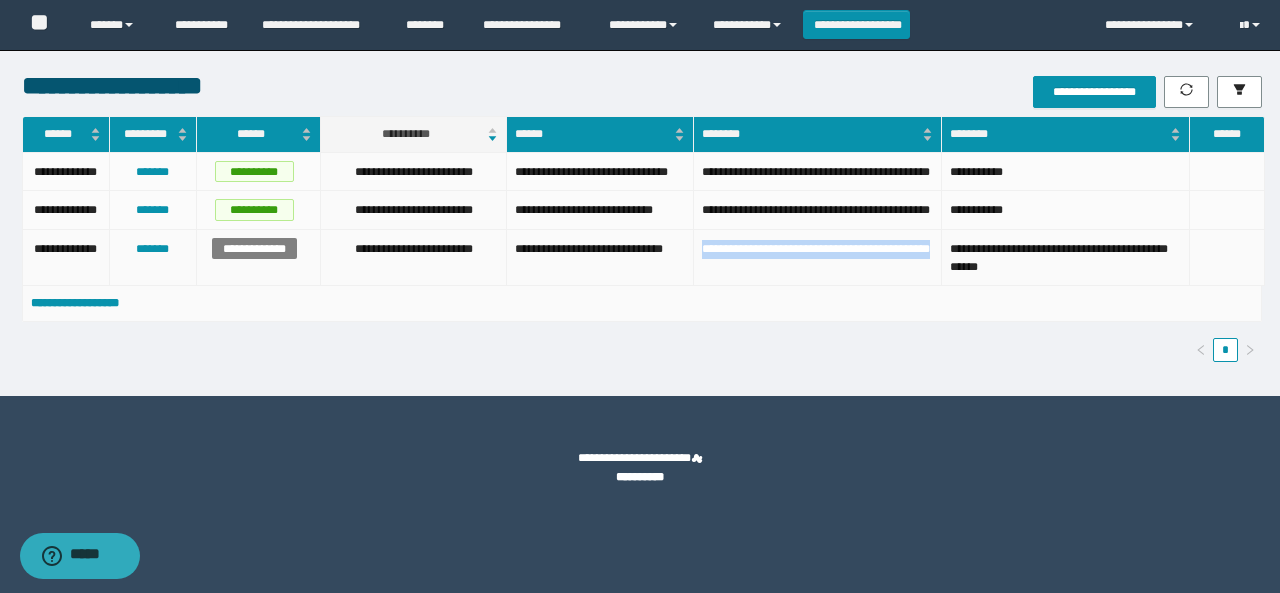 drag, startPoint x: 694, startPoint y: 280, endPoint x: 798, endPoint y: 319, distance: 111.07205 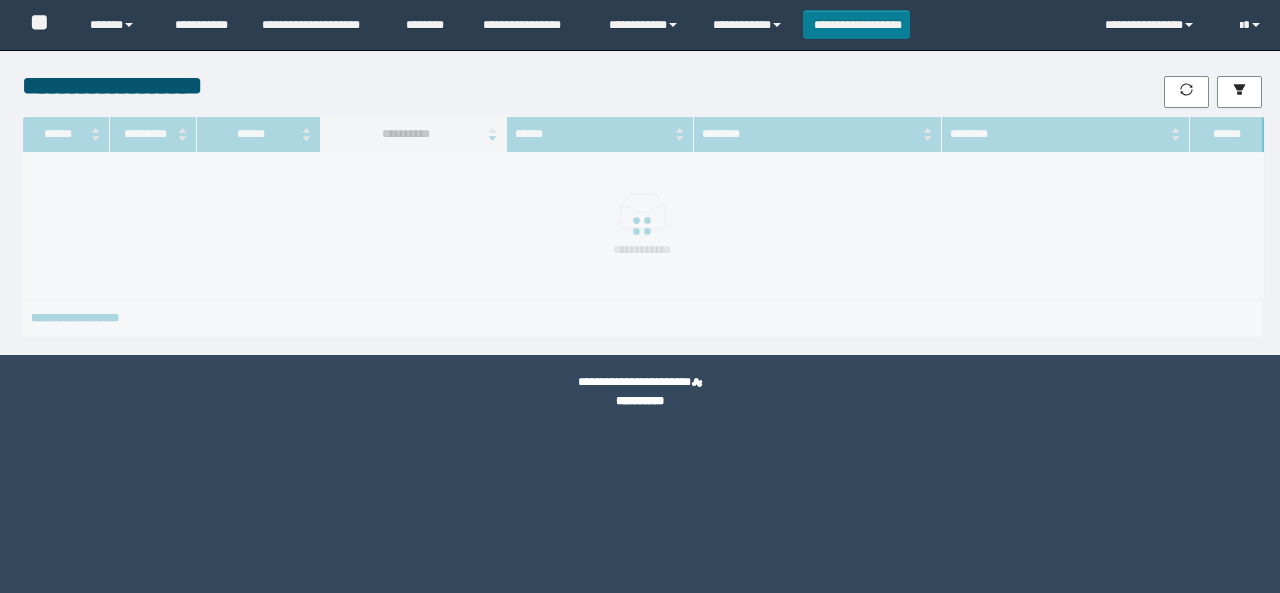 scroll, scrollTop: 0, scrollLeft: 0, axis: both 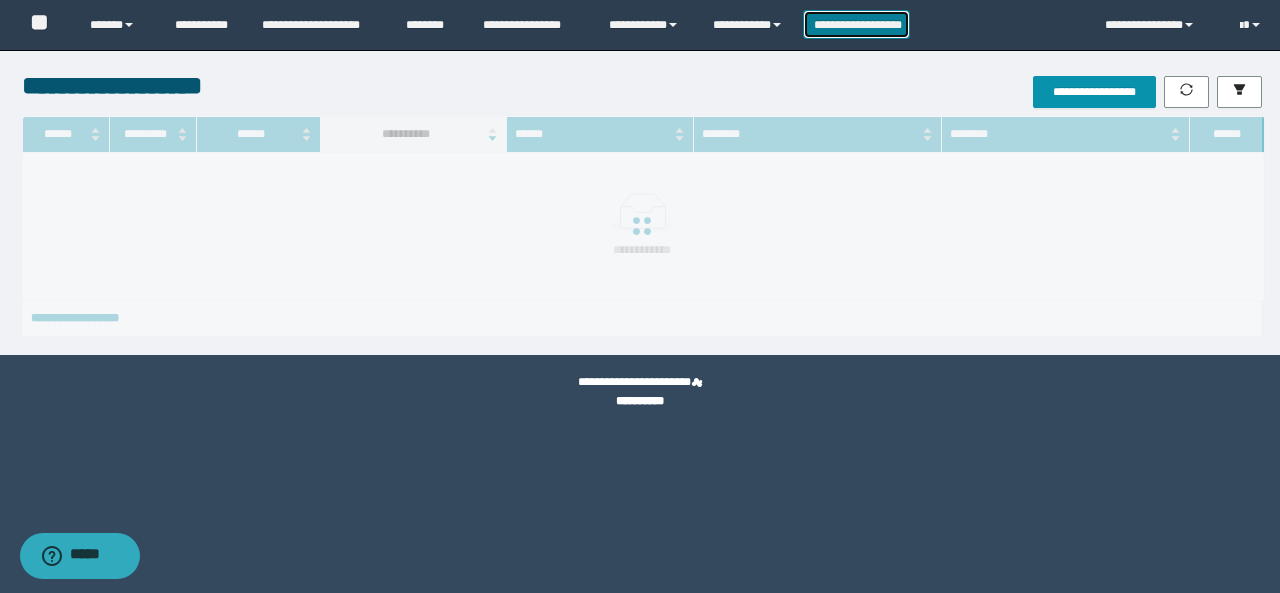 click on "**********" at bounding box center [857, 24] 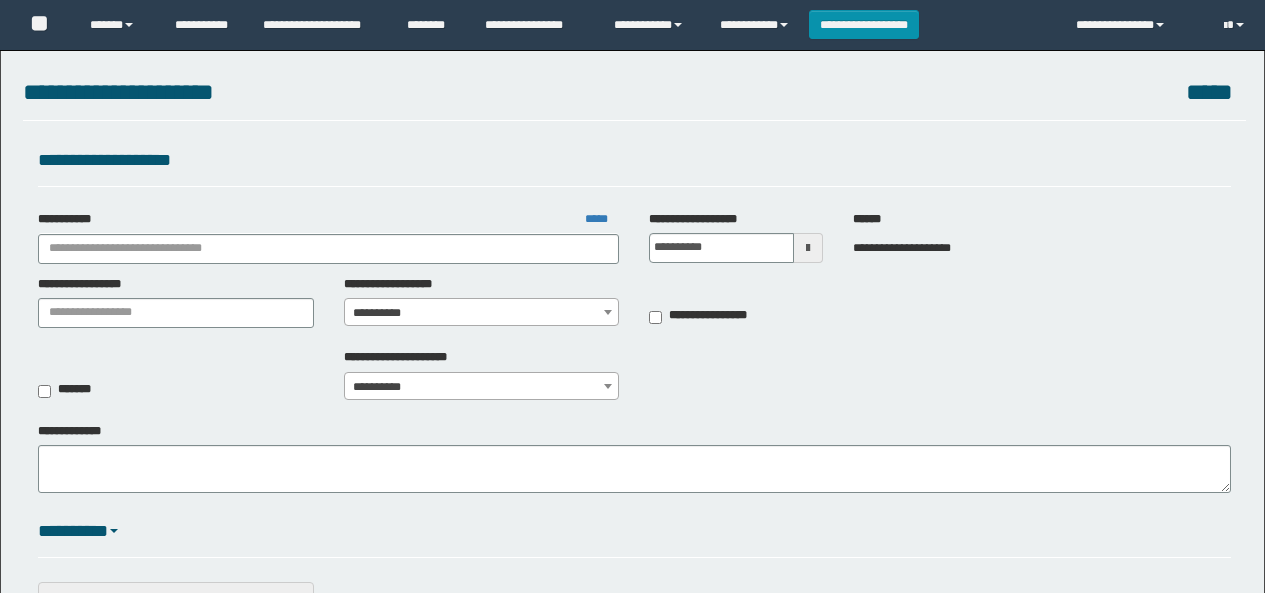 scroll, scrollTop: 0, scrollLeft: 0, axis: both 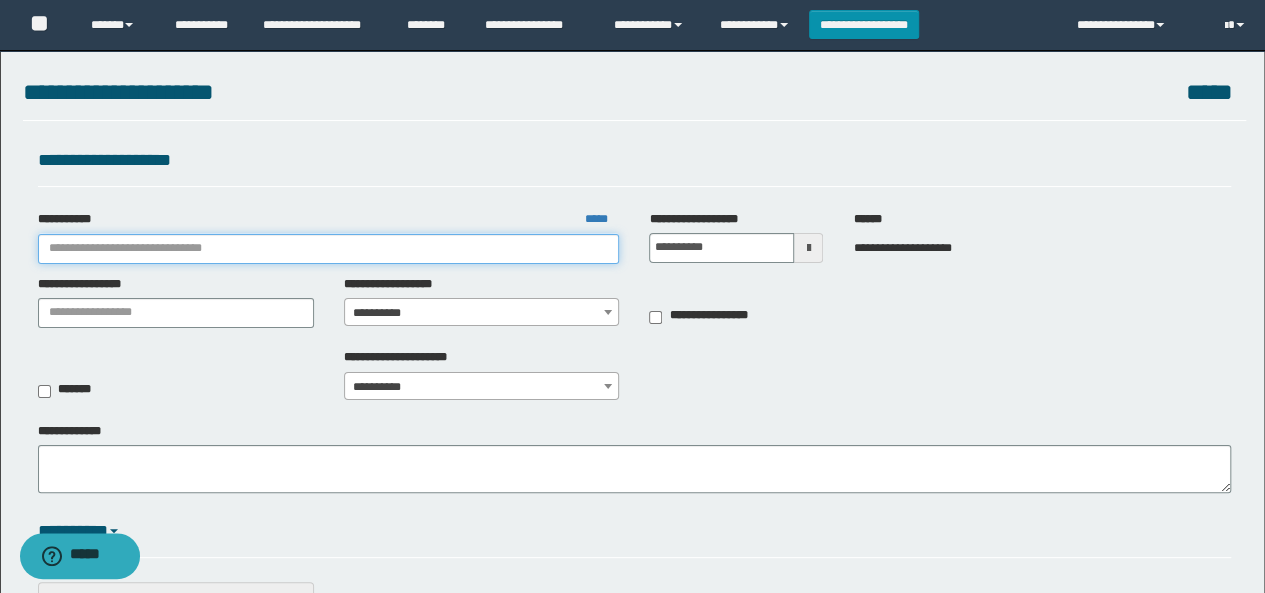 drag, startPoint x: 216, startPoint y: 245, endPoint x: 232, endPoint y: 224, distance: 26.400757 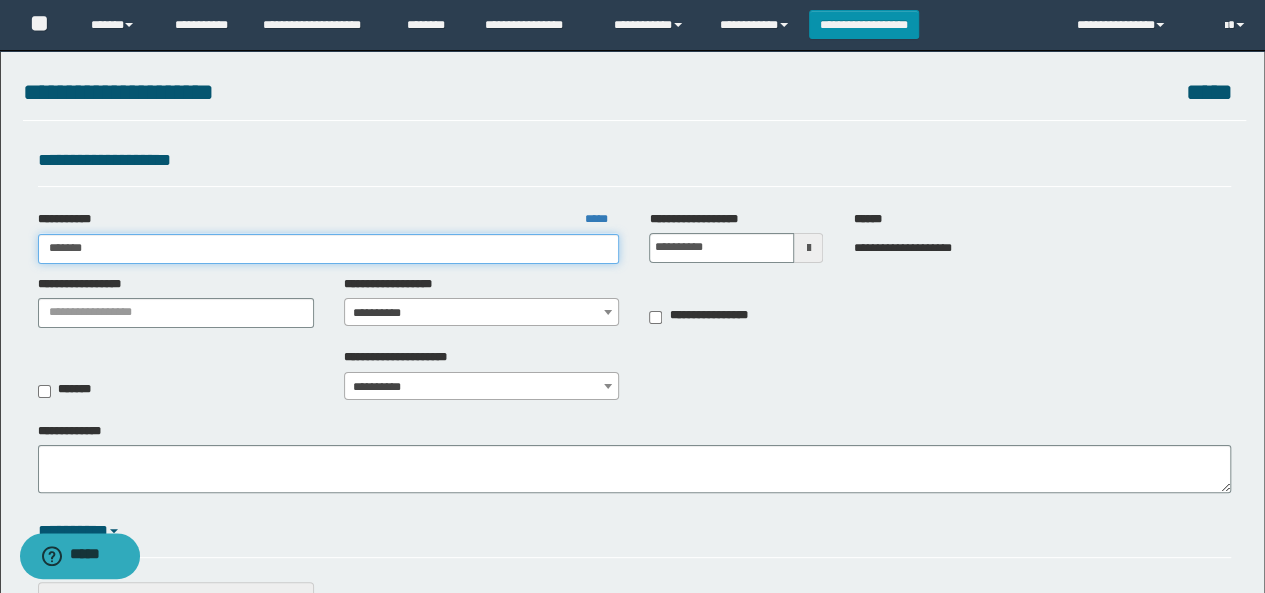 type on "********" 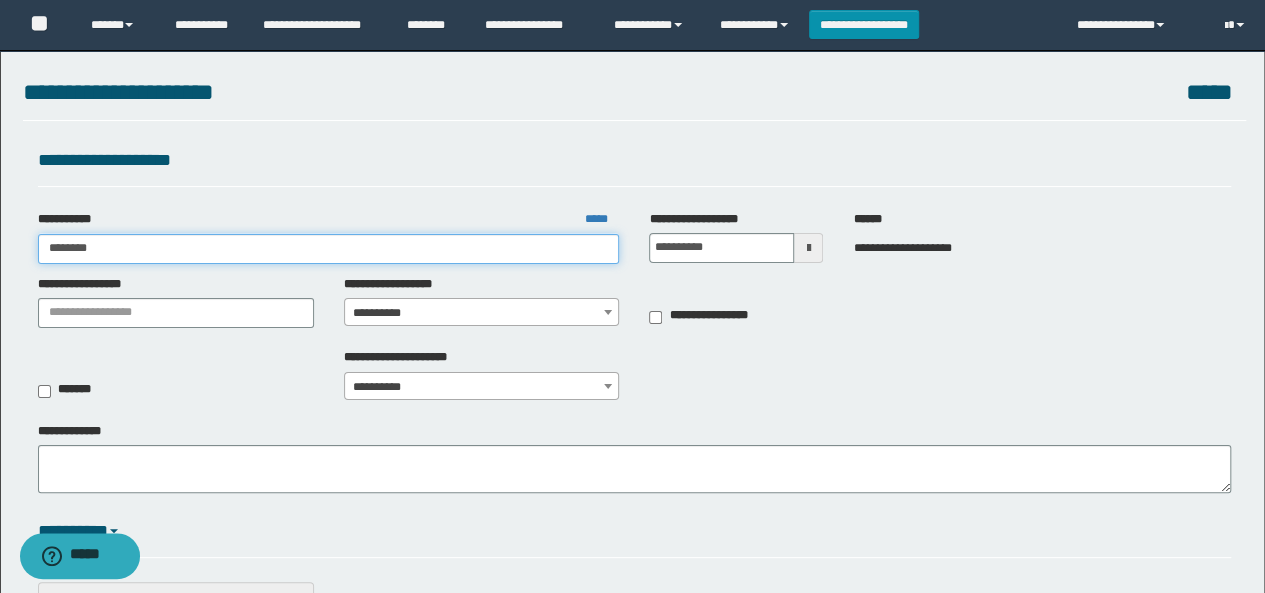 type on "********" 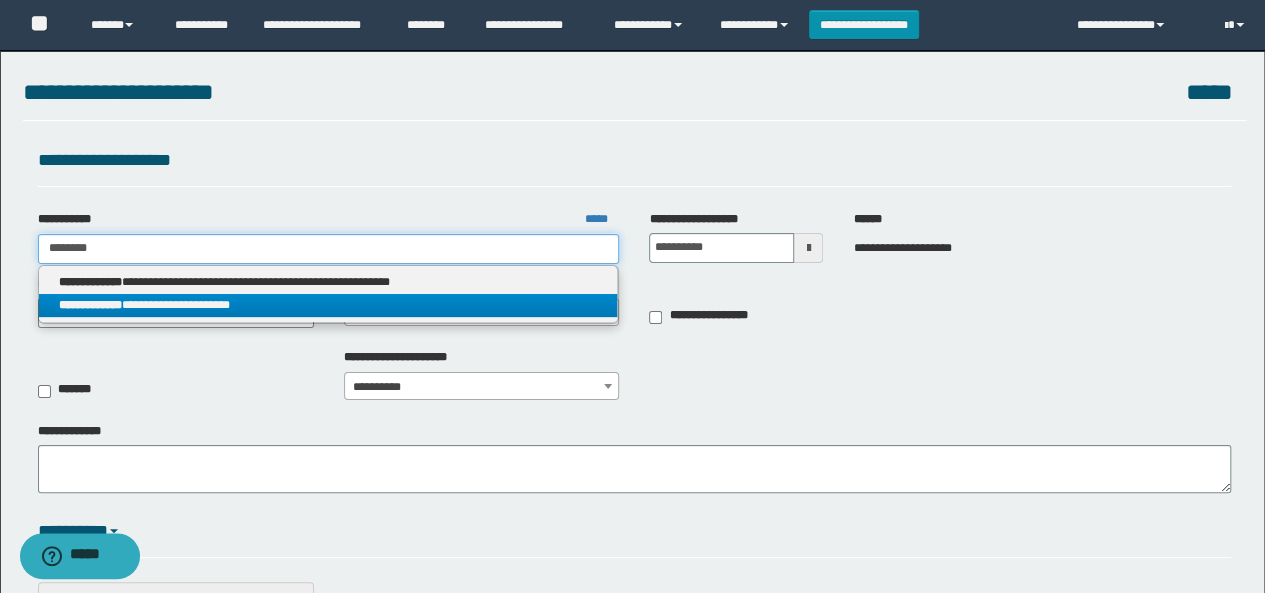 type on "********" 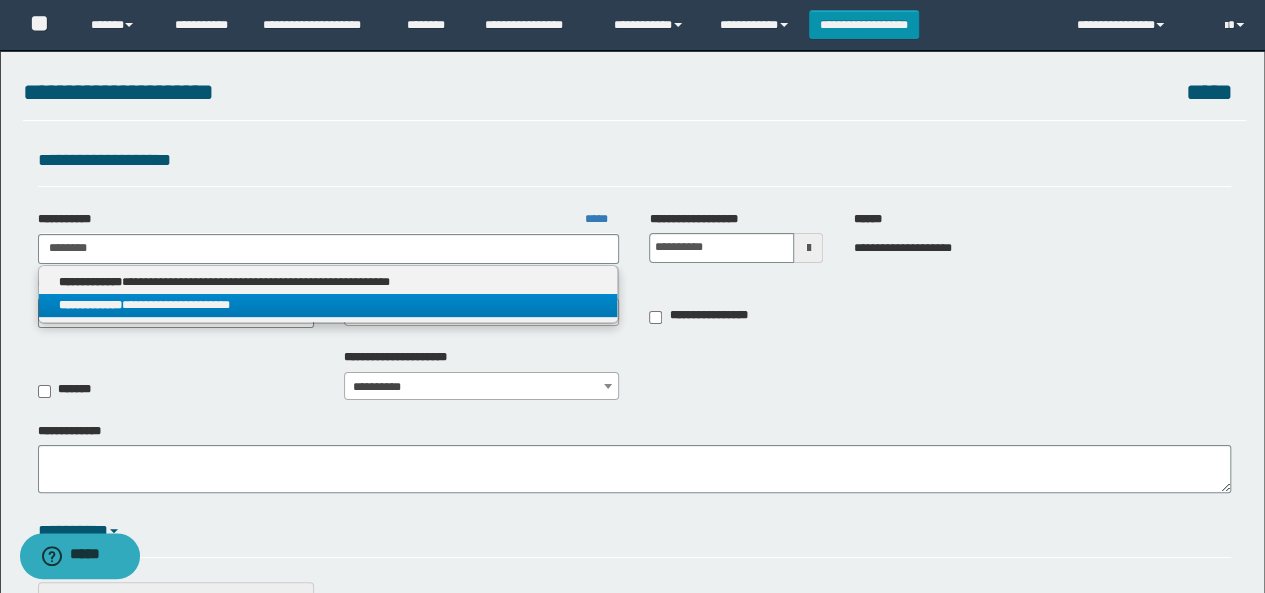 click on "**********" at bounding box center (328, 305) 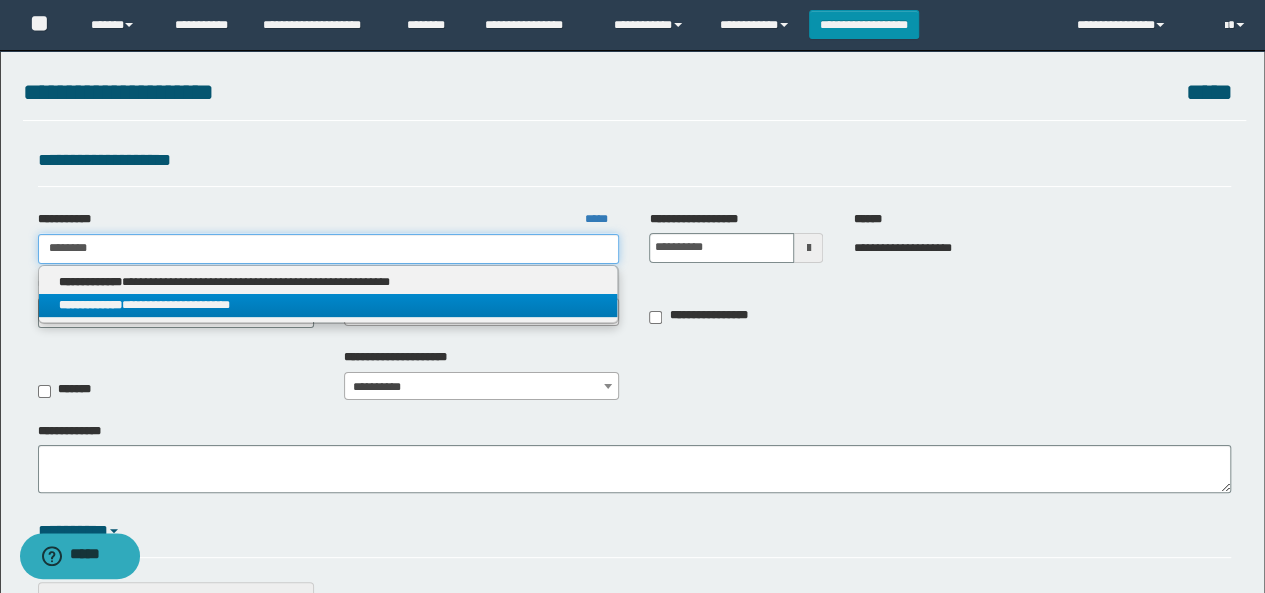 type 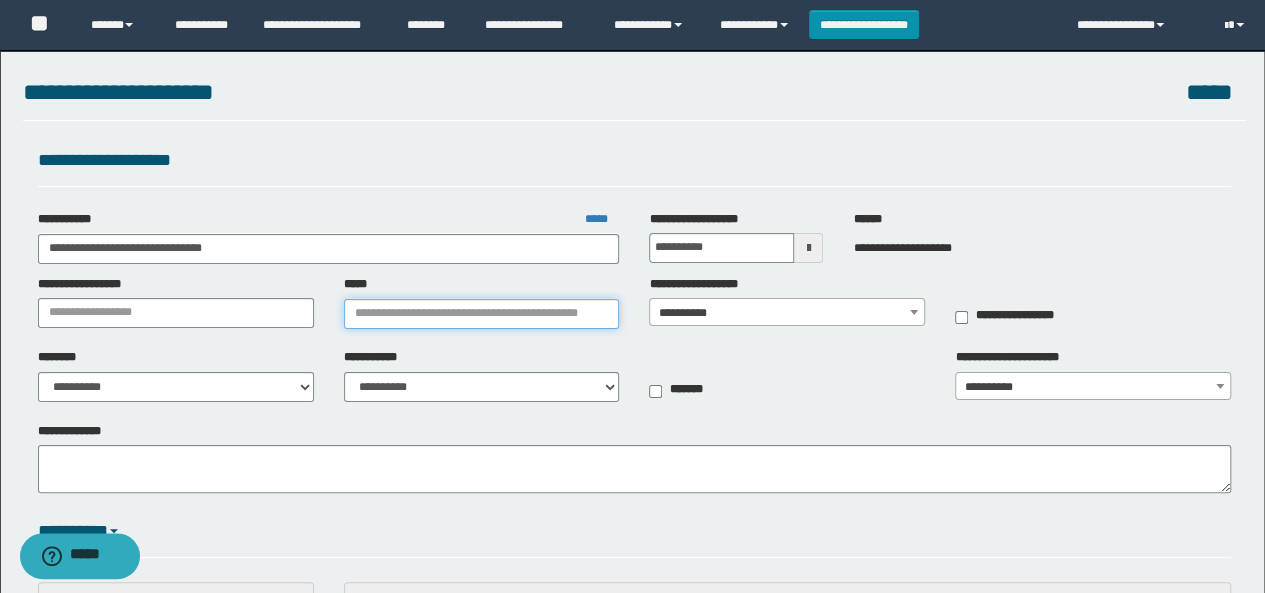 click on "*****" at bounding box center [482, 314] 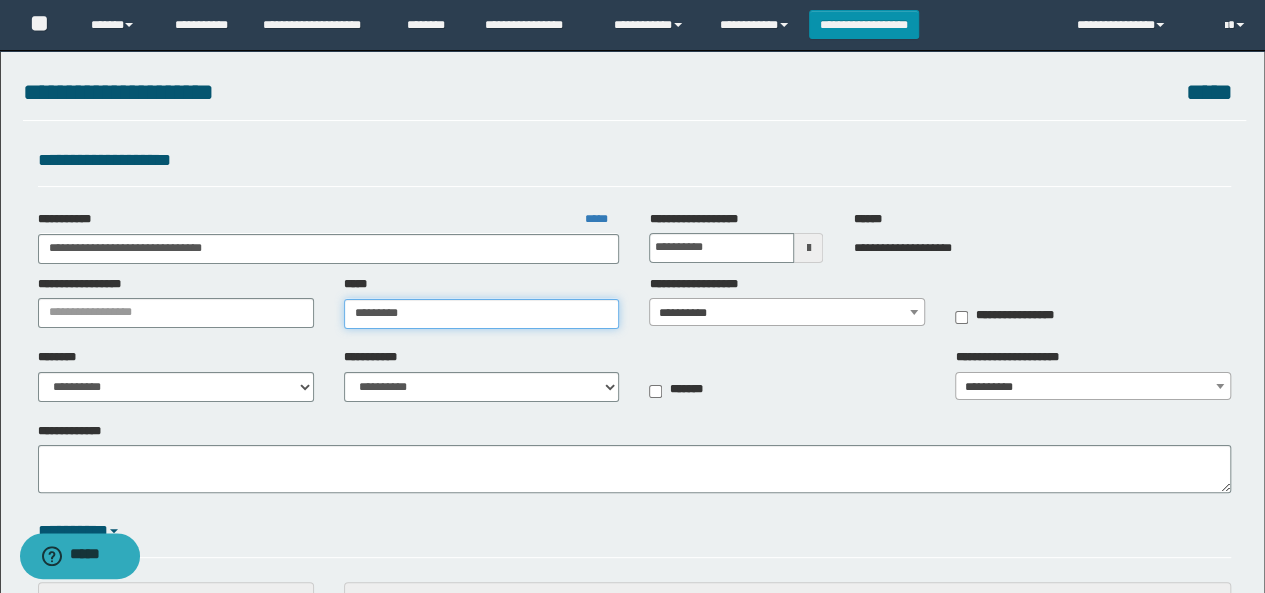 type on "**********" 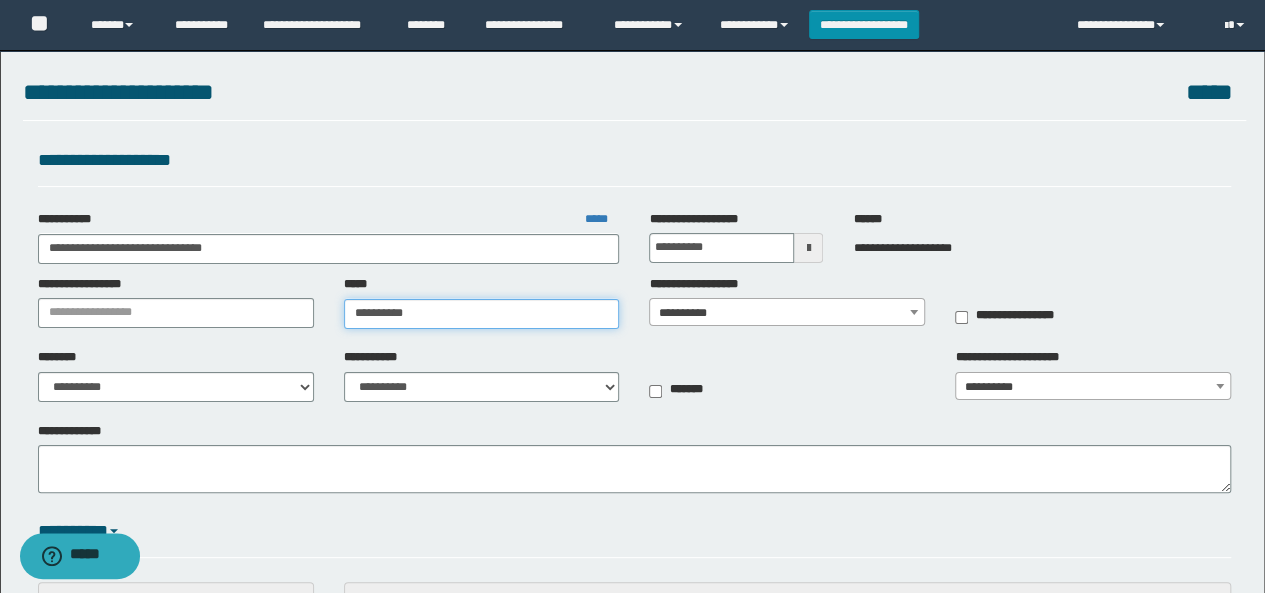 type on "**********" 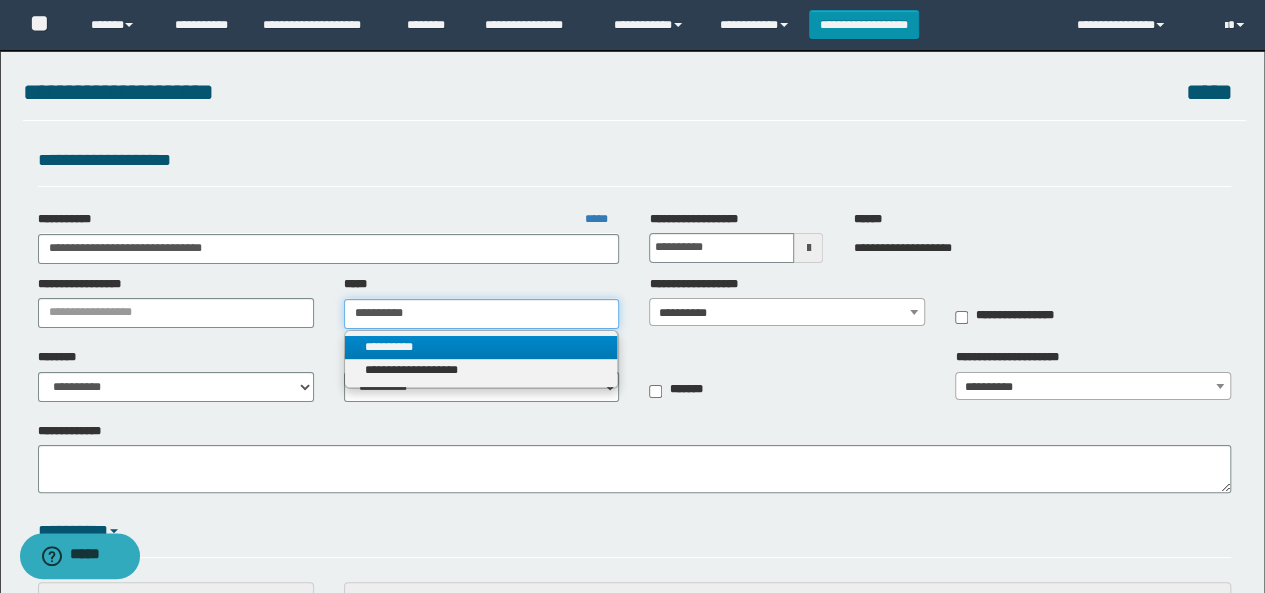 type on "**********" 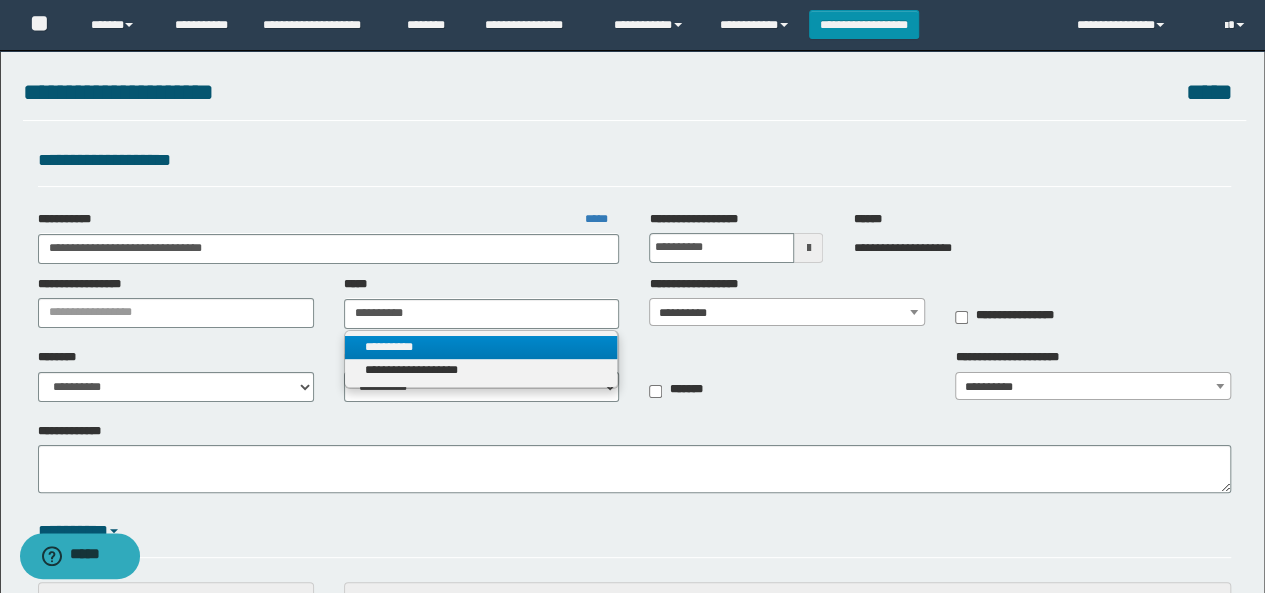 type 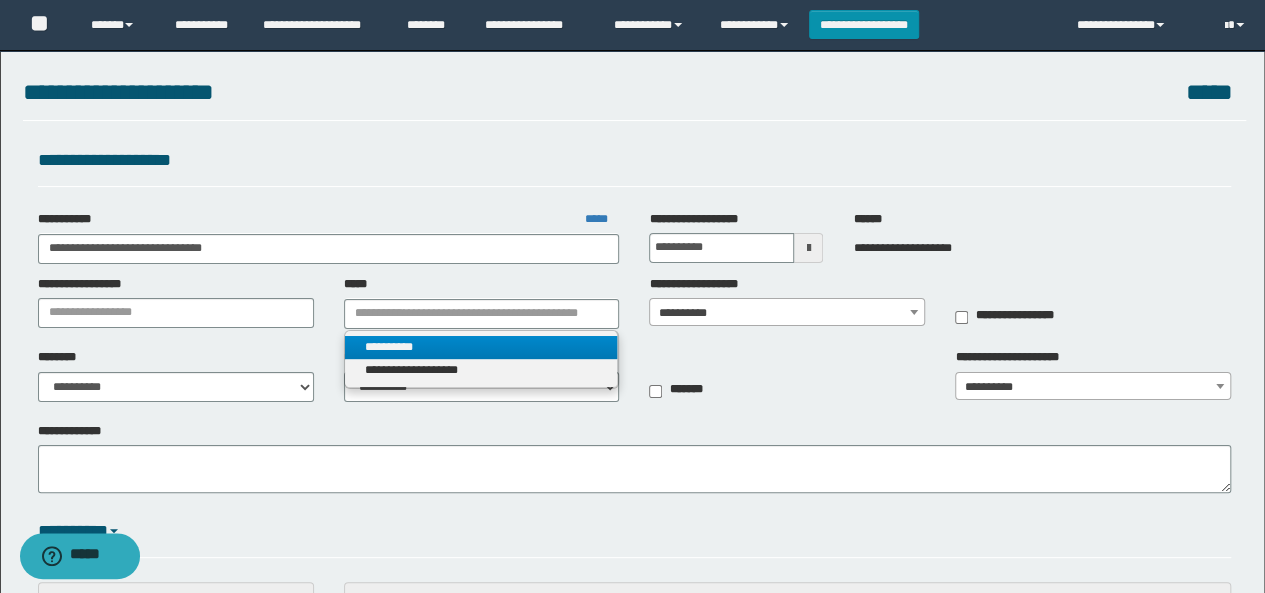click on "**********" at bounding box center (481, 347) 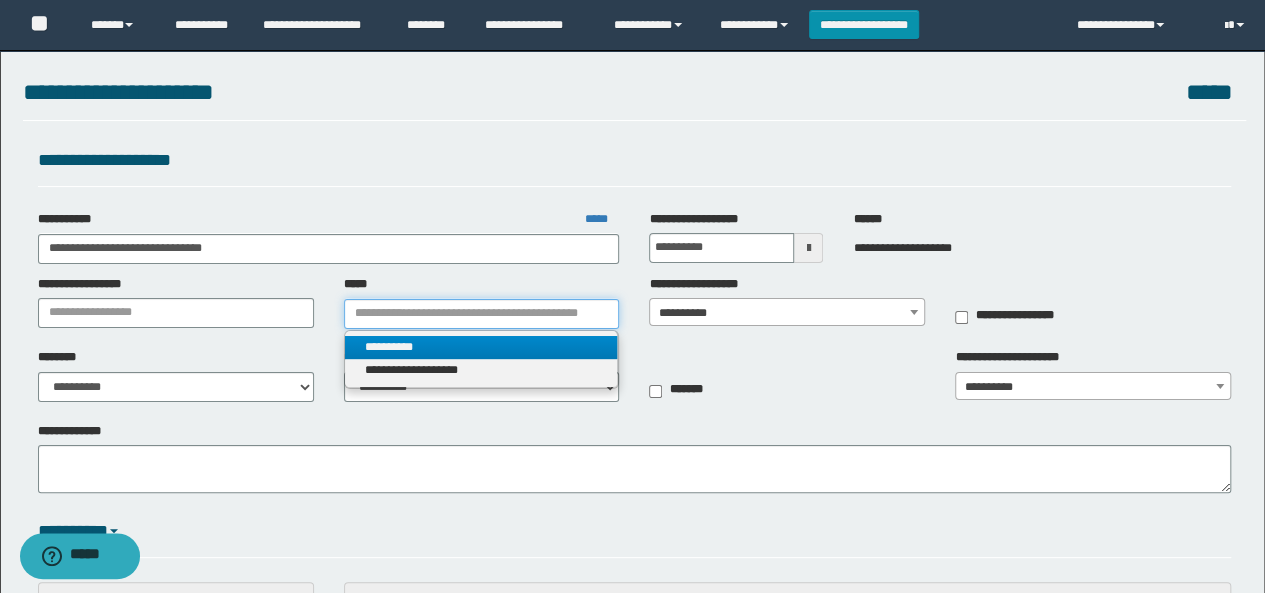 type 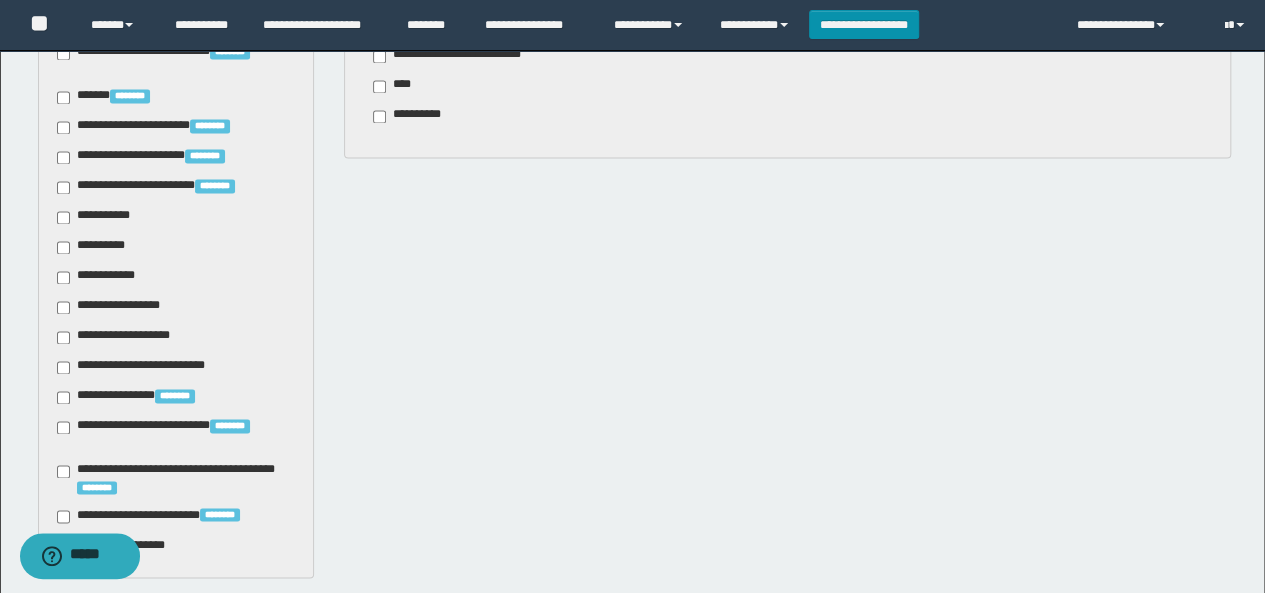 scroll, scrollTop: 1600, scrollLeft: 0, axis: vertical 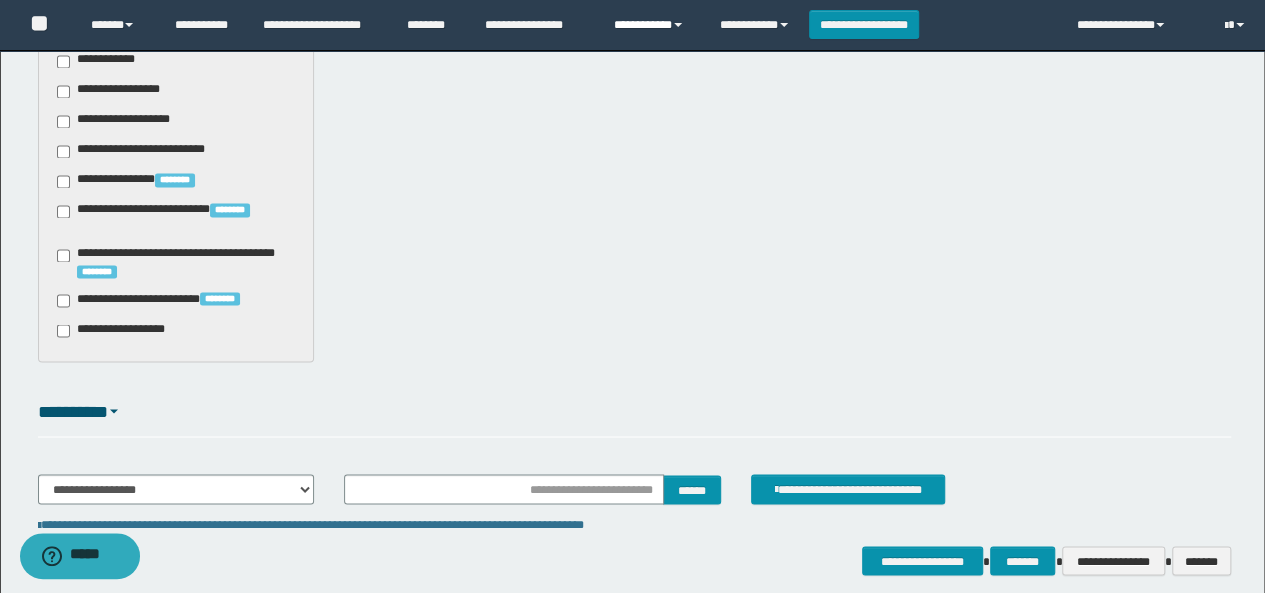type on "**********" 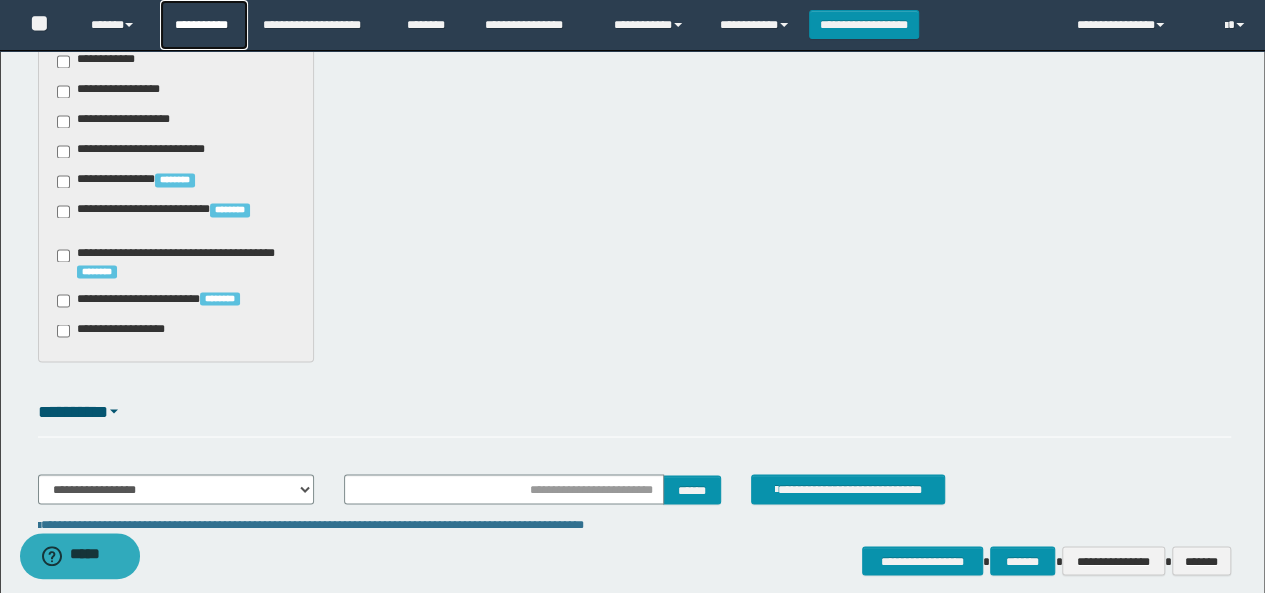 type 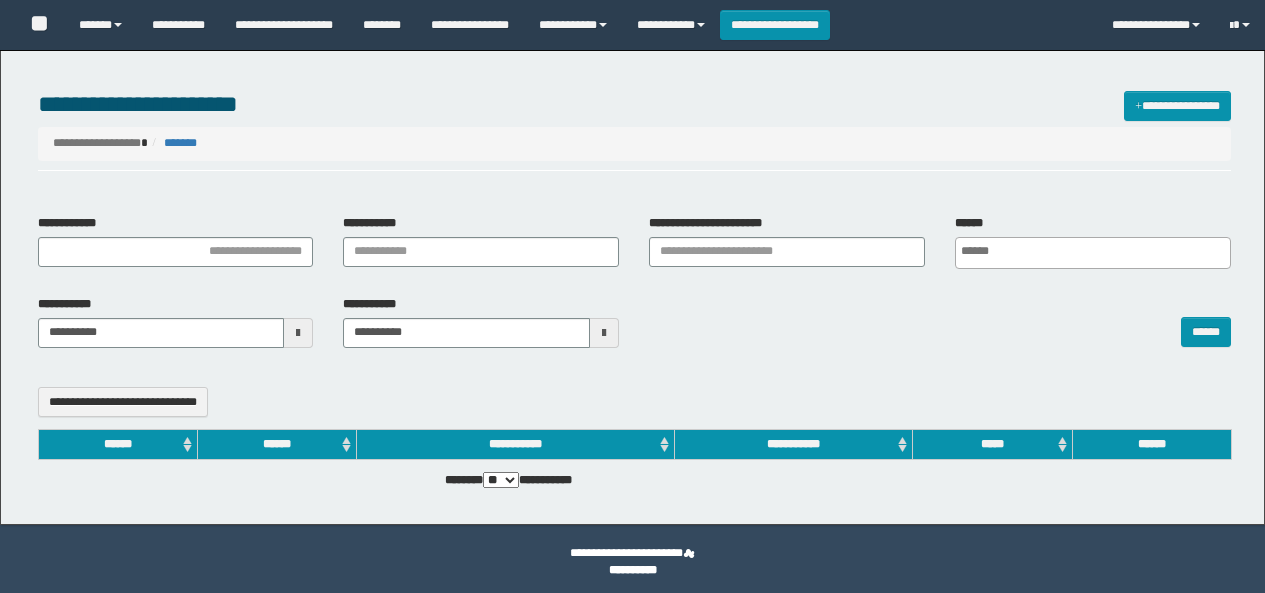 select 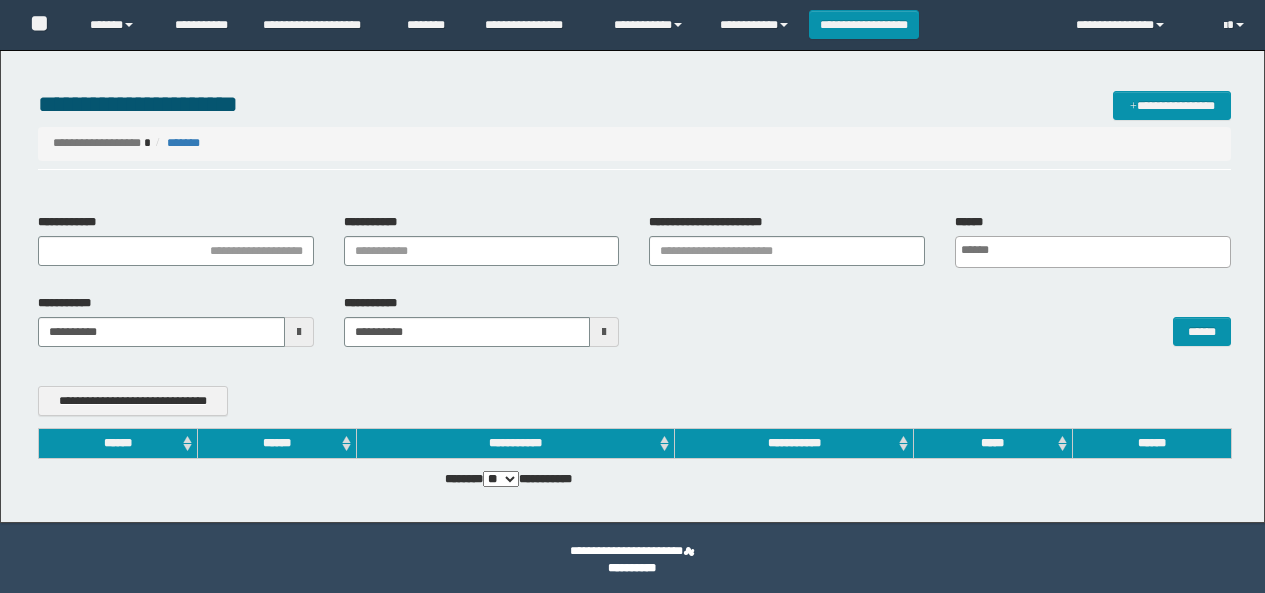 scroll, scrollTop: 0, scrollLeft: 0, axis: both 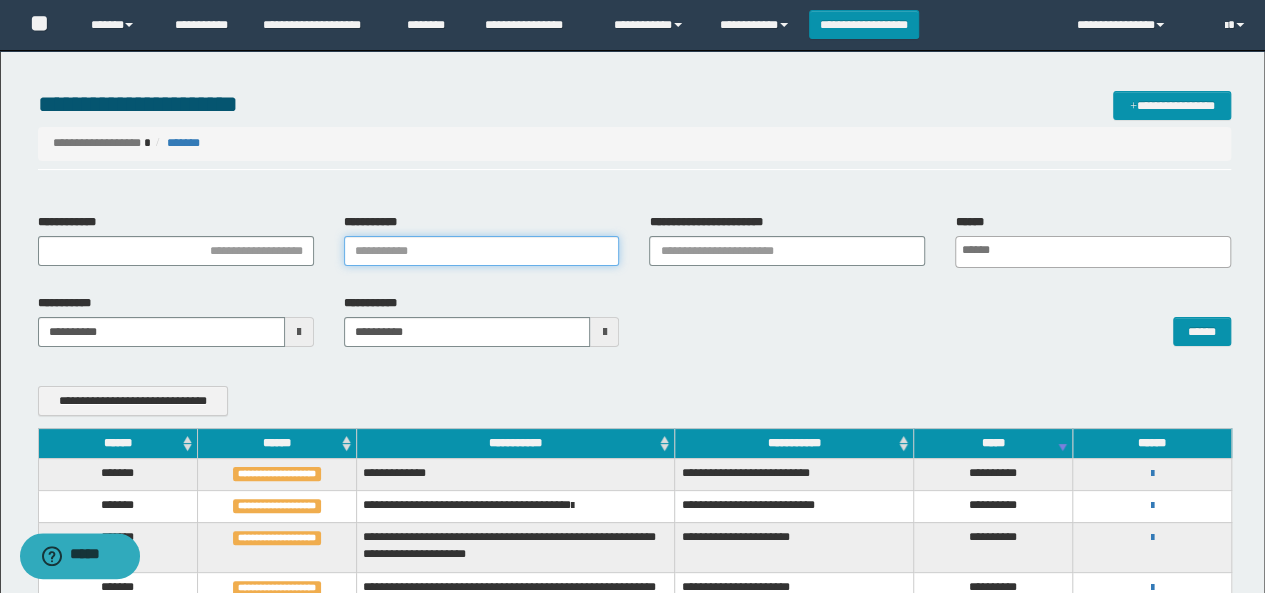 click on "**********" at bounding box center (482, 251) 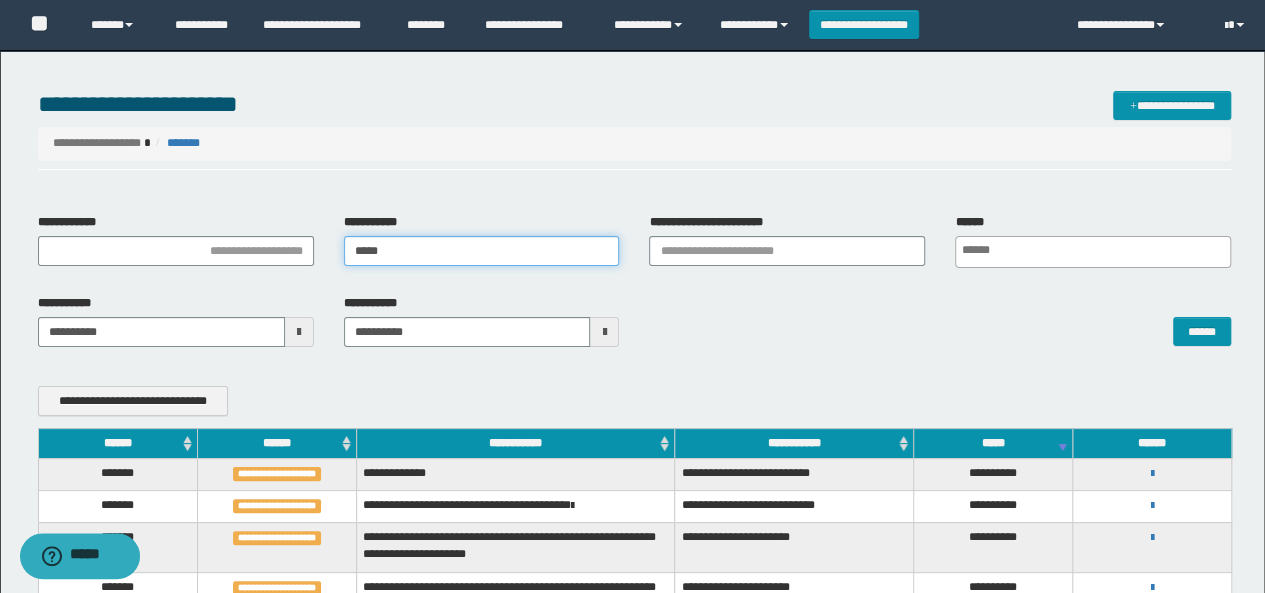 type on "*****" 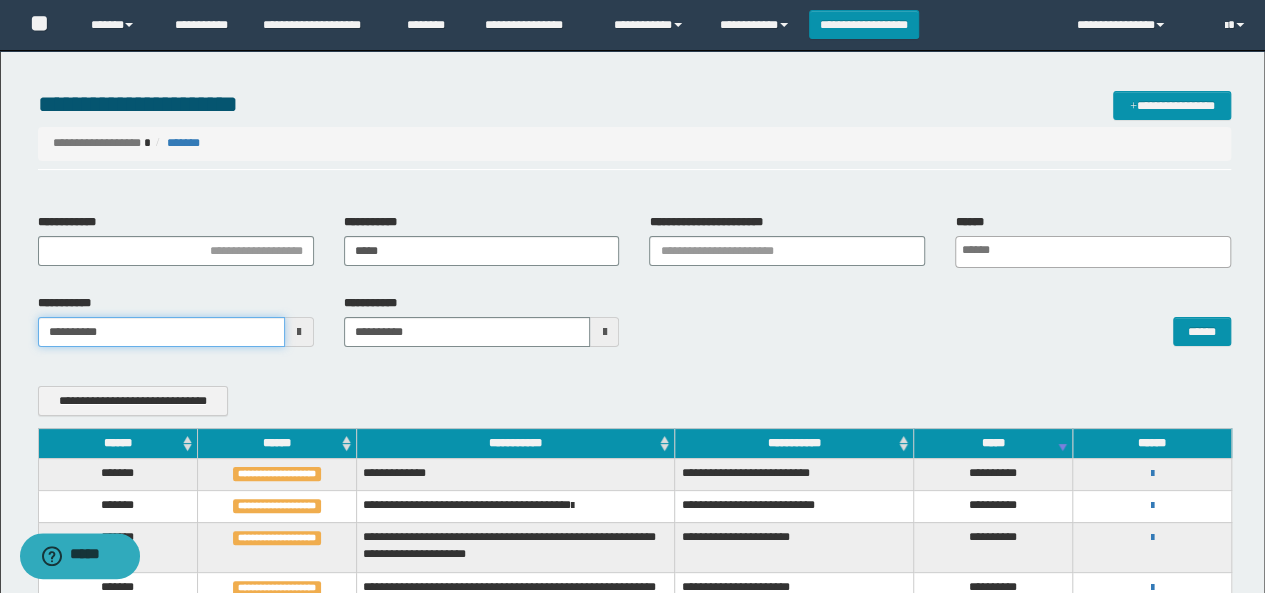 click on "**********" at bounding box center (632, 296) 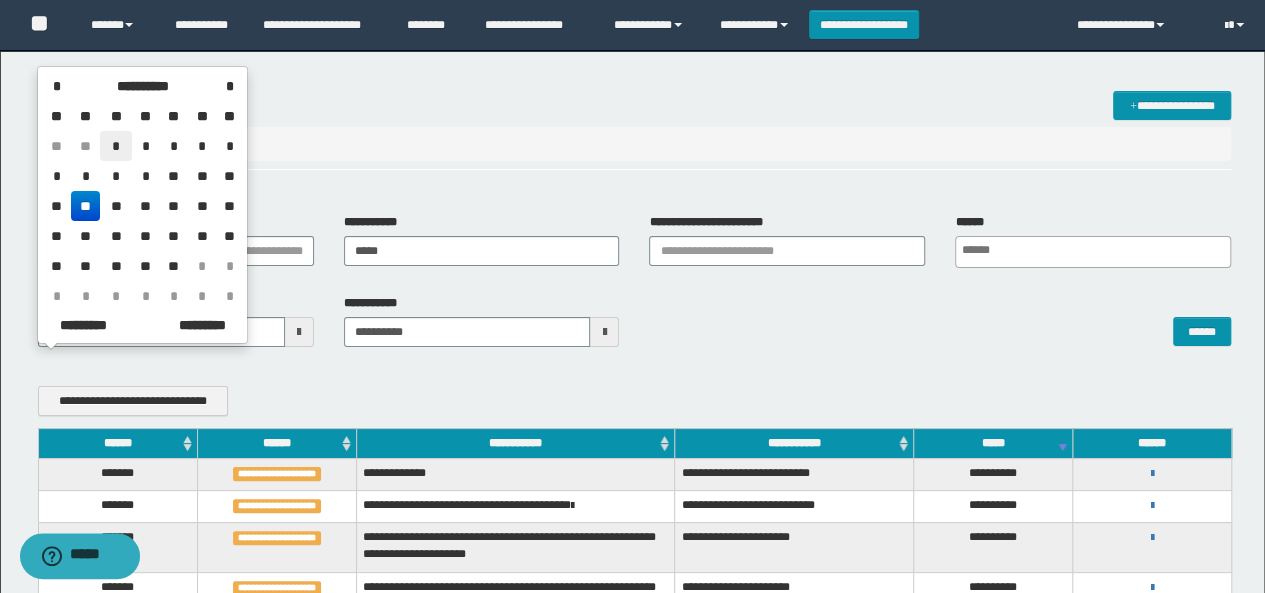 click on "*" at bounding box center [116, 146] 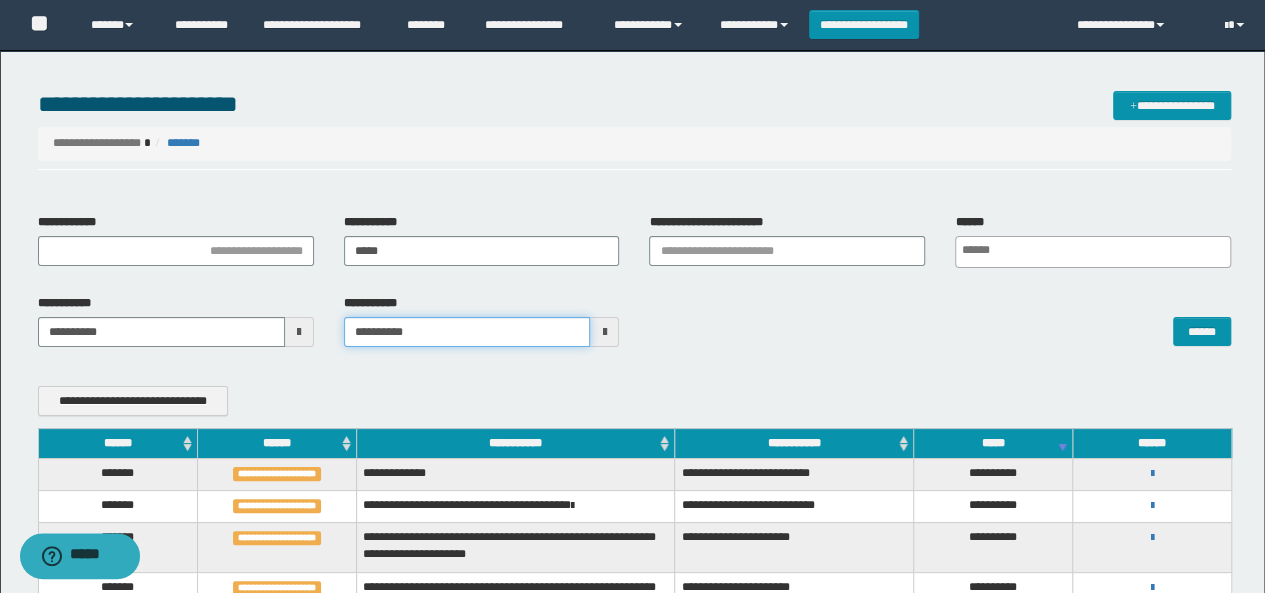 click on "**********" at bounding box center (632, 296) 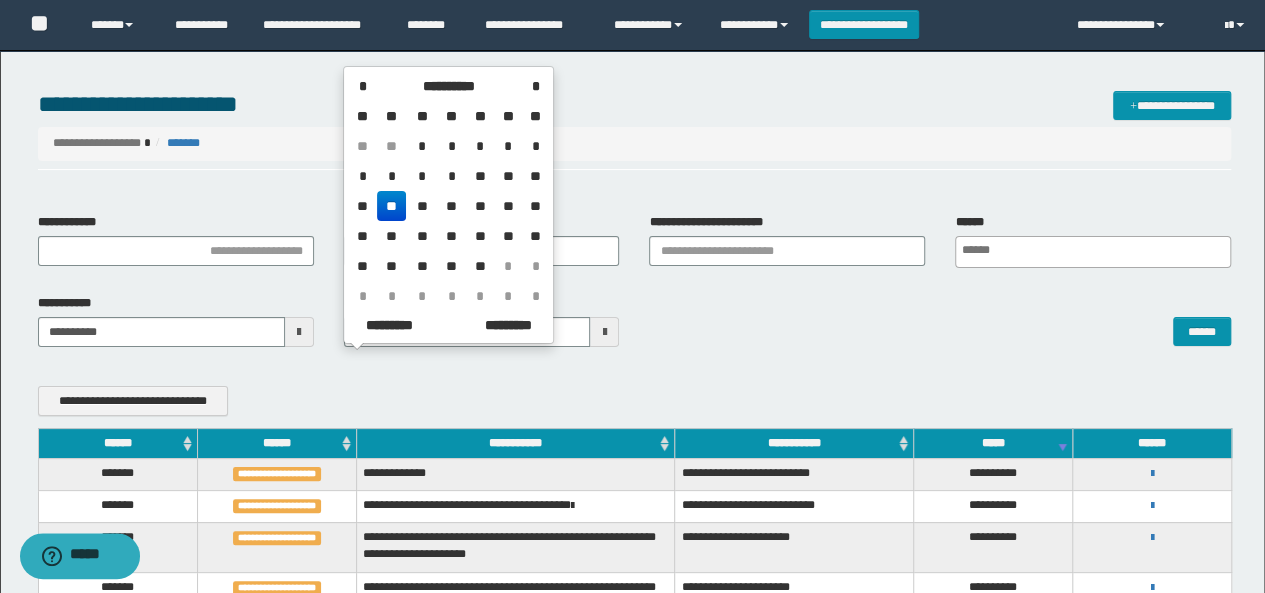 drag, startPoint x: 399, startPoint y: 201, endPoint x: 412, endPoint y: 209, distance: 15.264338 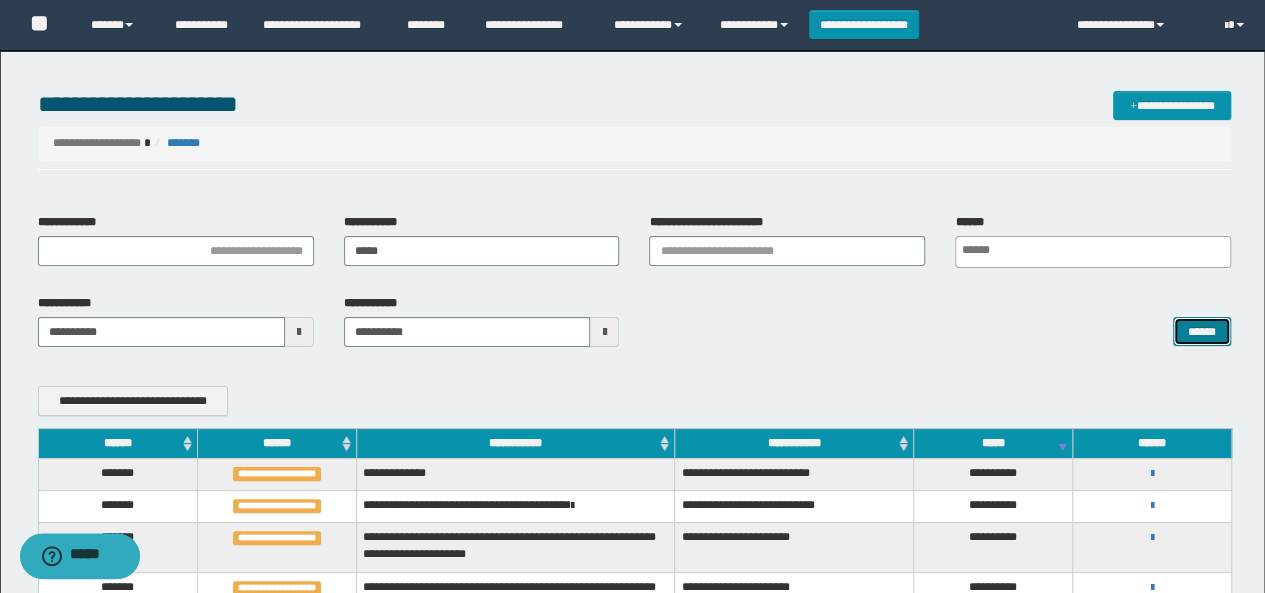click on "******" at bounding box center [1202, 331] 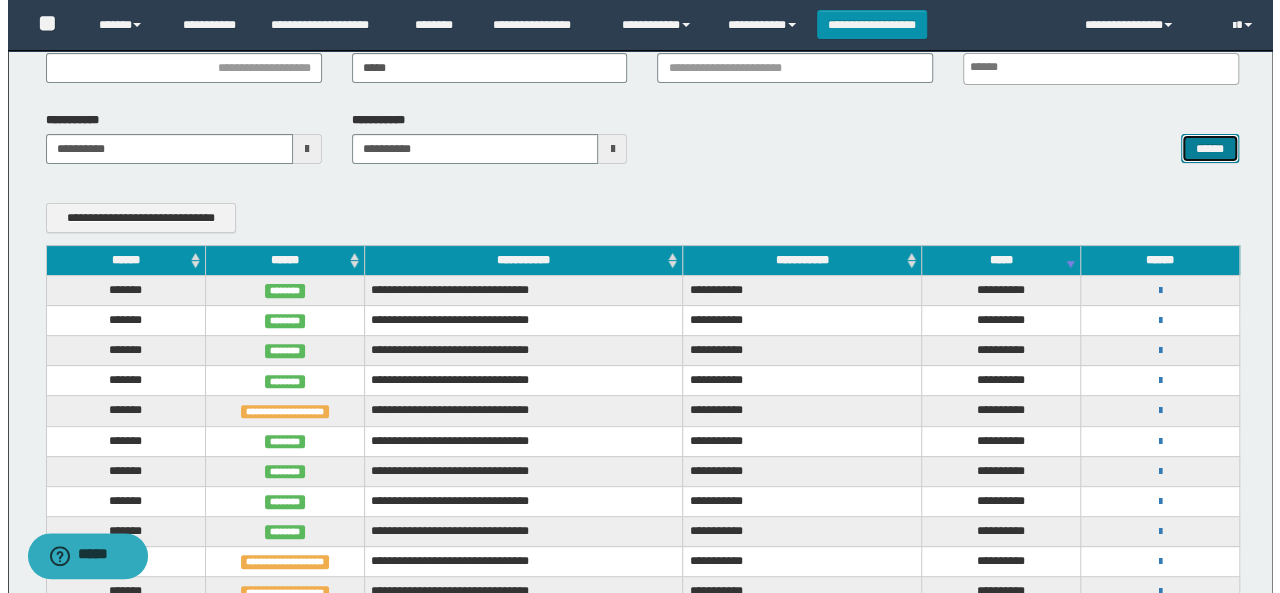 scroll, scrollTop: 200, scrollLeft: 0, axis: vertical 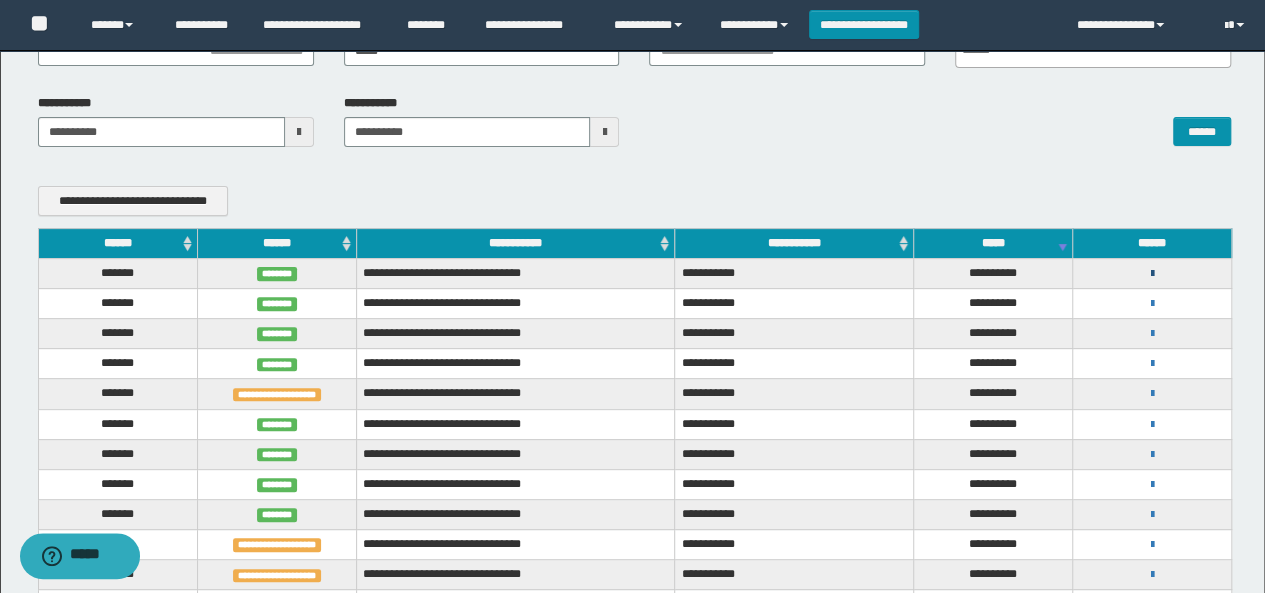 click at bounding box center [1152, 274] 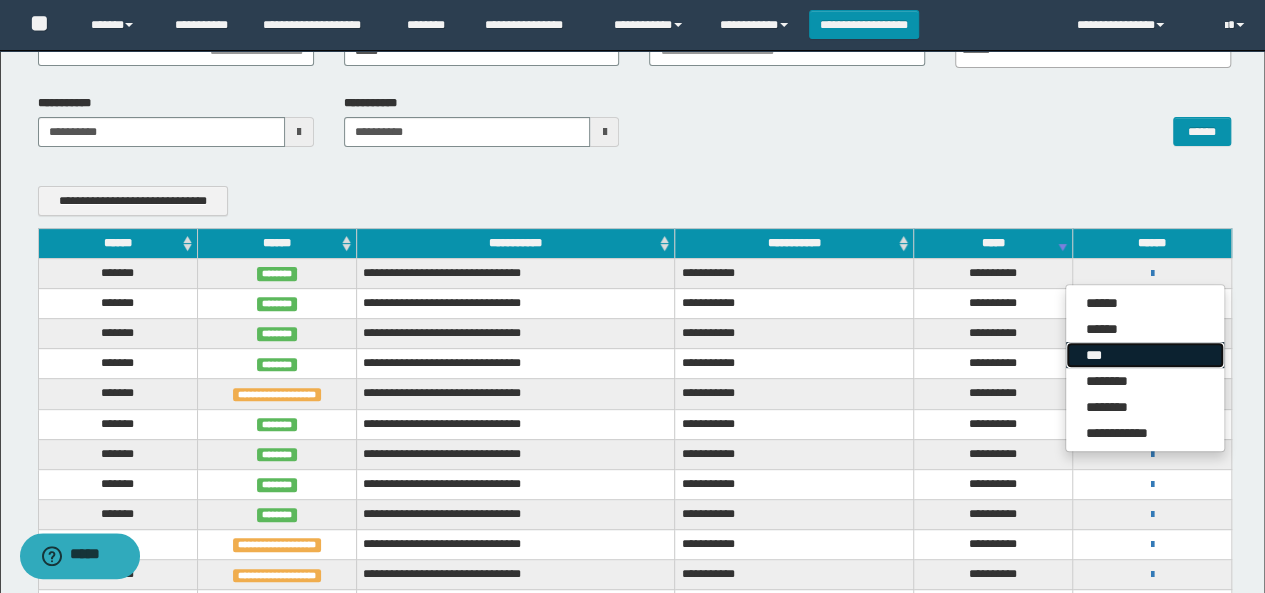 click on "***" at bounding box center (1145, 355) 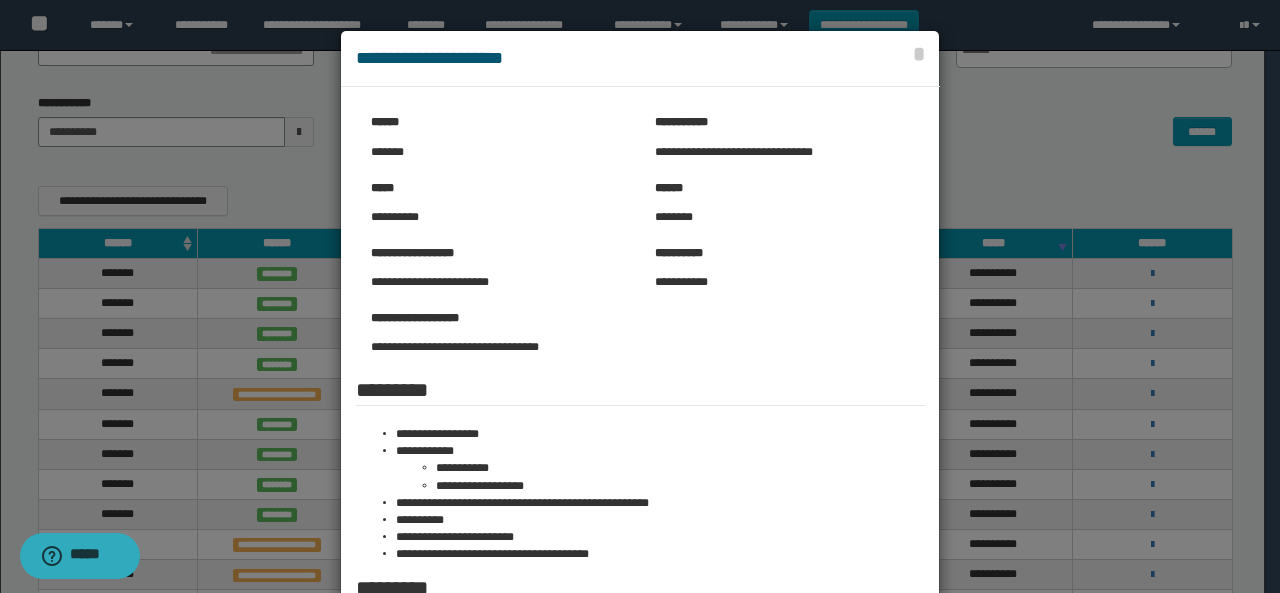 click at bounding box center [640, 447] 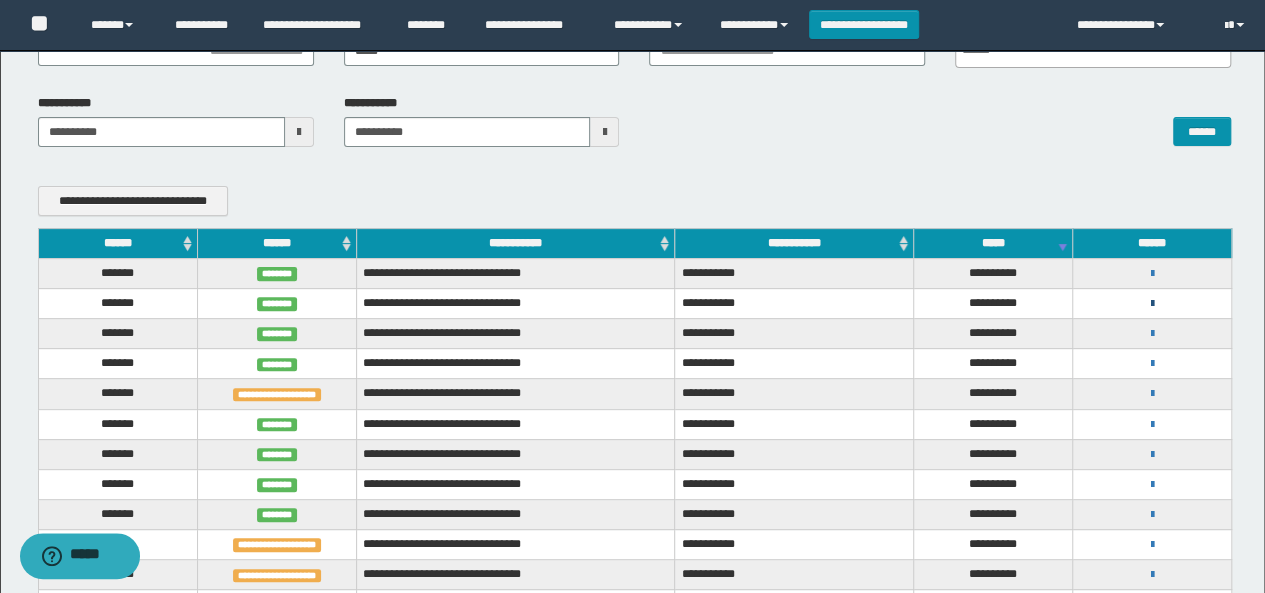 click at bounding box center [1152, 304] 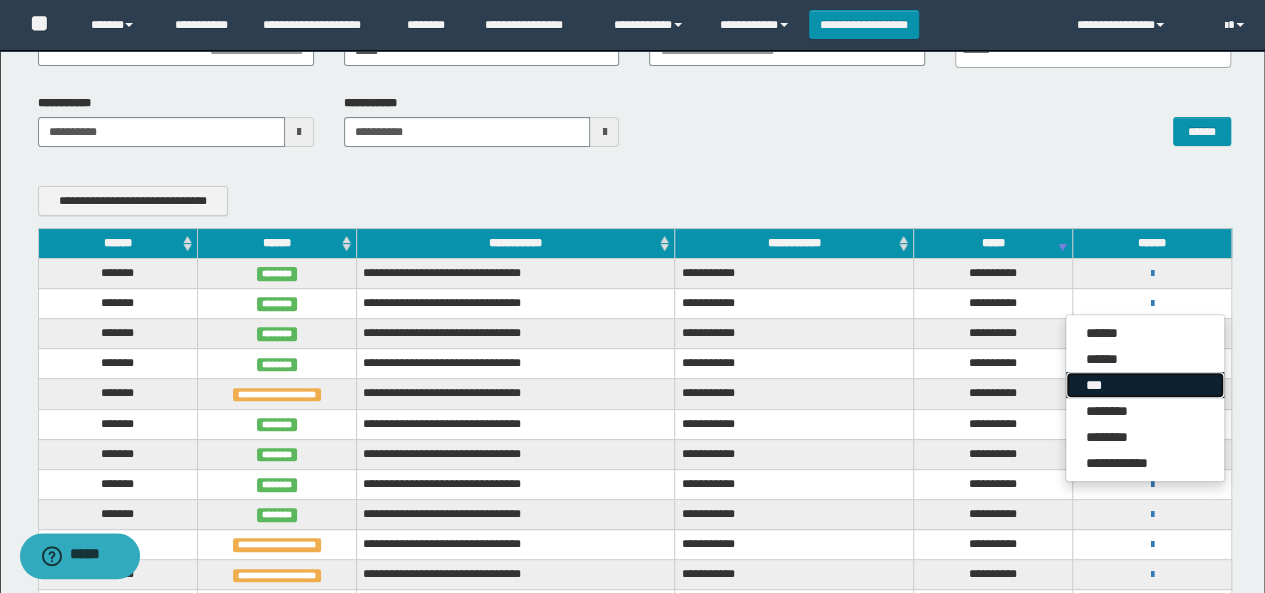 click on "***" at bounding box center (1145, 385) 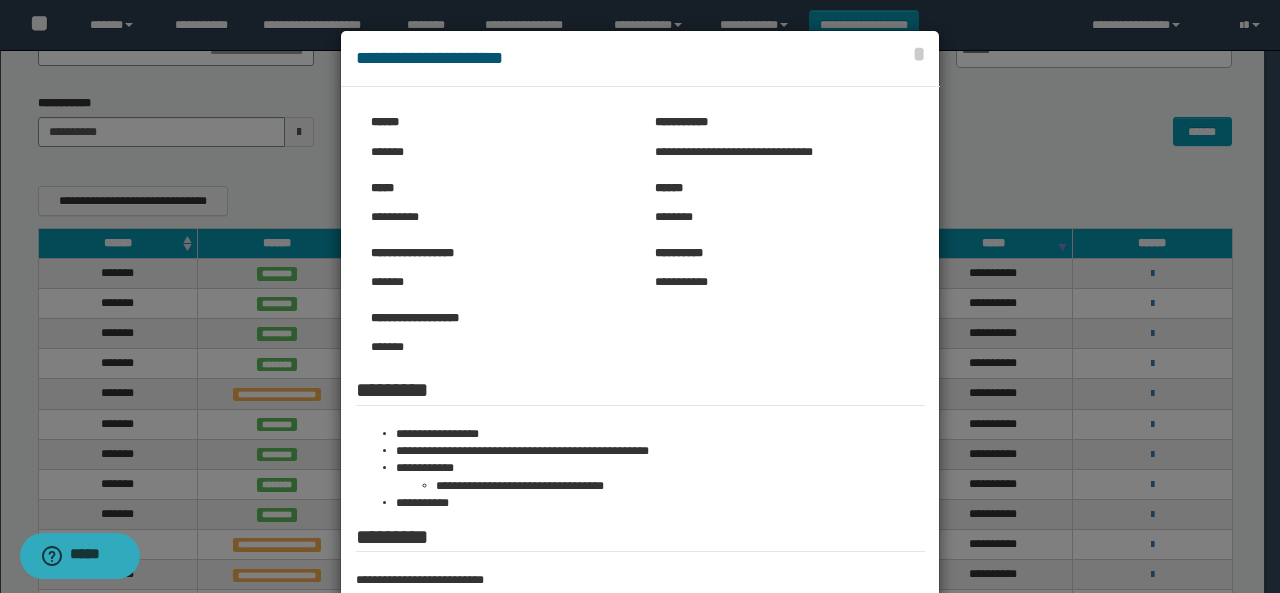 scroll, scrollTop: 100, scrollLeft: 0, axis: vertical 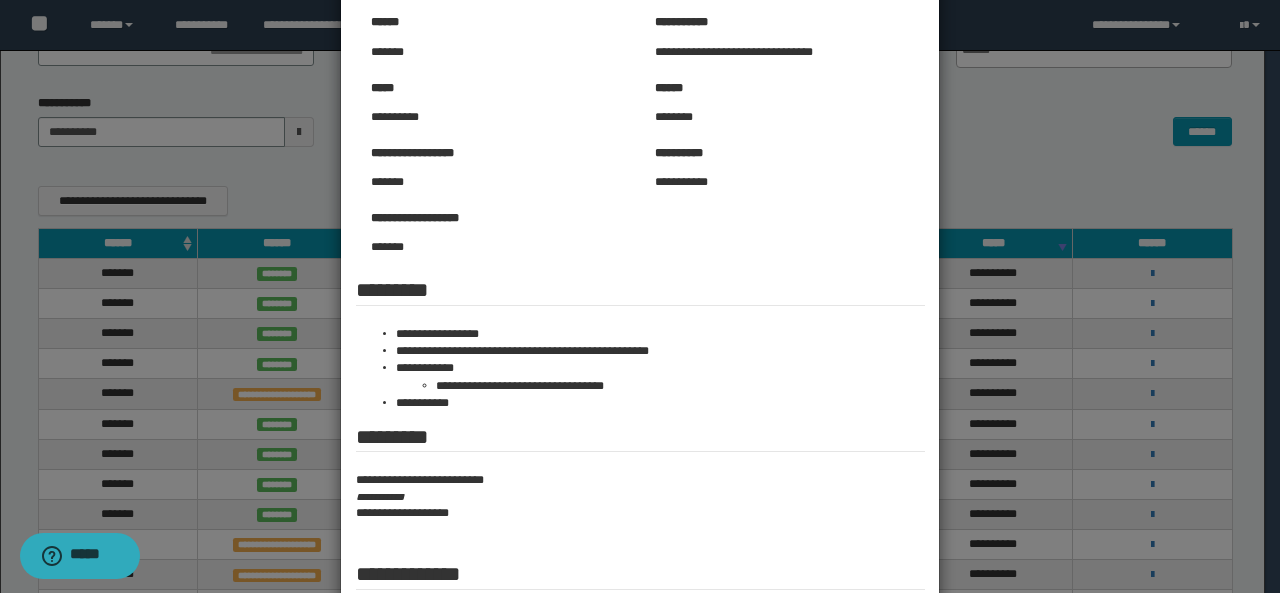 drag, startPoint x: 1129, startPoint y: 167, endPoint x: 1144, endPoint y: 243, distance: 77.46612 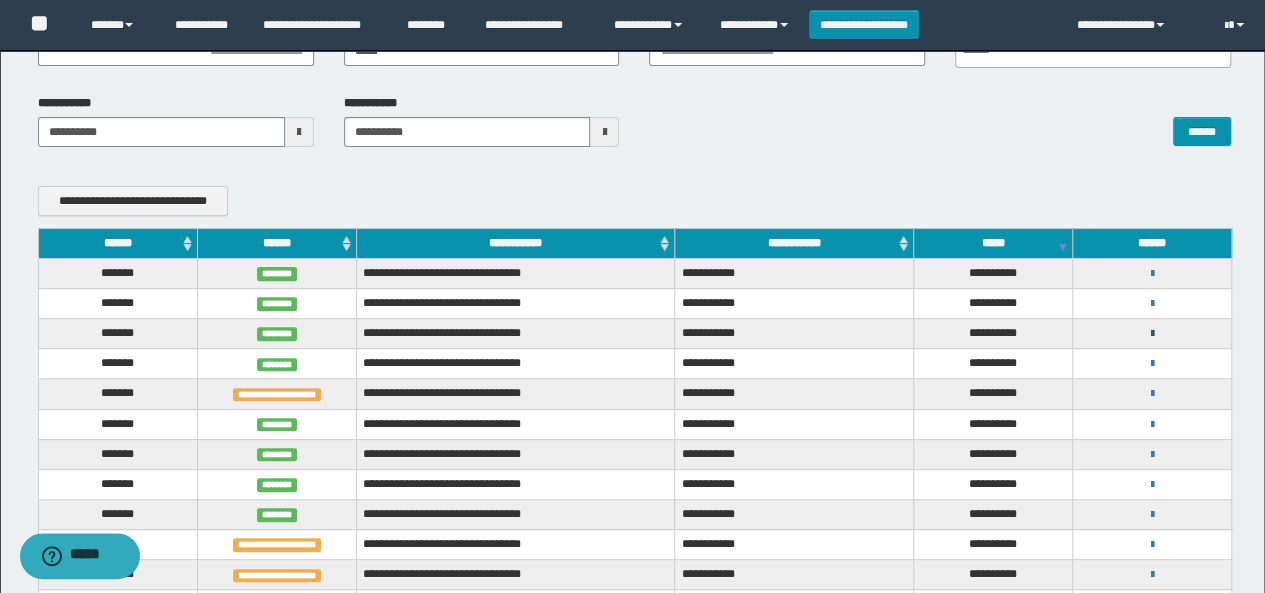 click on "**********" at bounding box center [1152, 333] 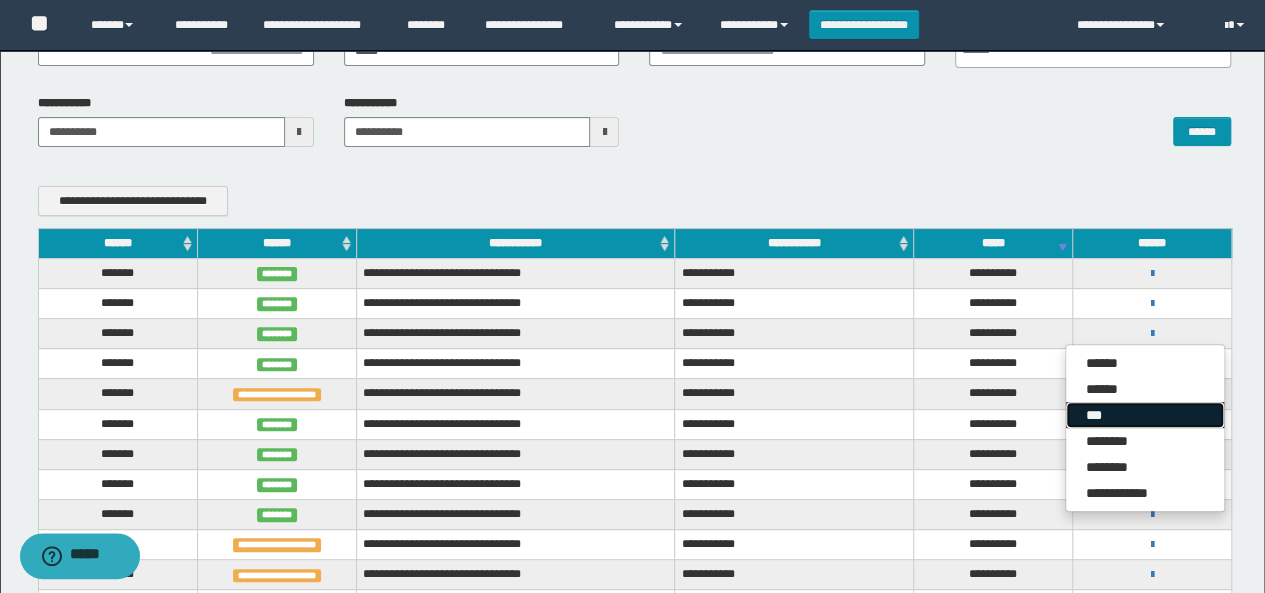 click on "***" at bounding box center (1145, 415) 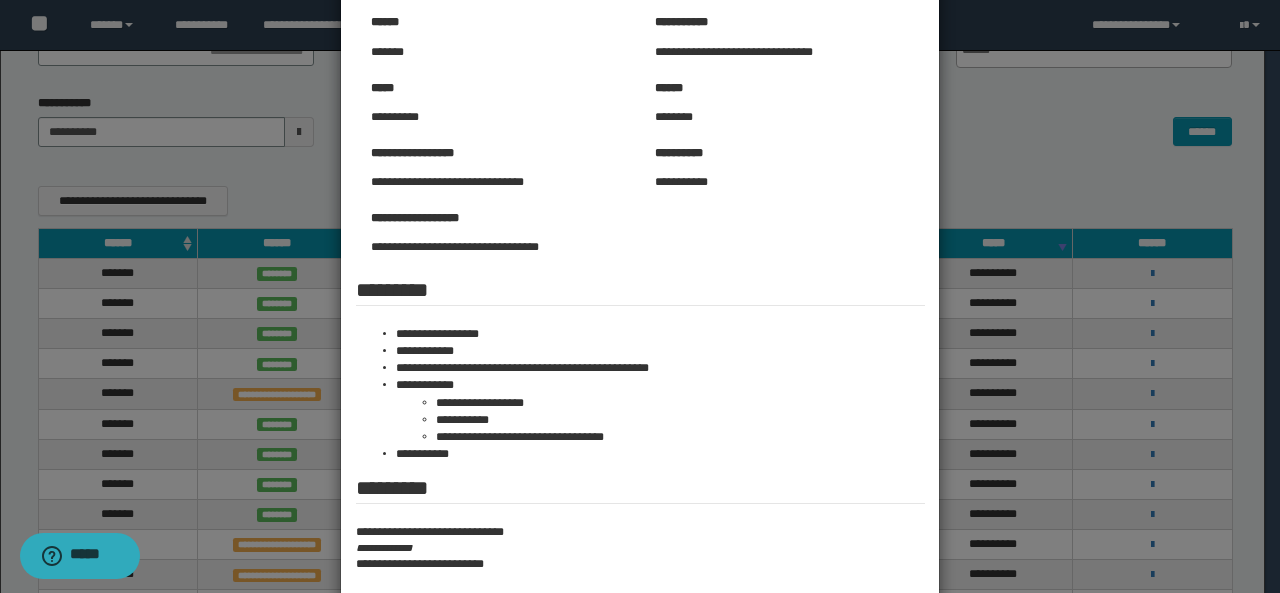 scroll, scrollTop: 0, scrollLeft: 0, axis: both 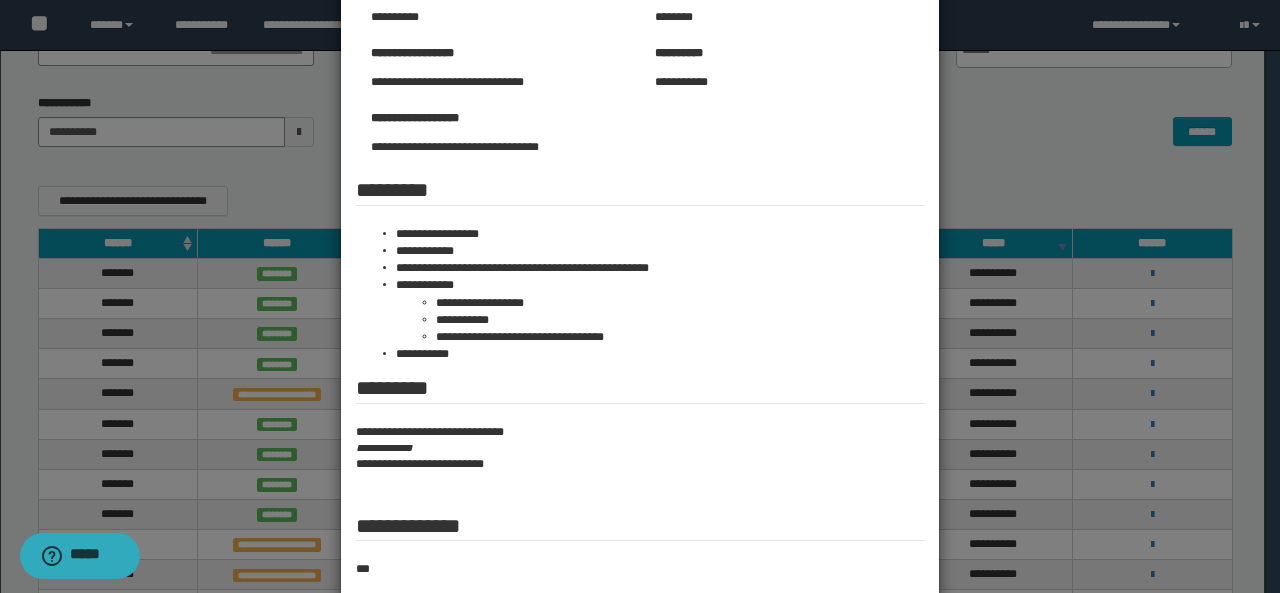 drag, startPoint x: 1070, startPoint y: 153, endPoint x: 1132, endPoint y: 251, distance: 115.965515 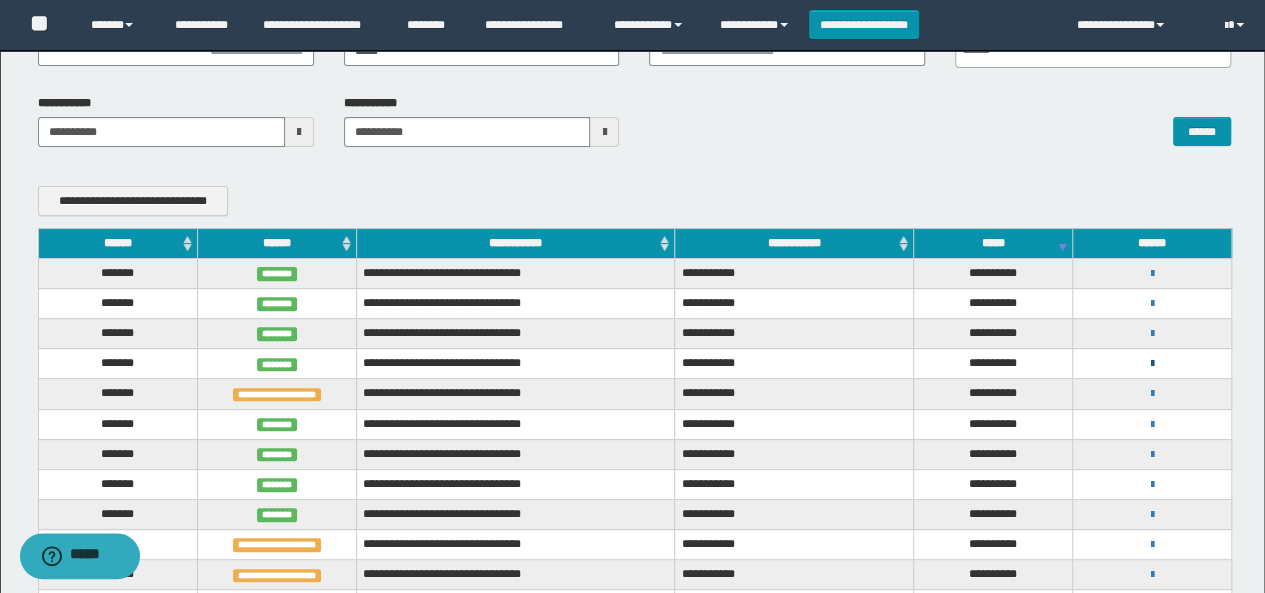 click at bounding box center [1152, 364] 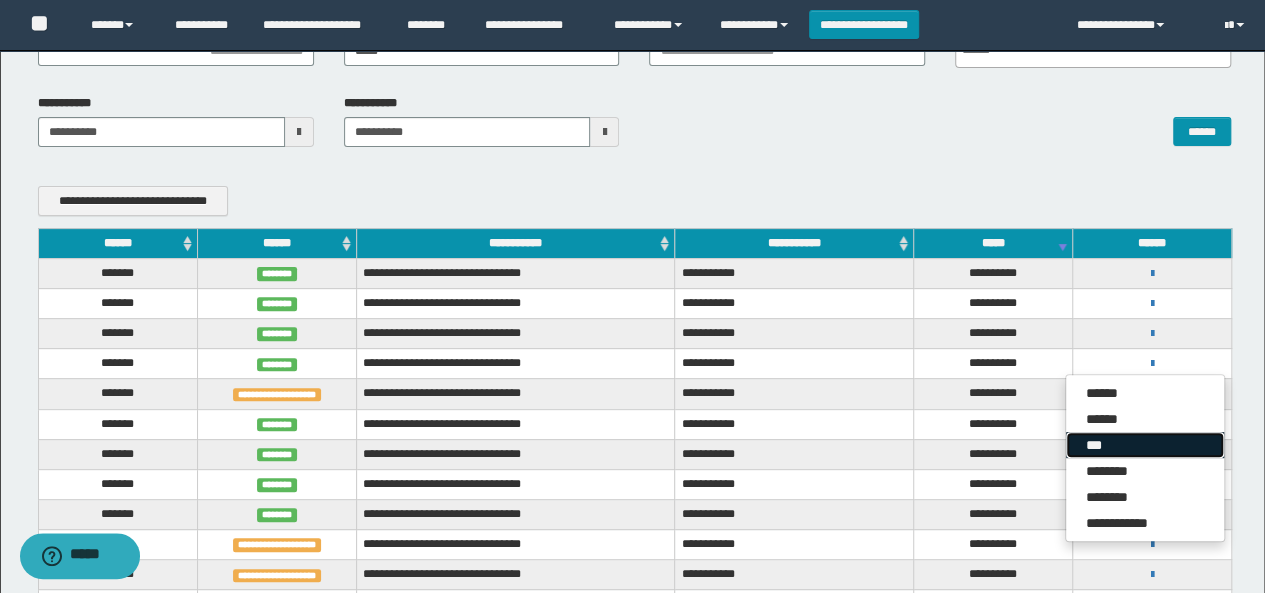 click on "***" at bounding box center [1145, 445] 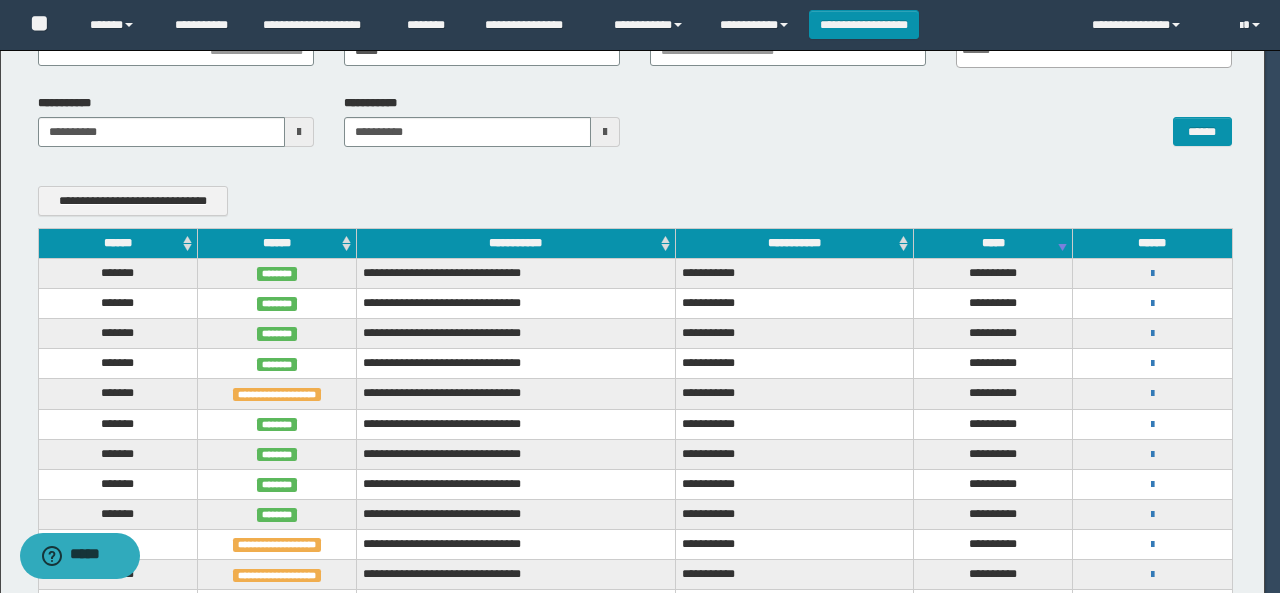 scroll, scrollTop: 0, scrollLeft: 0, axis: both 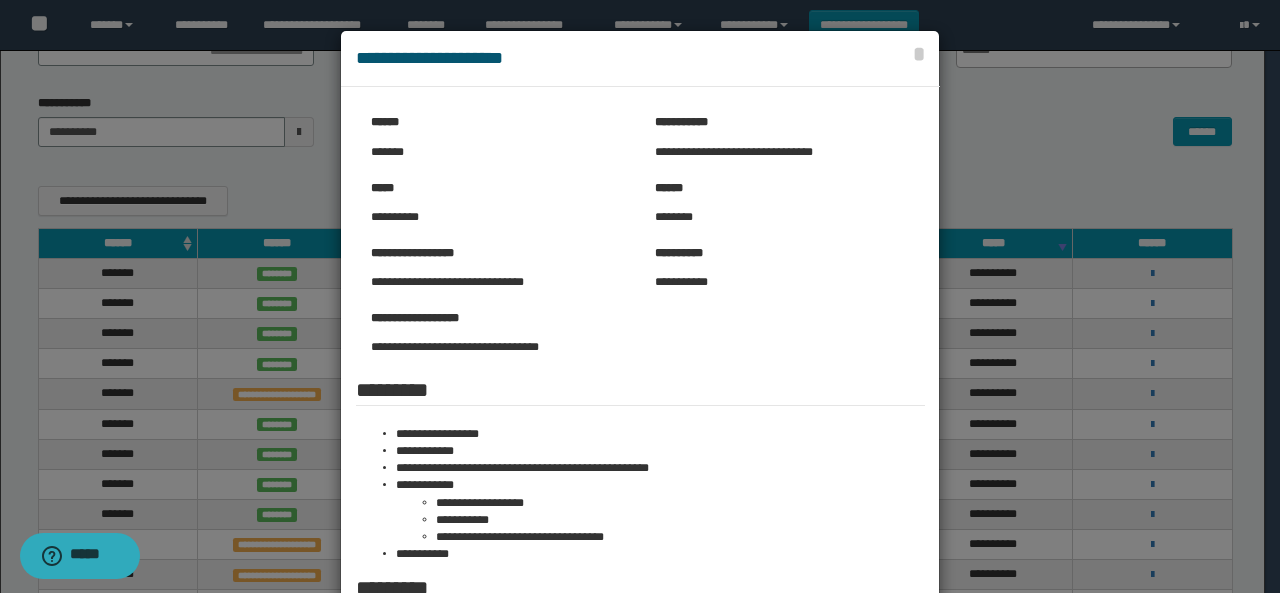 click at bounding box center (640, 447) 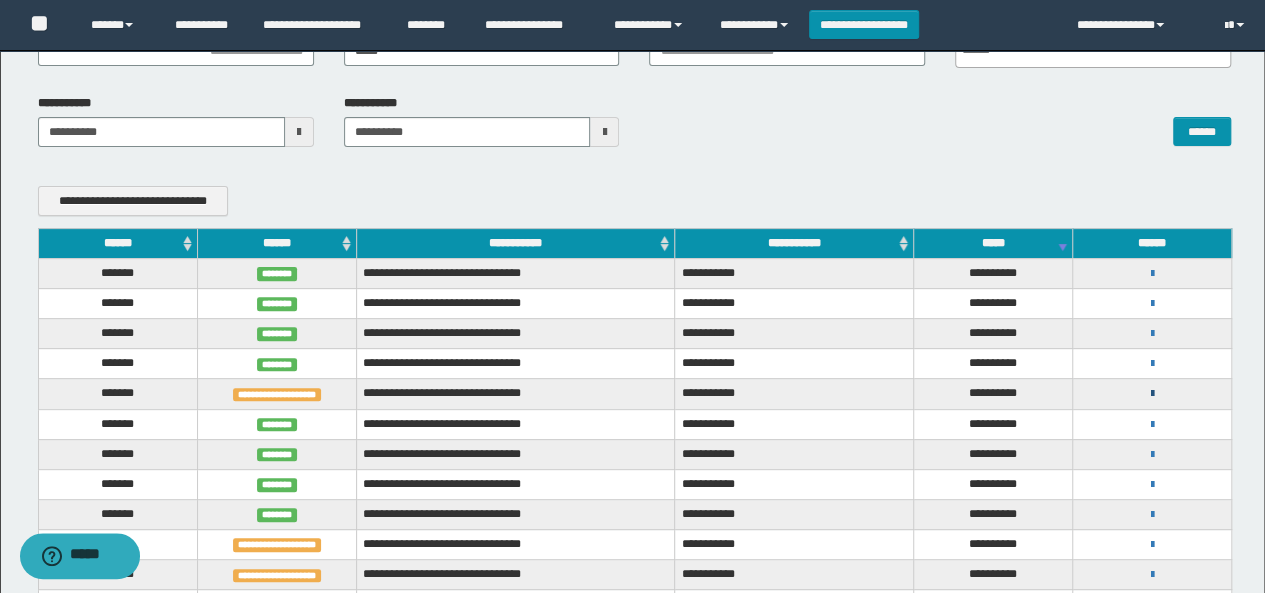 click at bounding box center [1152, 394] 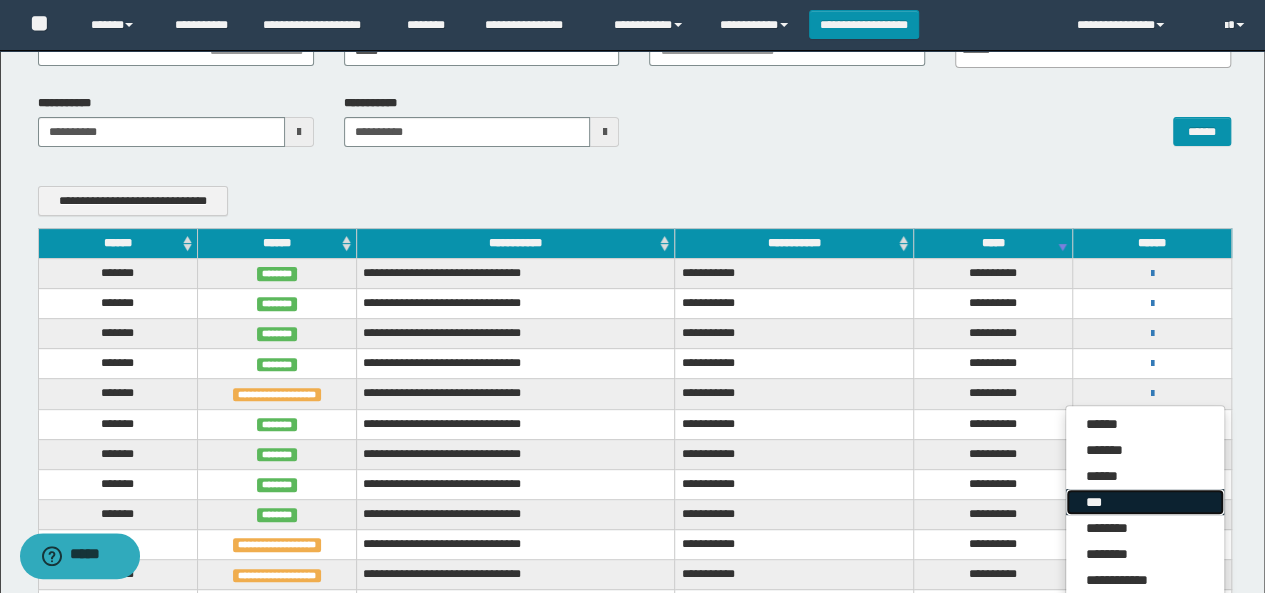 click on "***" at bounding box center (1145, 502) 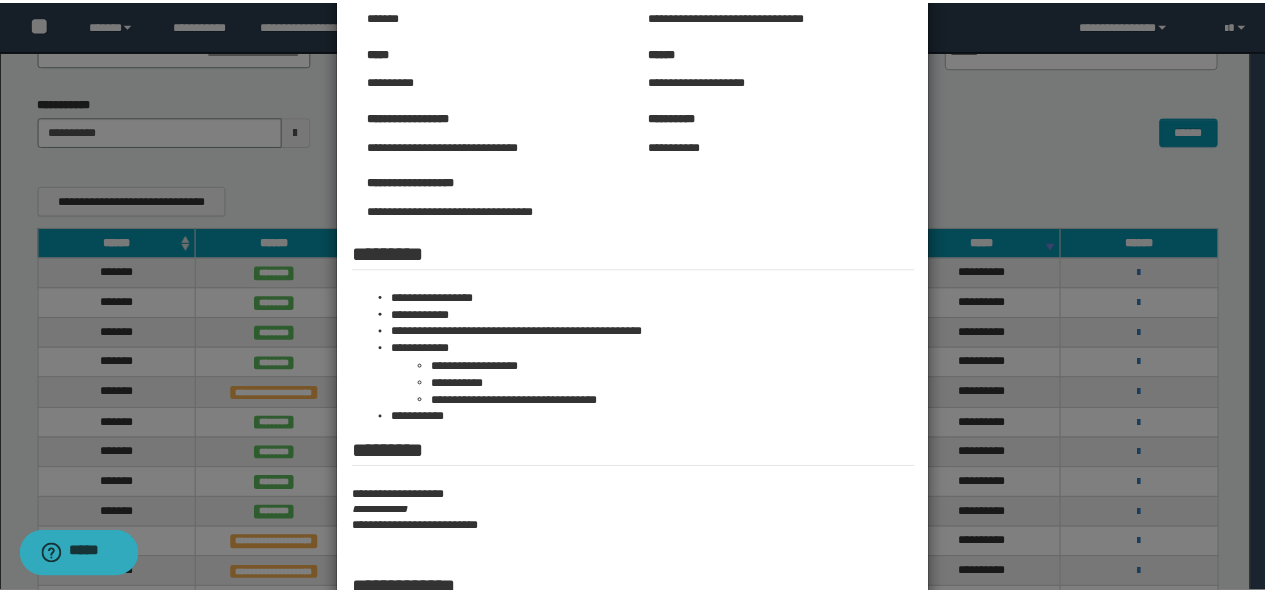 scroll, scrollTop: 0, scrollLeft: 0, axis: both 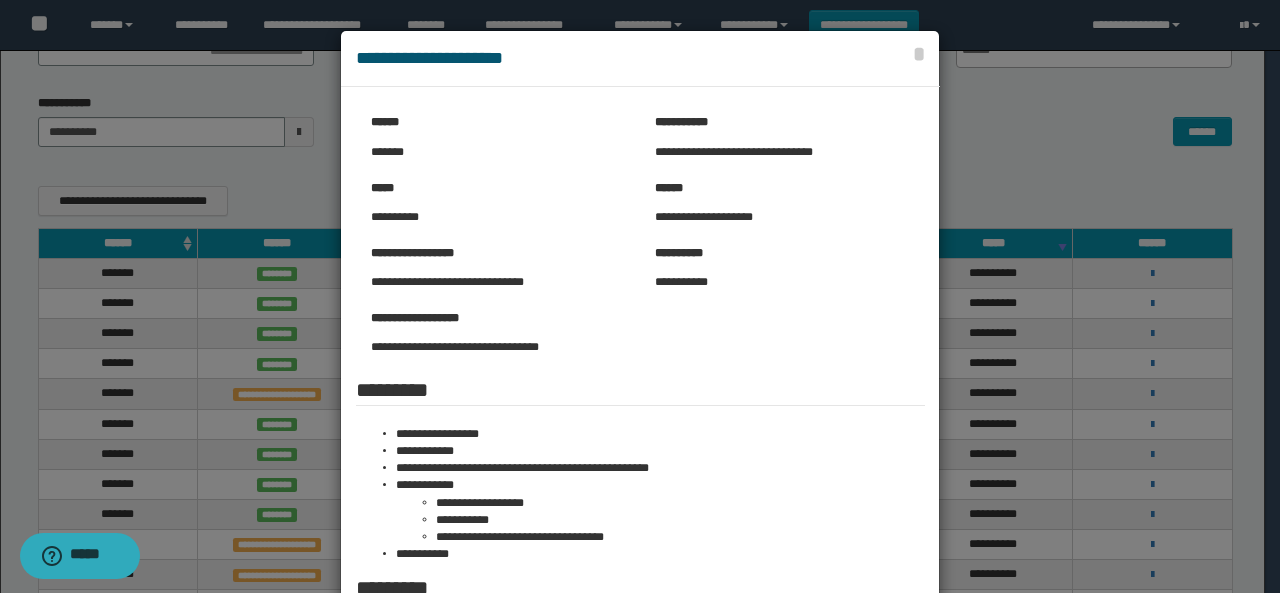 click at bounding box center (640, 447) 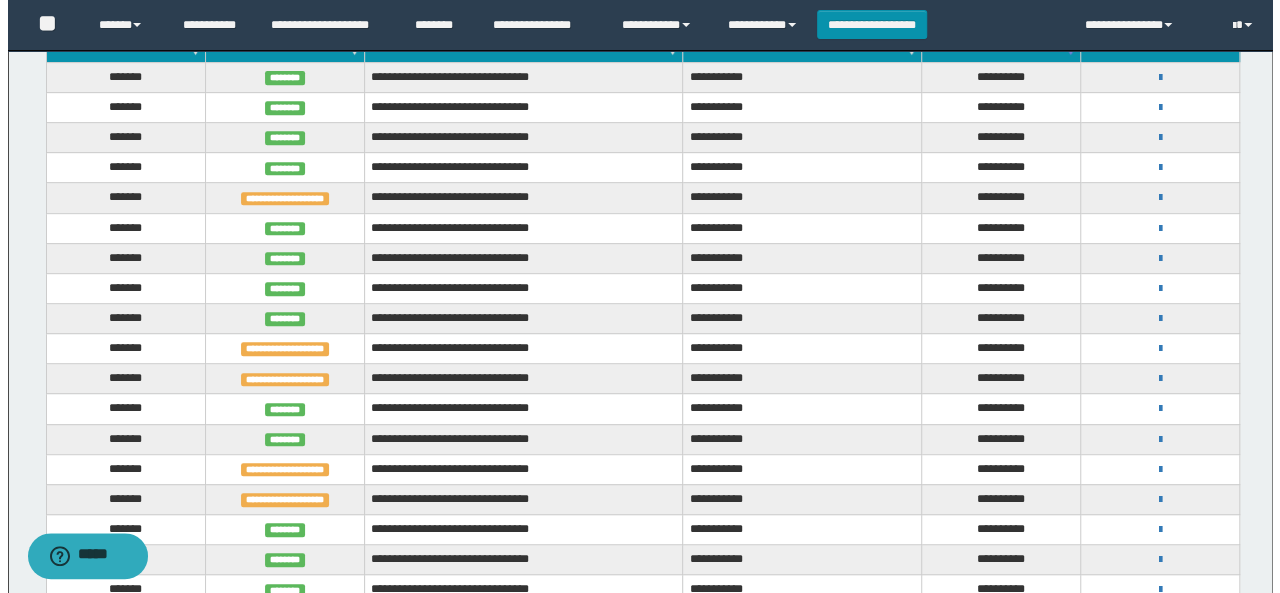 scroll, scrollTop: 400, scrollLeft: 0, axis: vertical 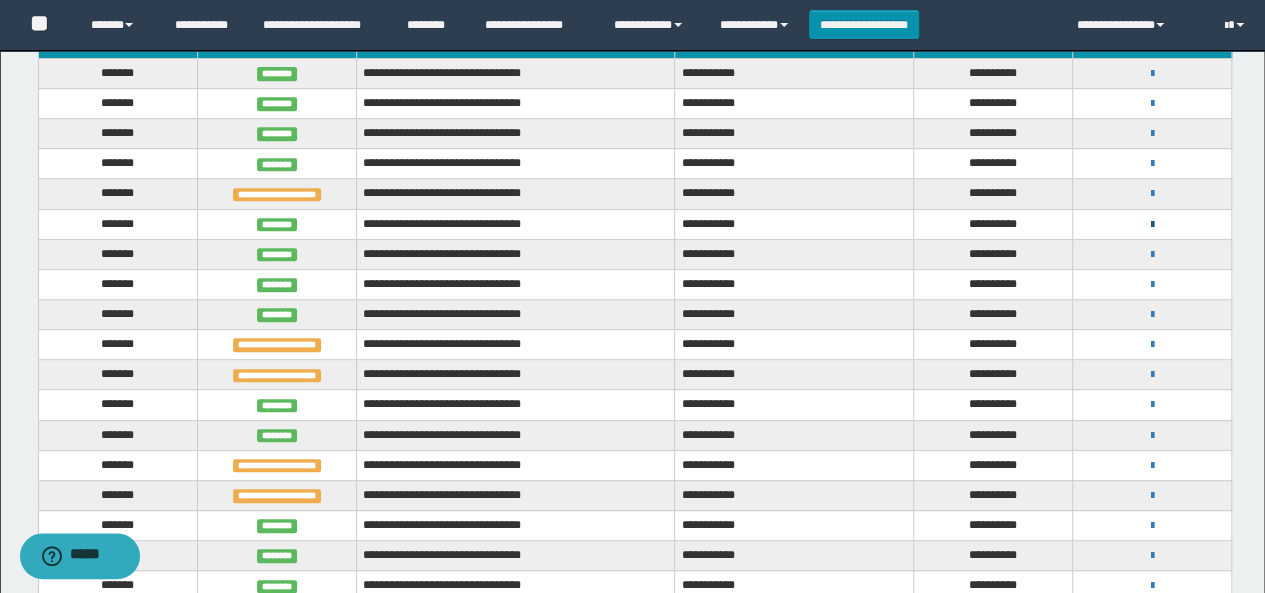 click at bounding box center [1152, 225] 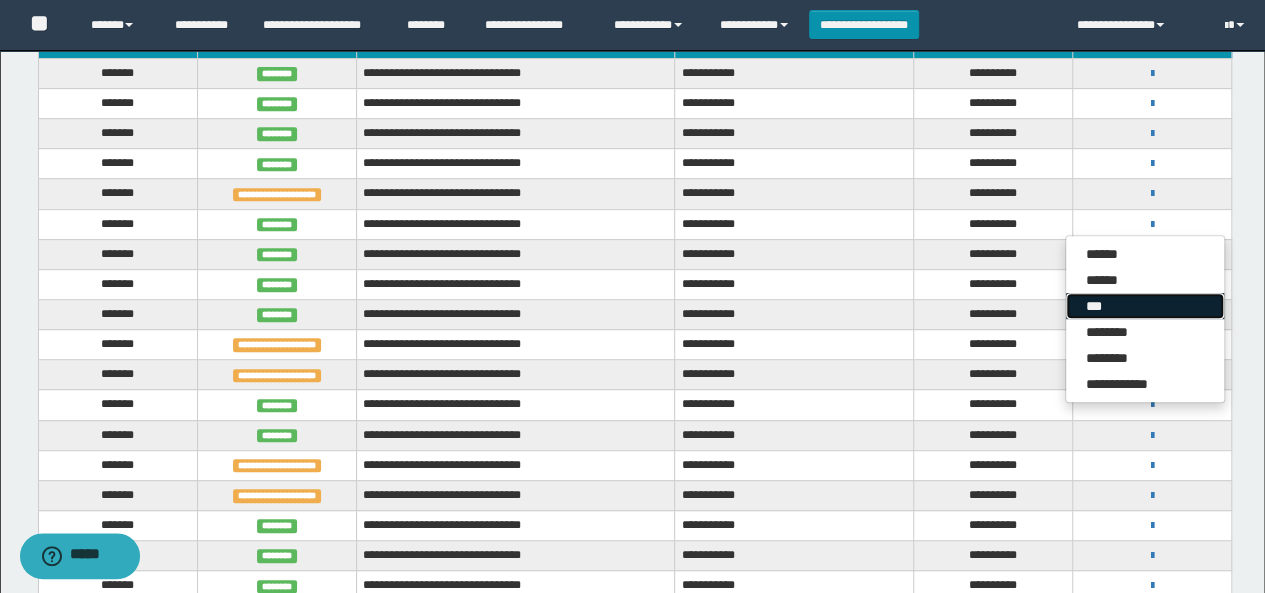 click on "***" at bounding box center (1145, 306) 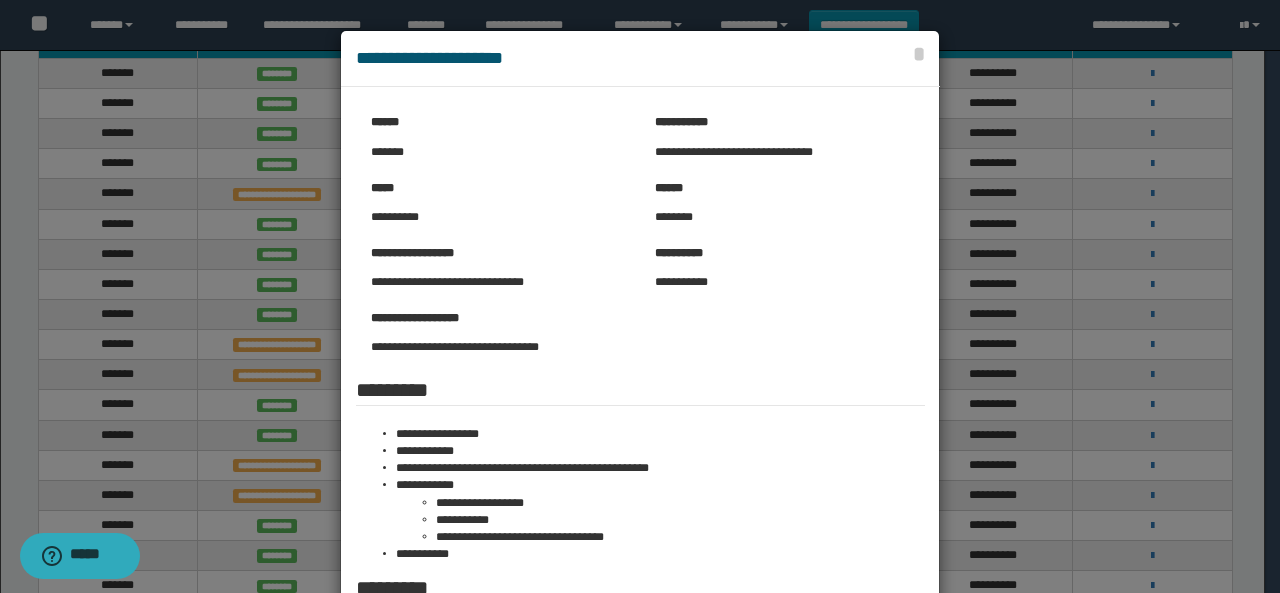 click on "**********" at bounding box center (640, 59) 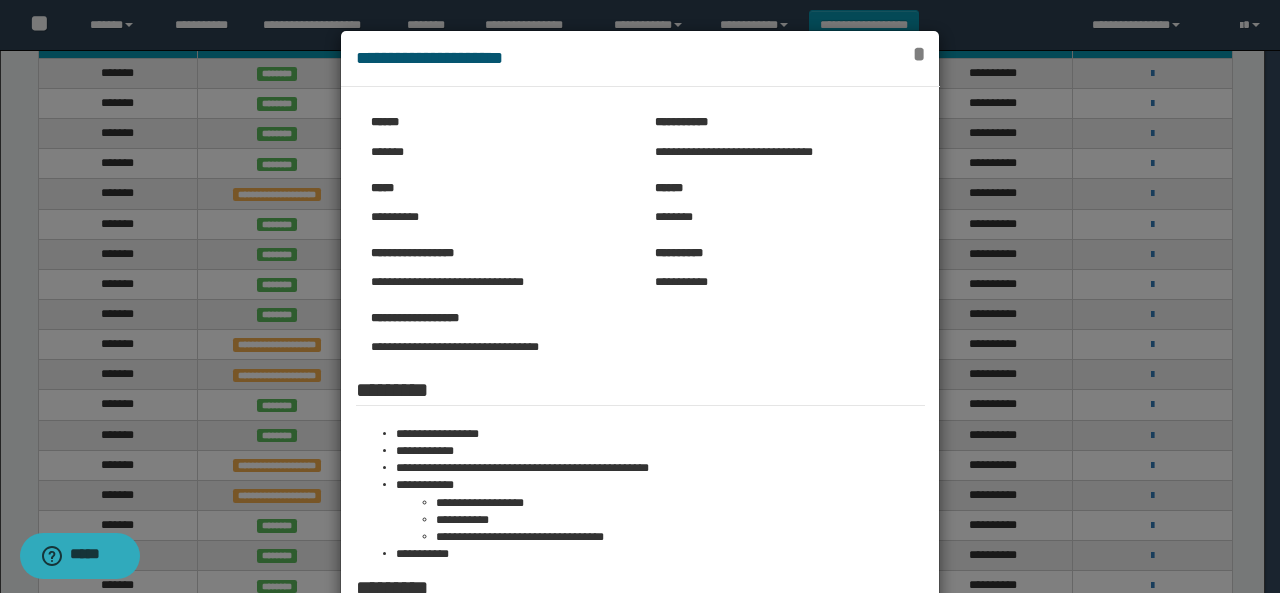 click on "*" at bounding box center (918, 54) 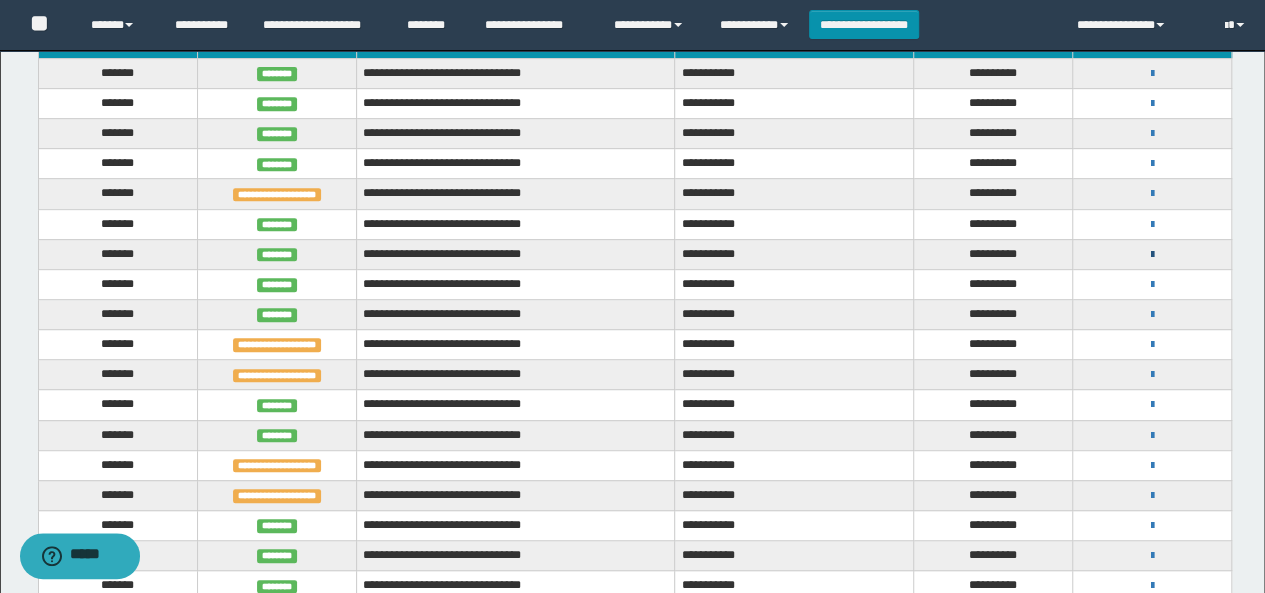 click at bounding box center [1152, 255] 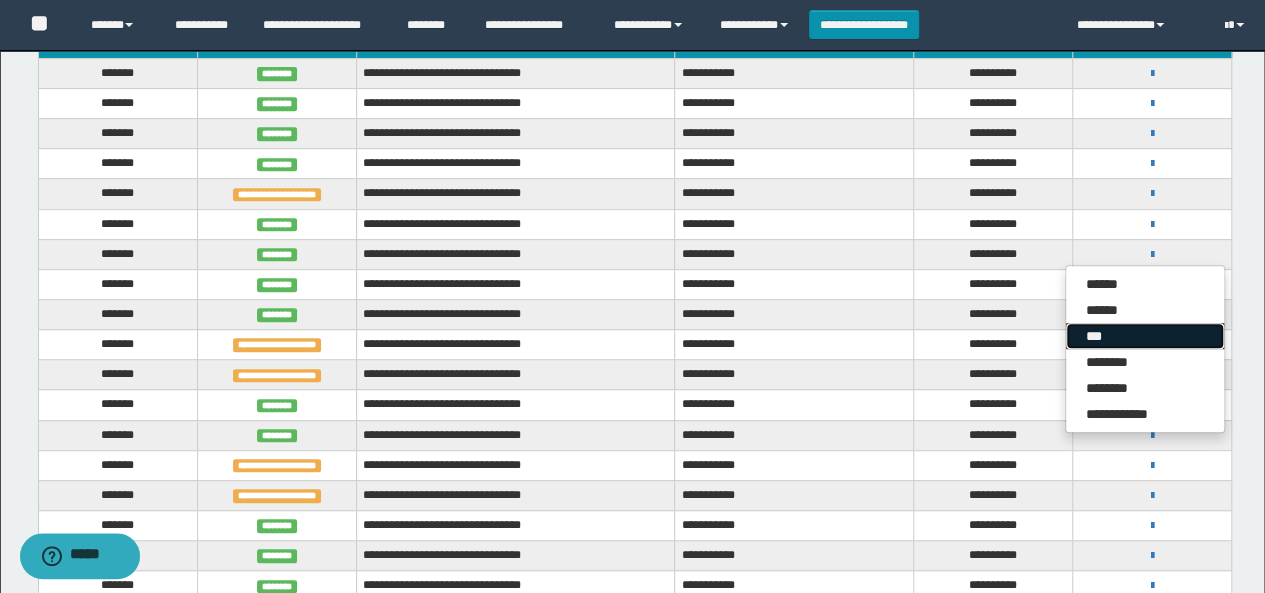 click on "***" at bounding box center (1145, 336) 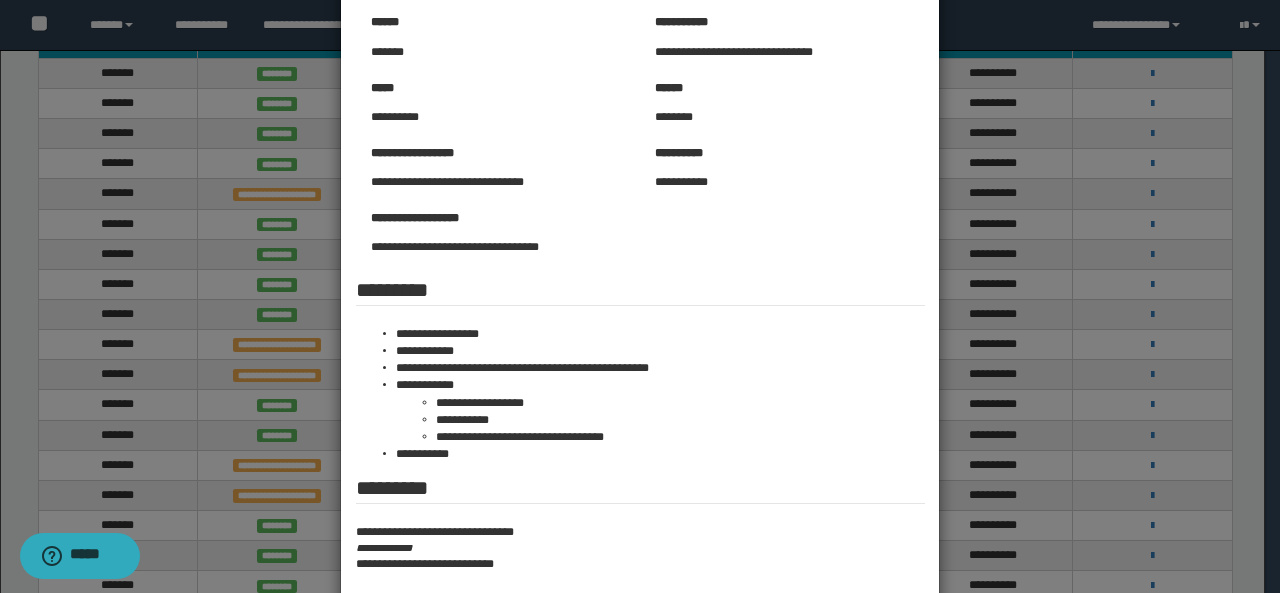 scroll, scrollTop: 0, scrollLeft: 0, axis: both 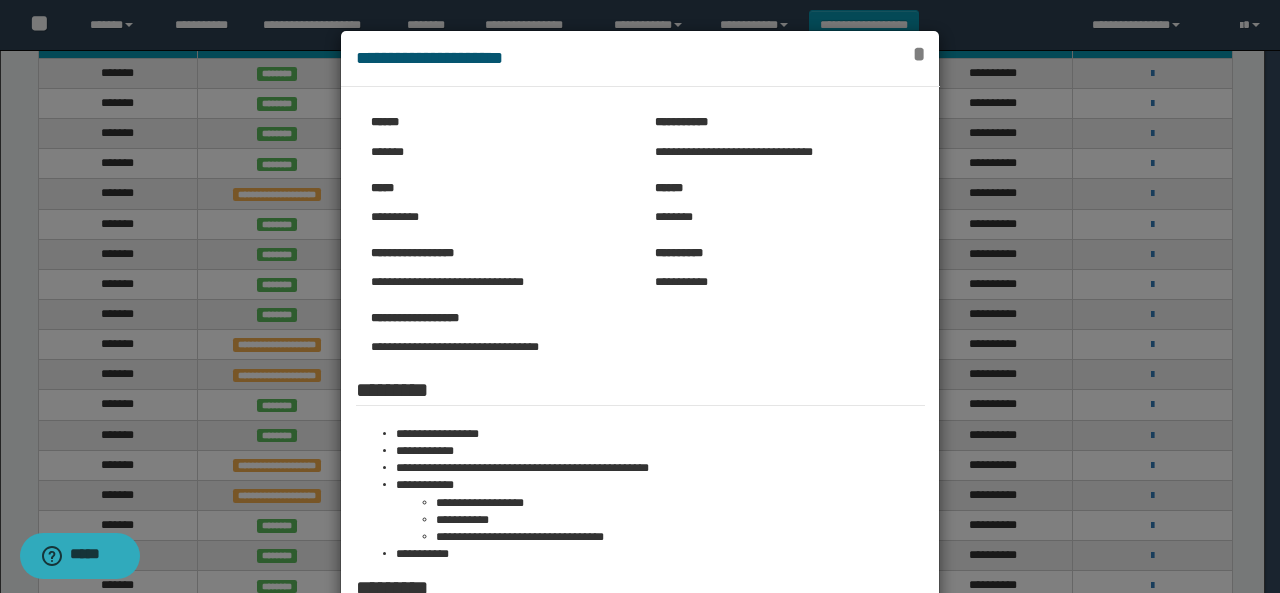 click on "*" at bounding box center (918, 54) 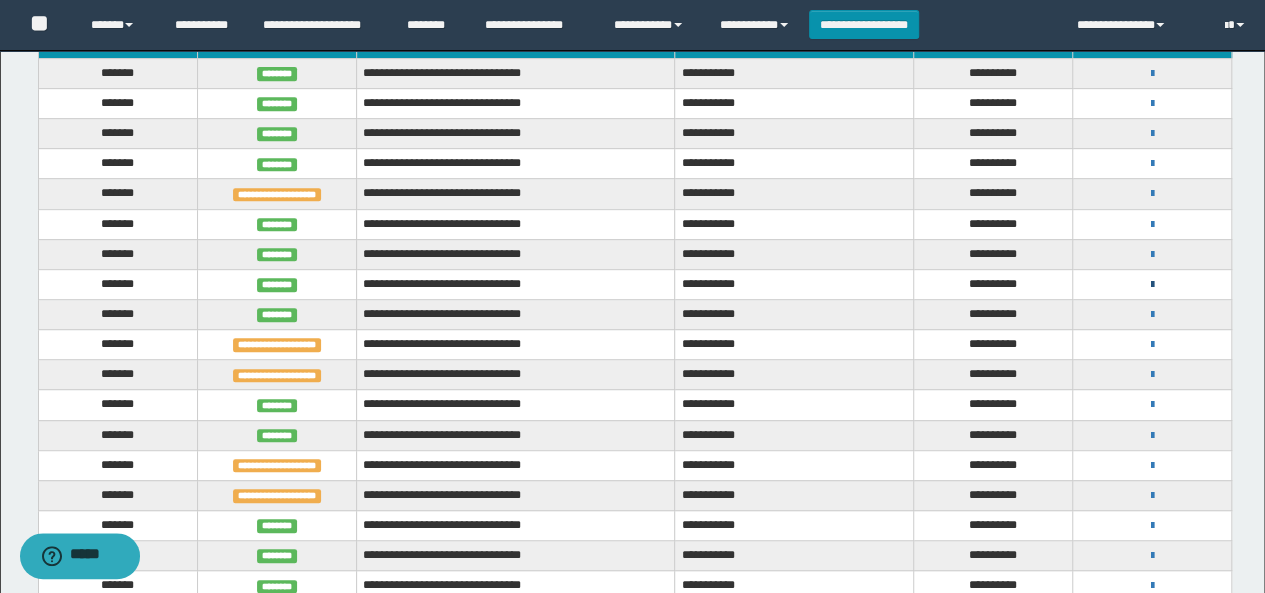click at bounding box center (1152, 285) 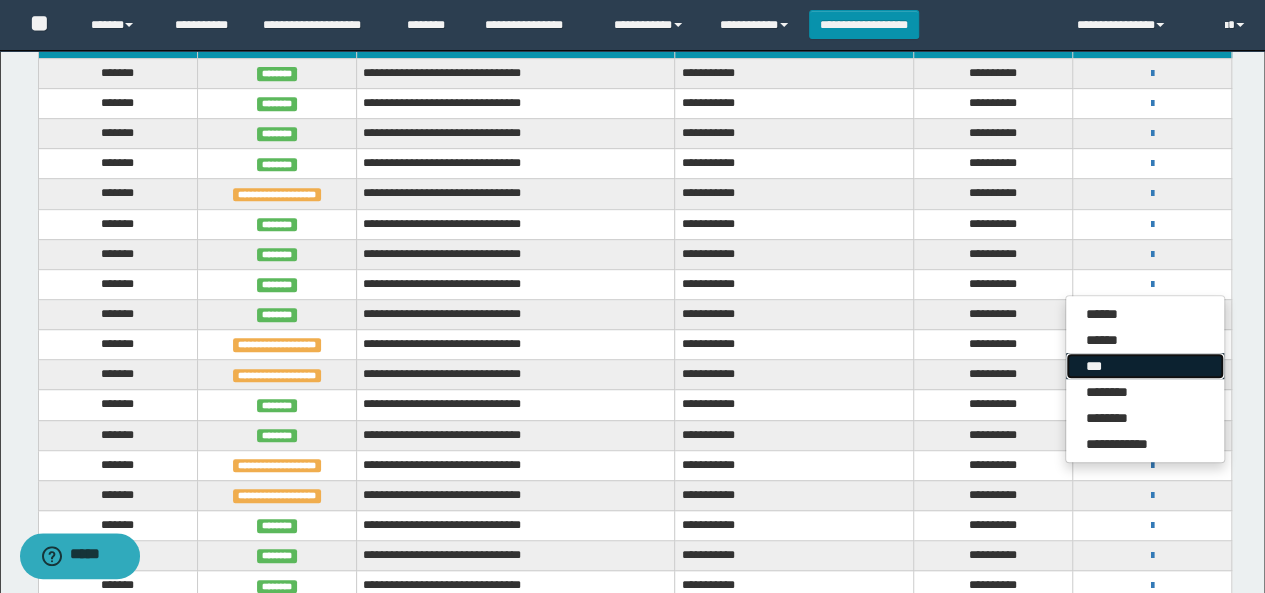 click on "***" at bounding box center (1145, 366) 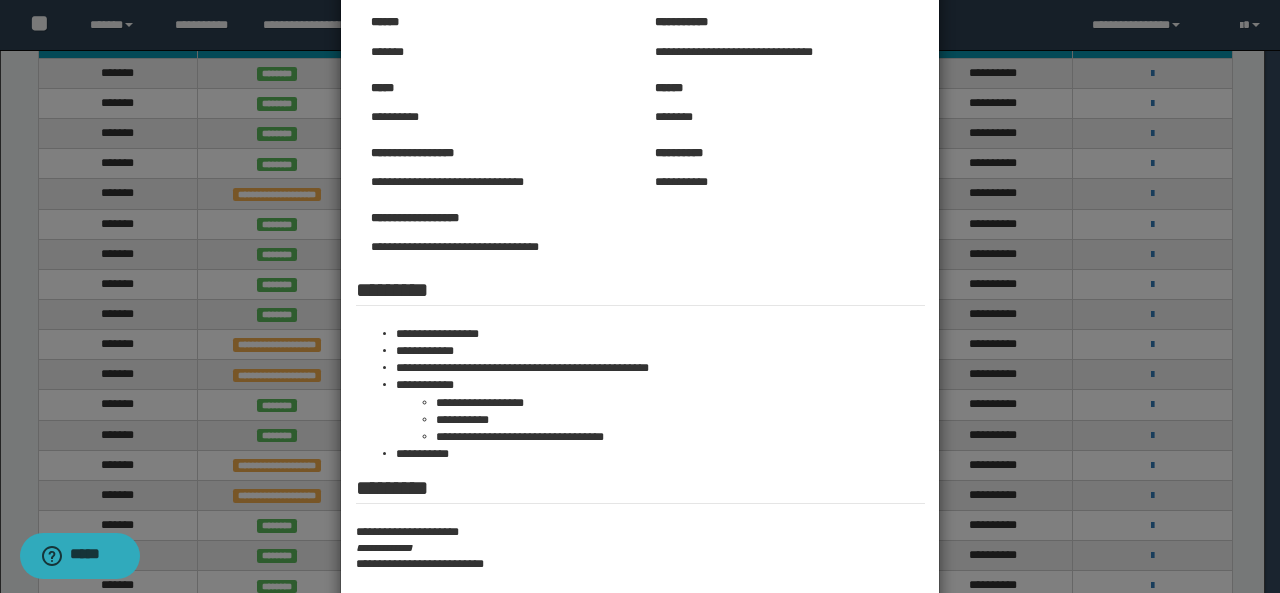 scroll, scrollTop: 0, scrollLeft: 0, axis: both 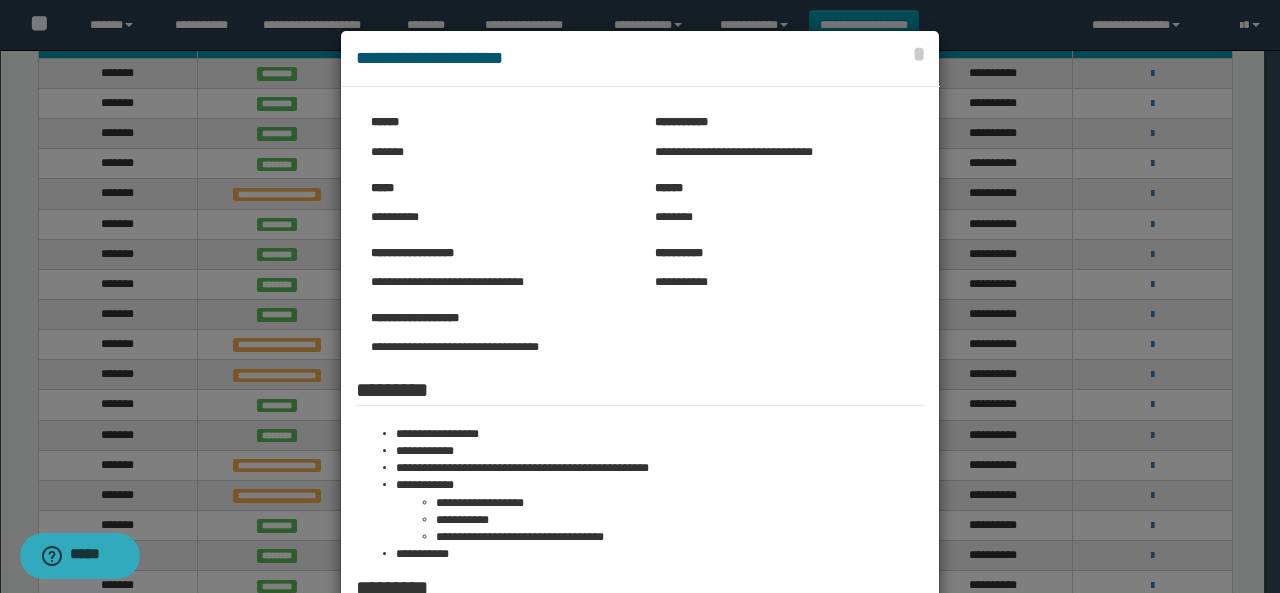 click on "**********" at bounding box center [640, 59] 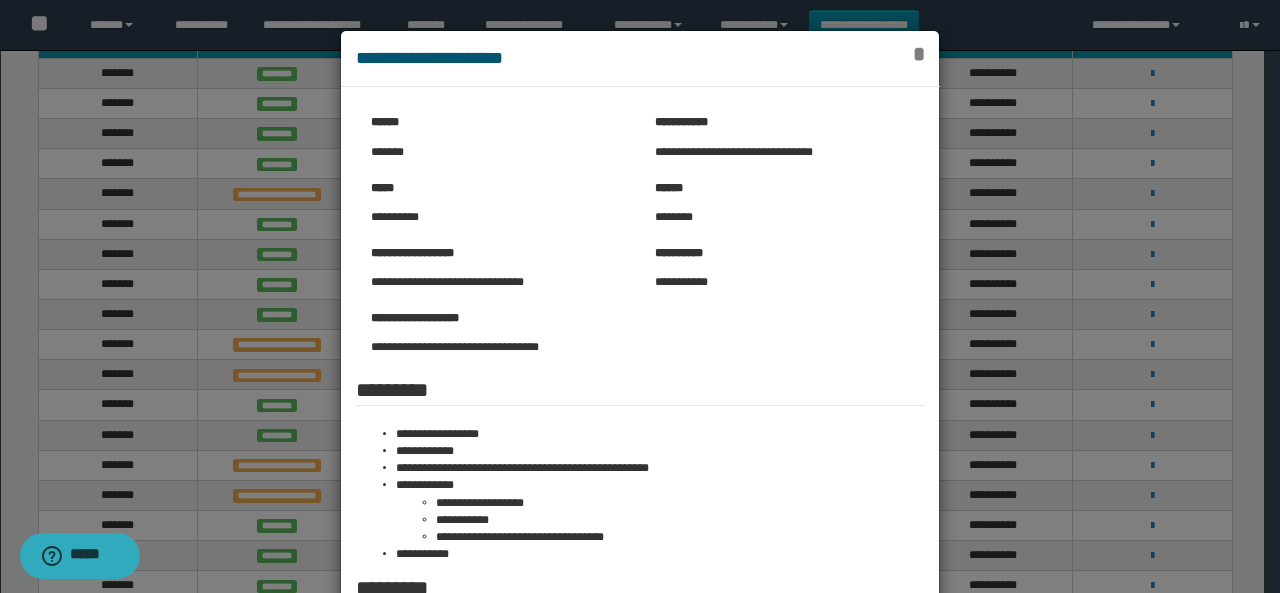 click on "*" at bounding box center (918, 54) 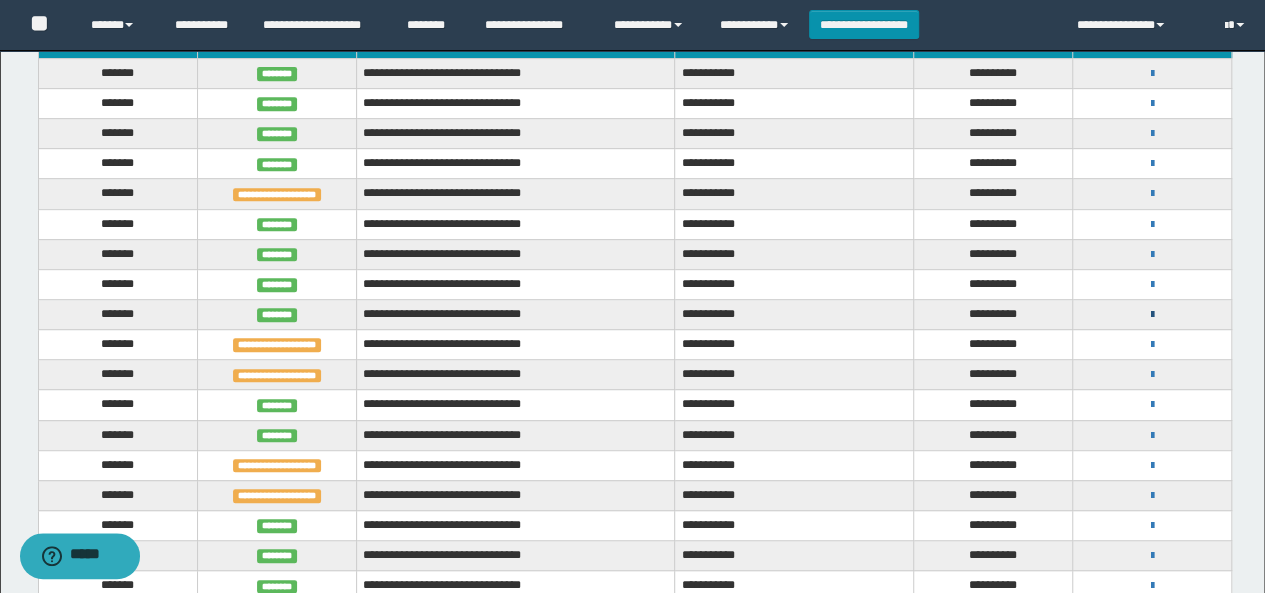 click at bounding box center [1152, 315] 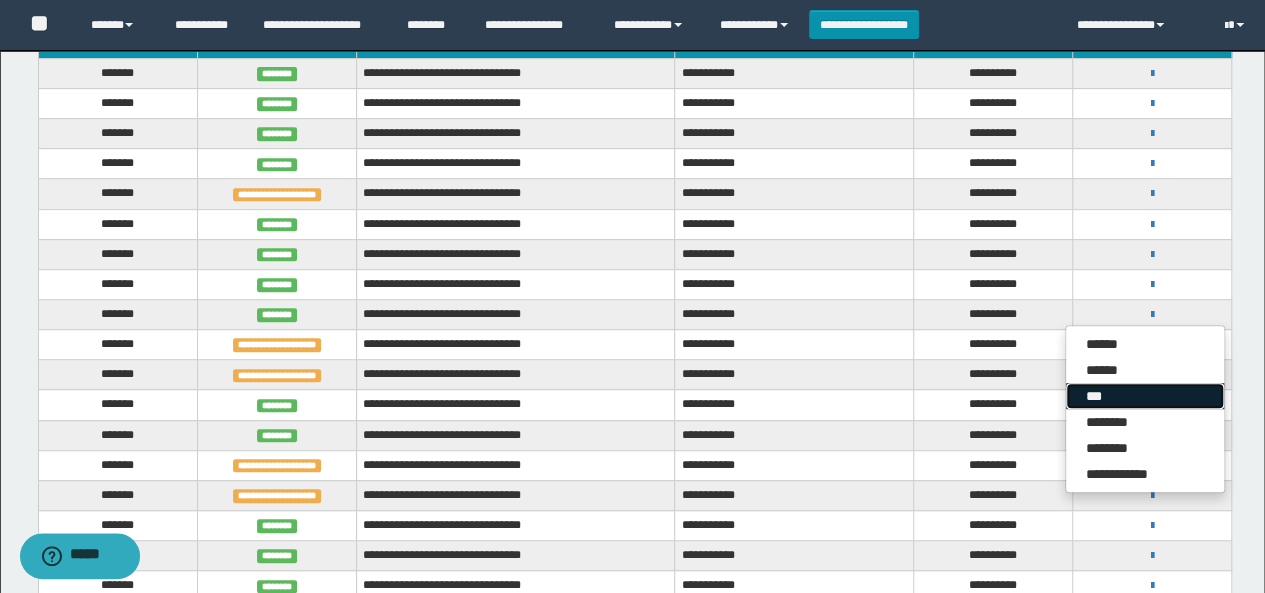 click on "***" at bounding box center (1145, 396) 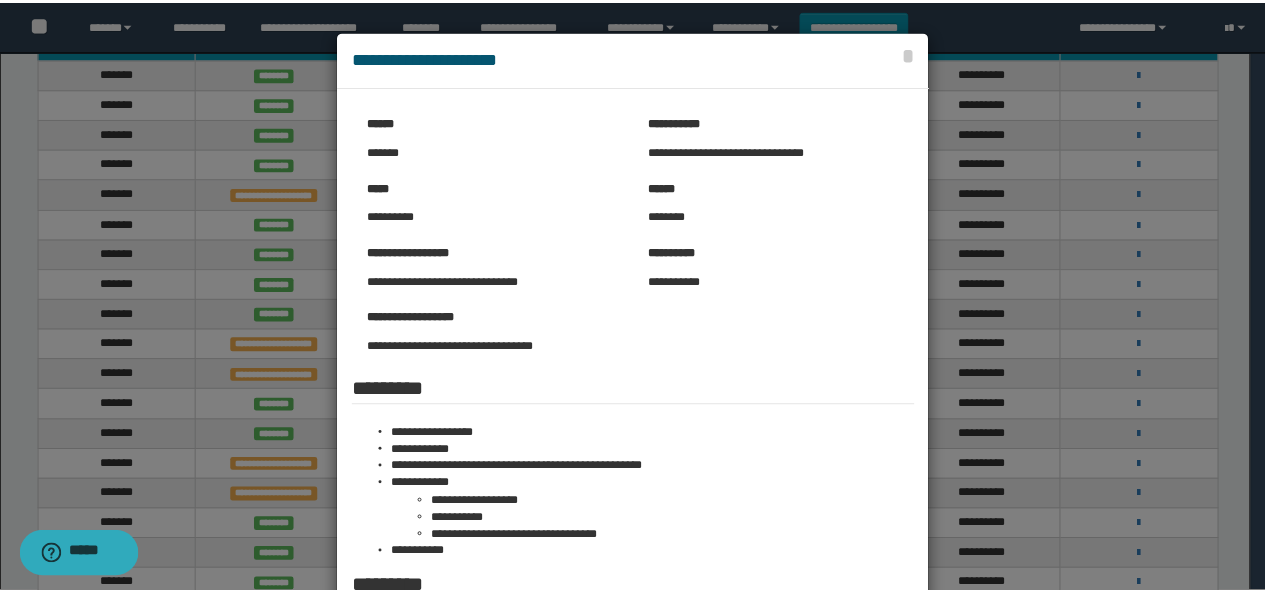 scroll, scrollTop: 0, scrollLeft: 0, axis: both 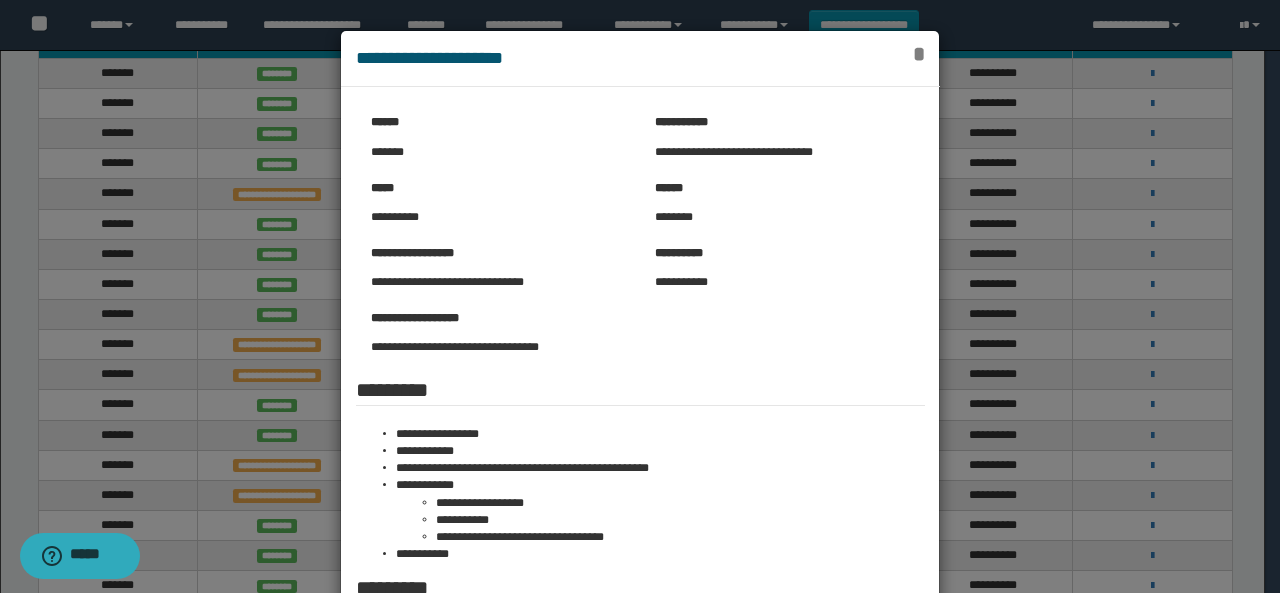 click on "*" at bounding box center (918, 54) 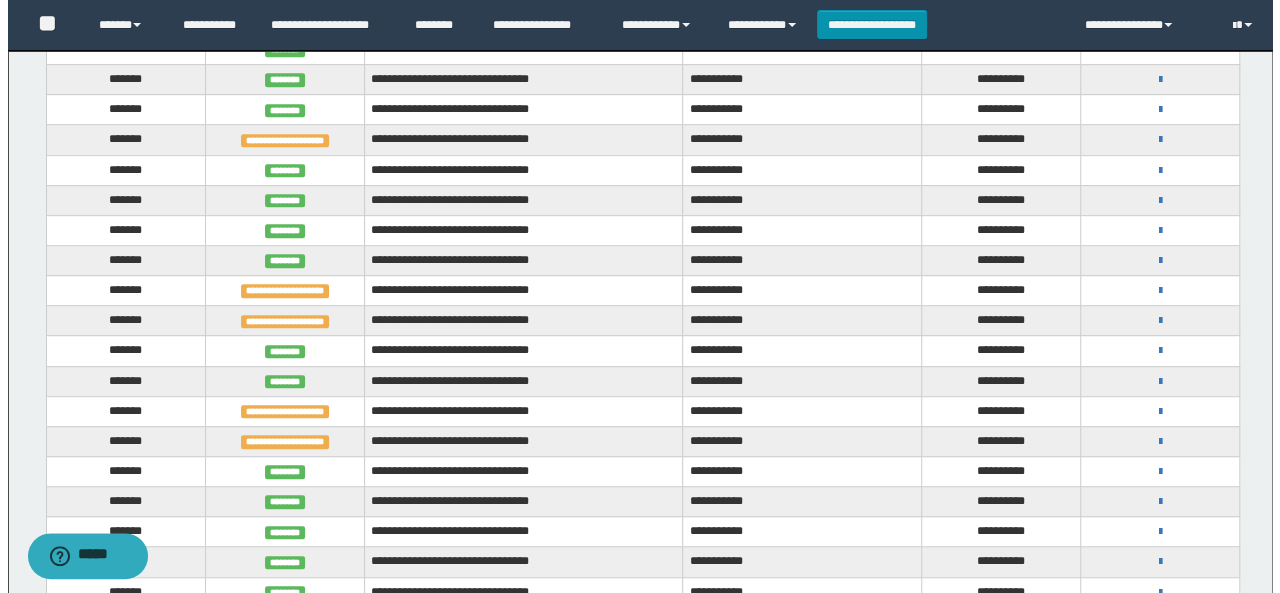 scroll, scrollTop: 500, scrollLeft: 0, axis: vertical 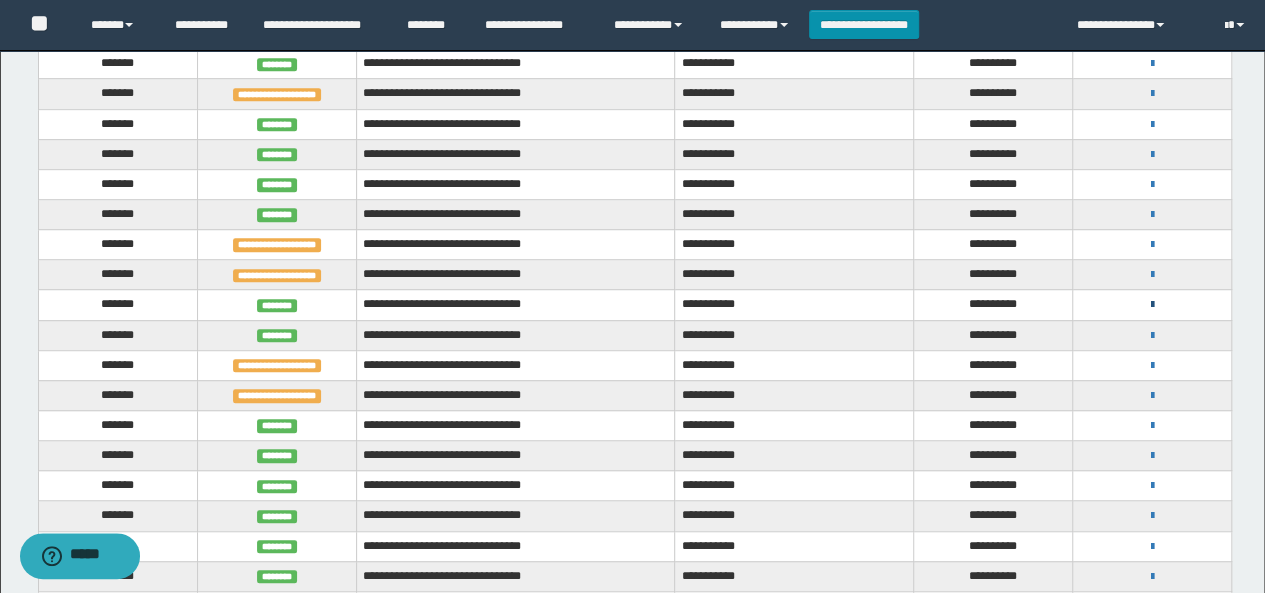 click at bounding box center [1152, 305] 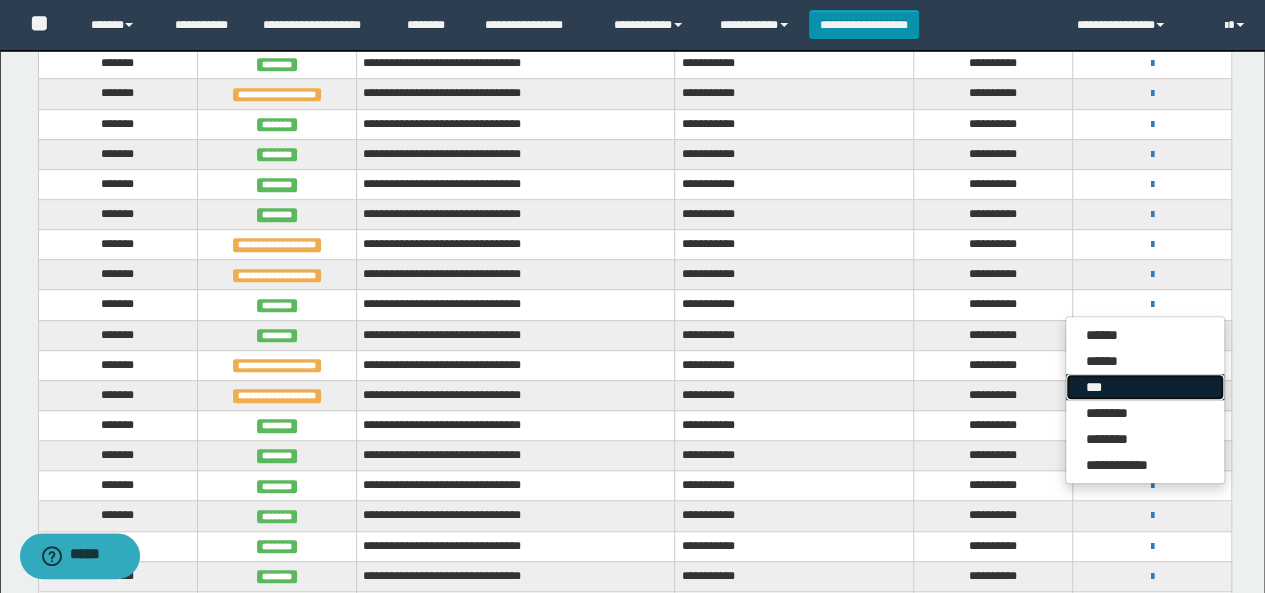 click on "***" at bounding box center [1145, 387] 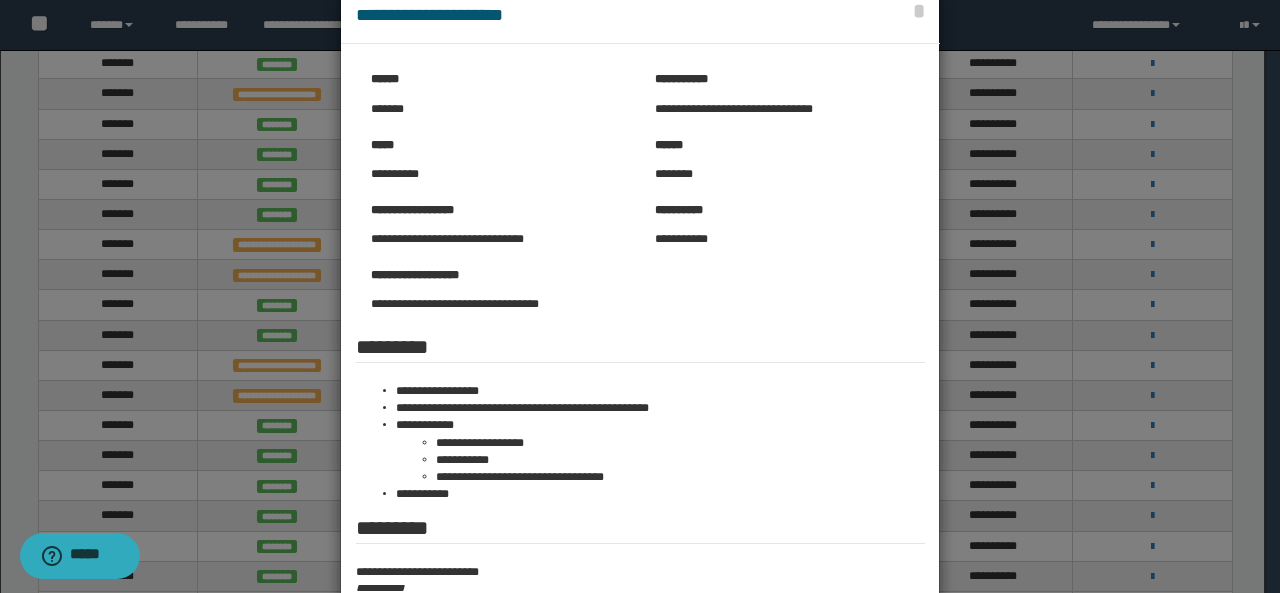 scroll, scrollTop: 0, scrollLeft: 0, axis: both 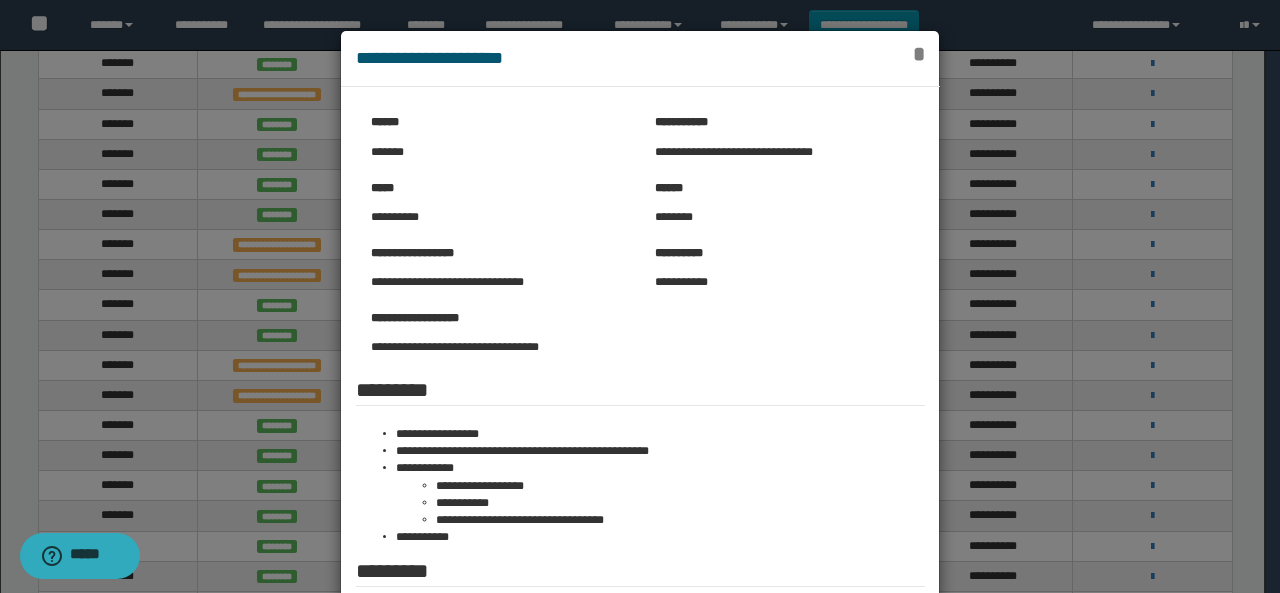 click on "*" at bounding box center (918, 54) 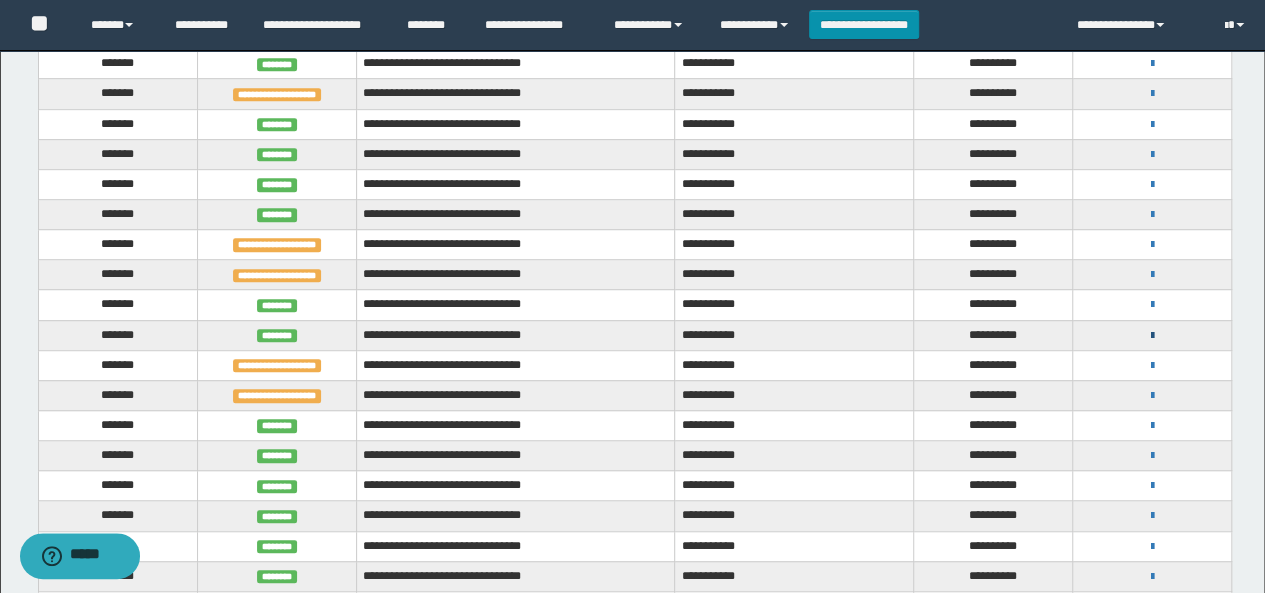 click at bounding box center [1152, 336] 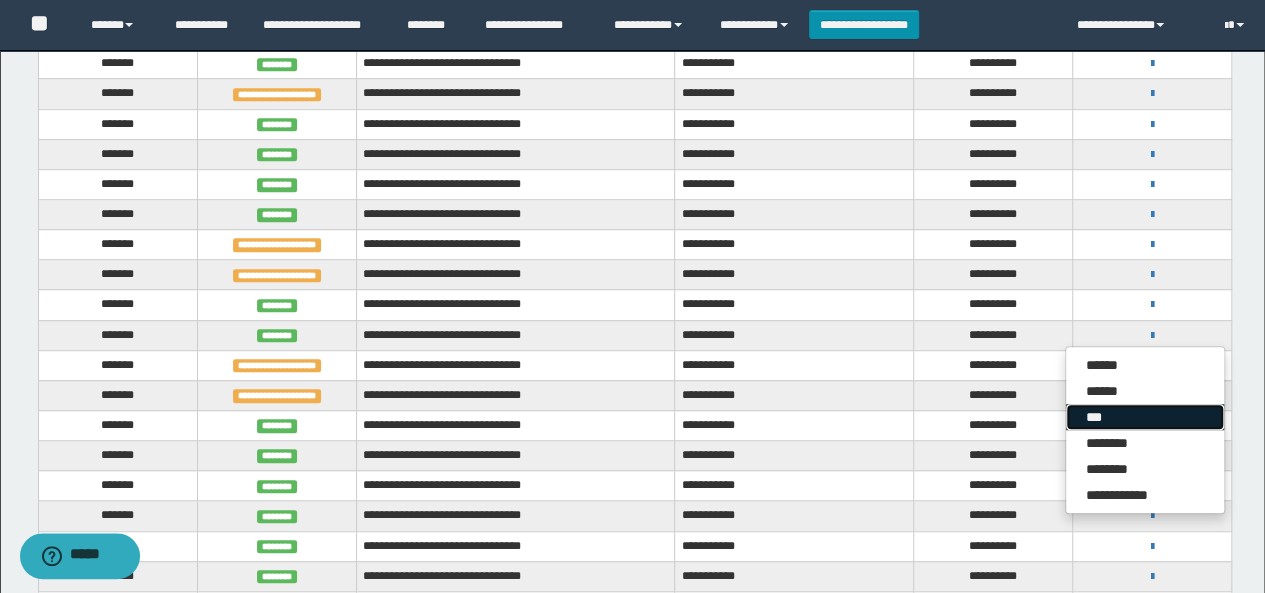 click on "***" at bounding box center (1145, 417) 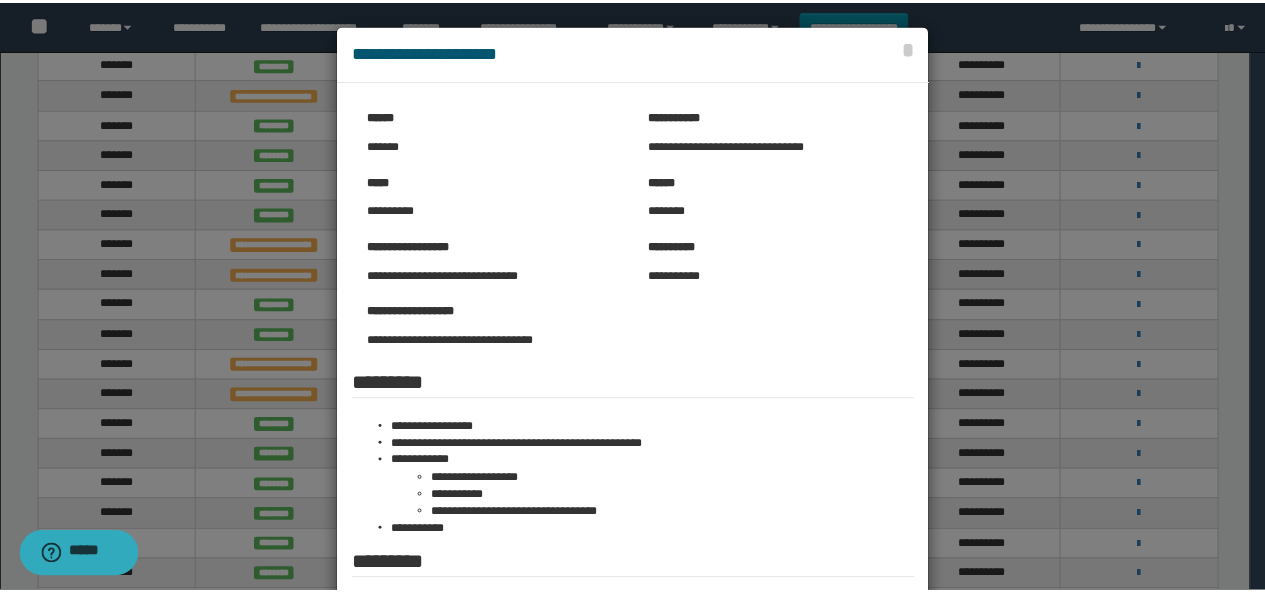 scroll, scrollTop: 0, scrollLeft: 0, axis: both 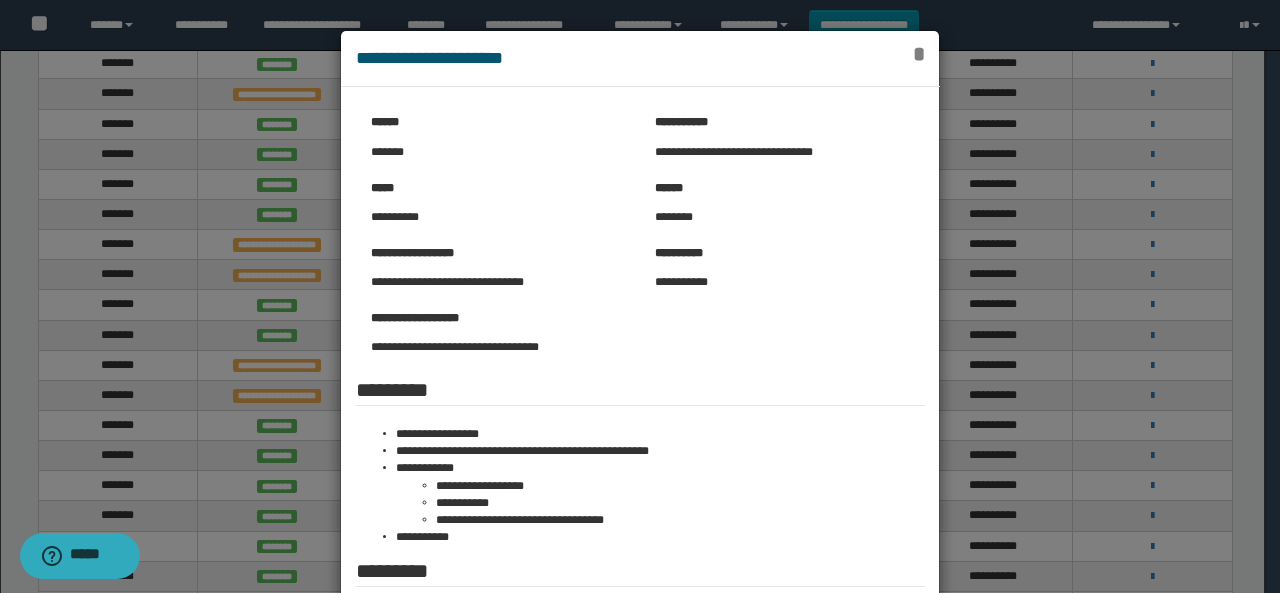 click on "*" at bounding box center (918, 54) 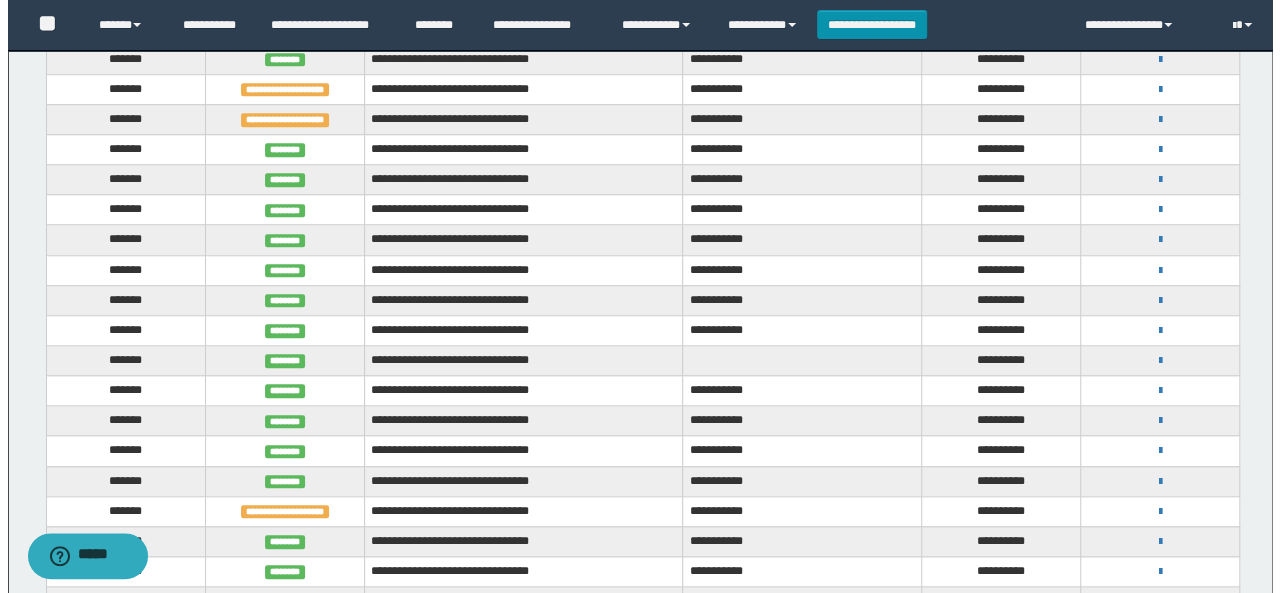 scroll, scrollTop: 800, scrollLeft: 0, axis: vertical 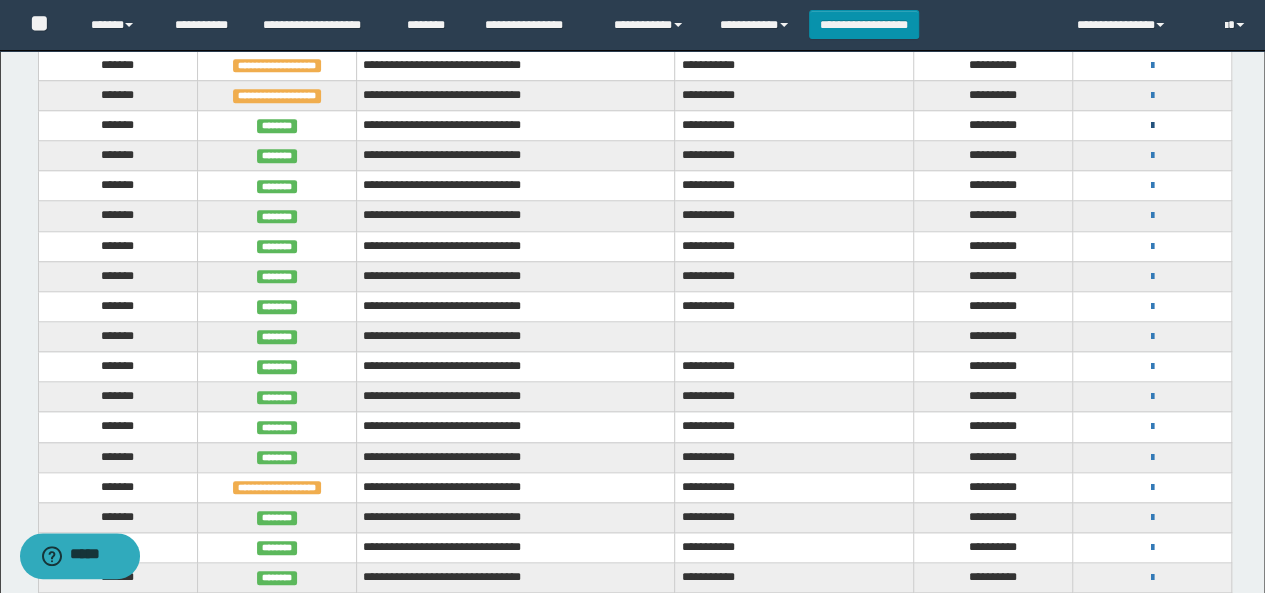click at bounding box center (1152, 126) 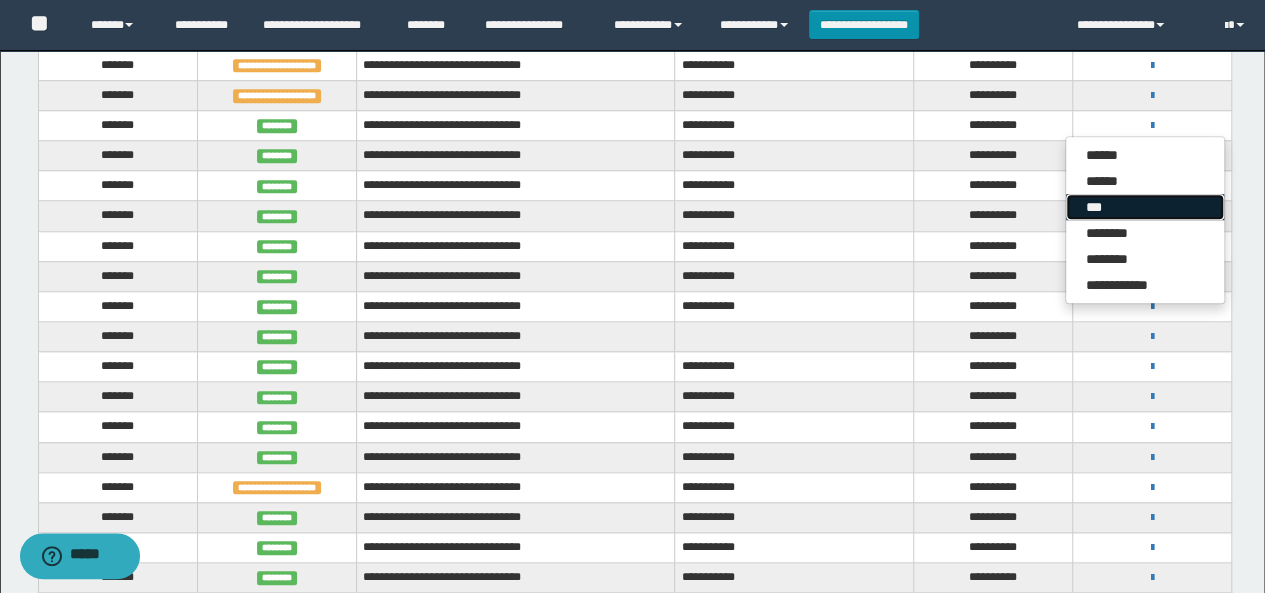 click on "***" at bounding box center (1145, 207) 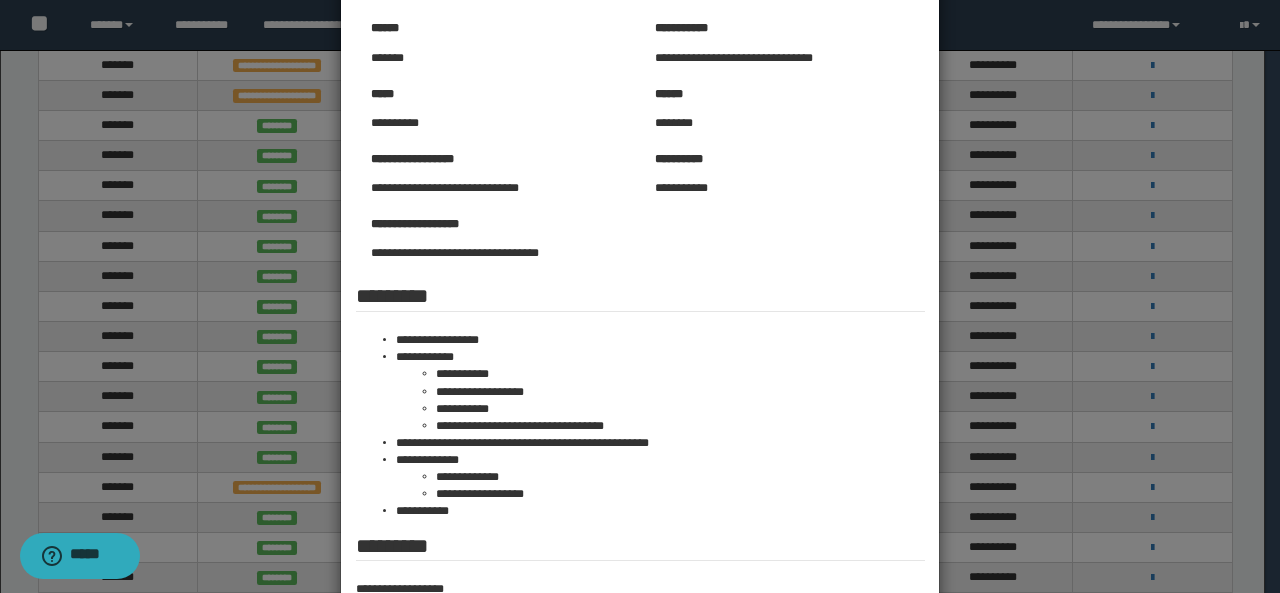scroll, scrollTop: 52, scrollLeft: 0, axis: vertical 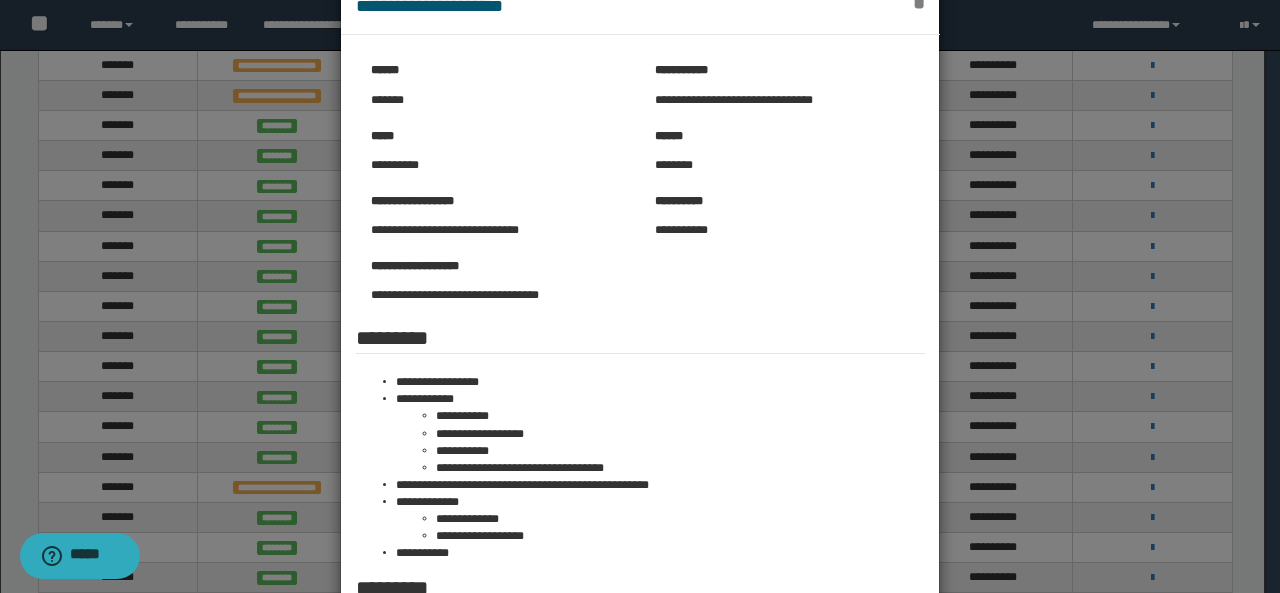 click on "*" at bounding box center [918, 2] 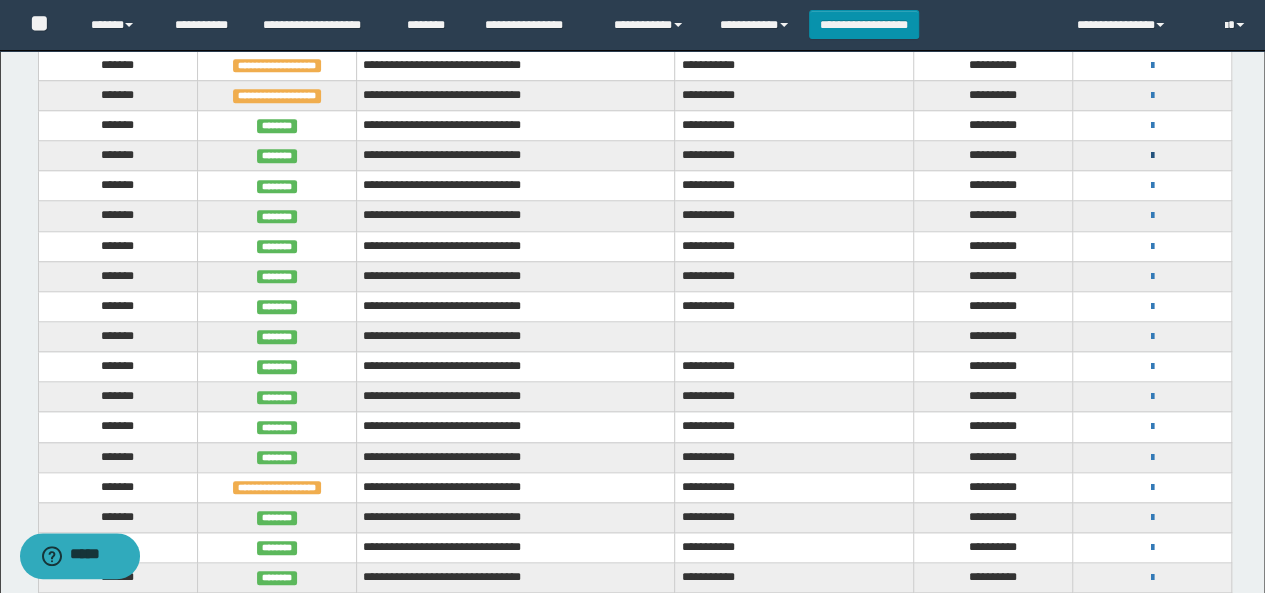 click at bounding box center (1152, 156) 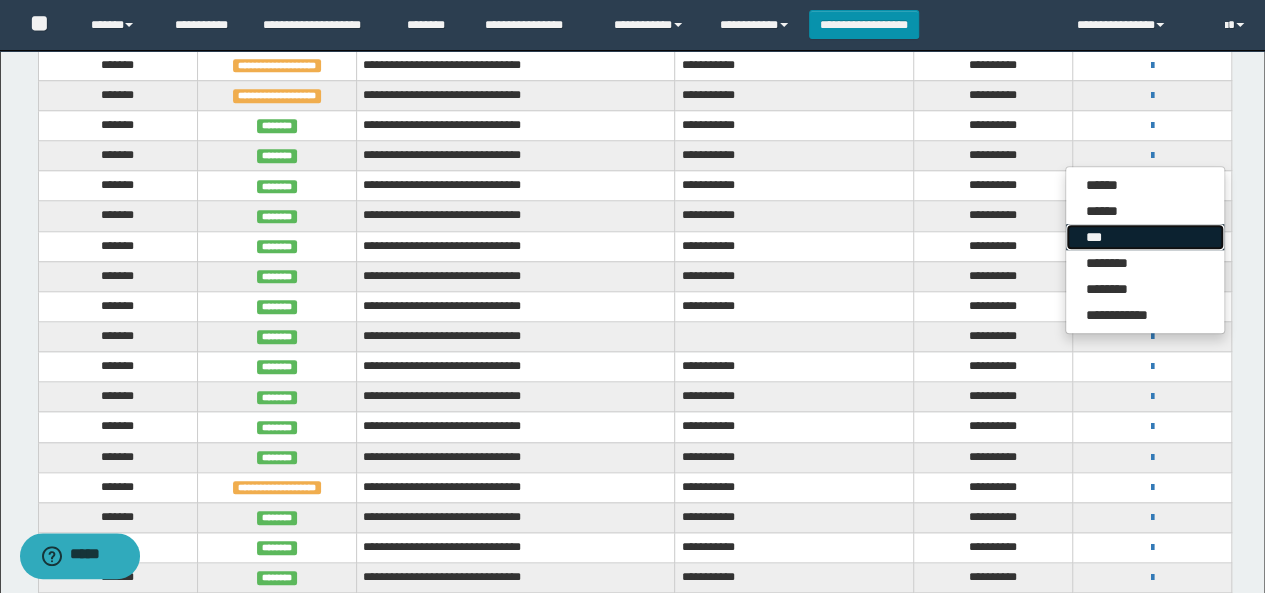 click on "***" at bounding box center [1145, 237] 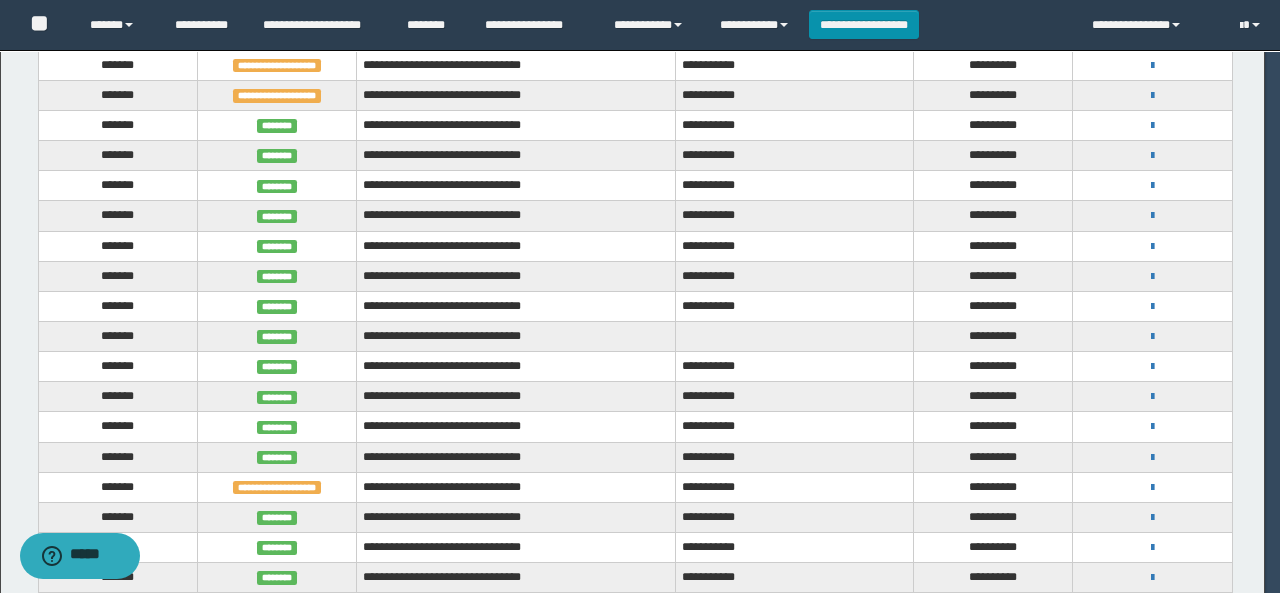 scroll, scrollTop: 0, scrollLeft: 0, axis: both 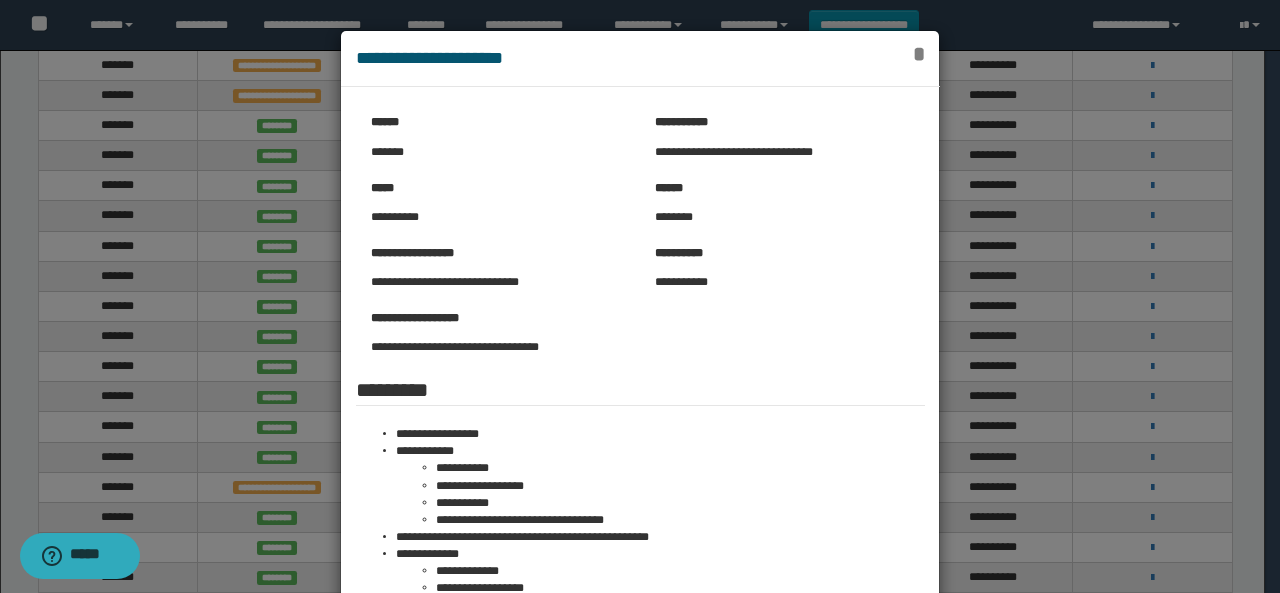 click on "*" at bounding box center (918, 54) 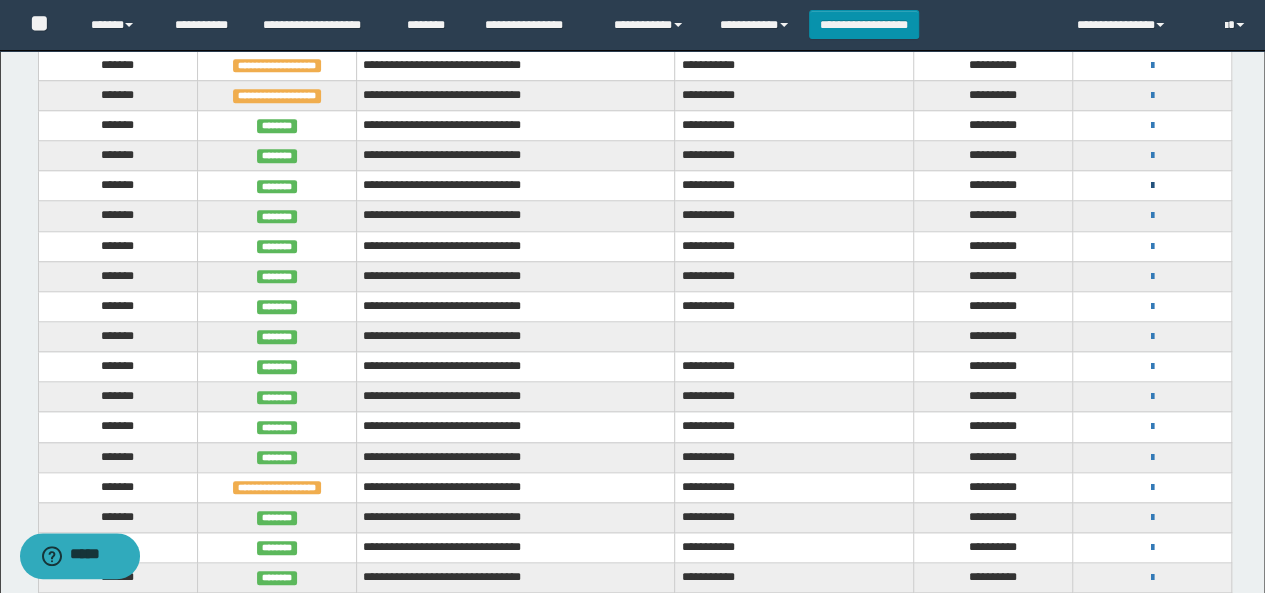 click at bounding box center [1152, 186] 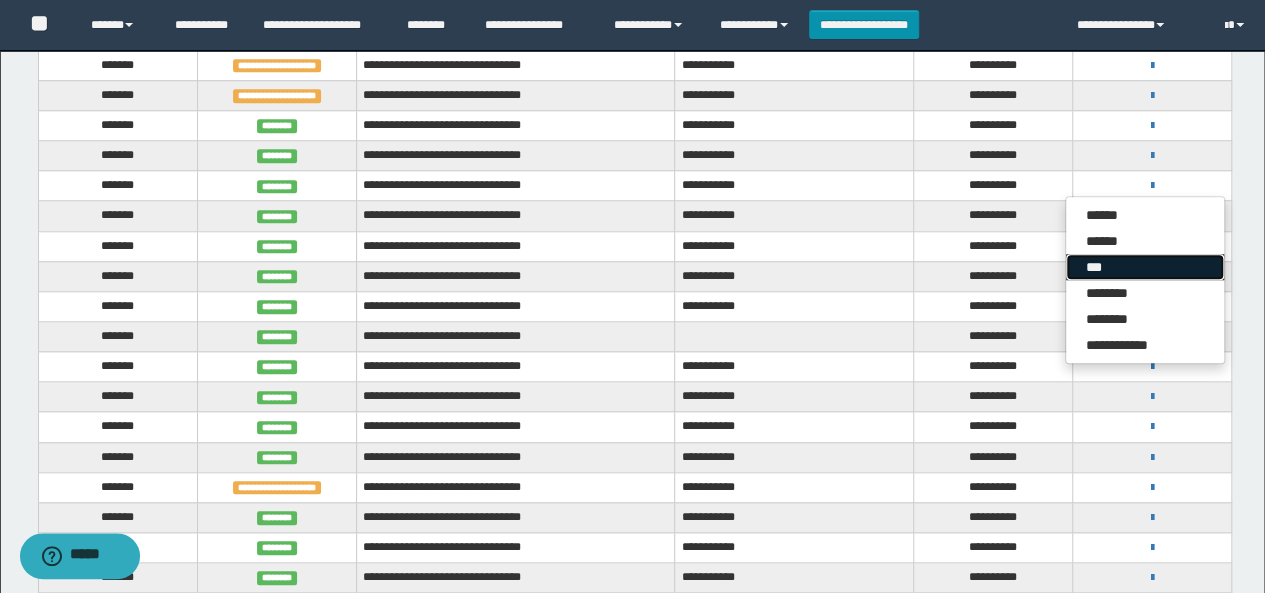 click on "***" at bounding box center (1145, 267) 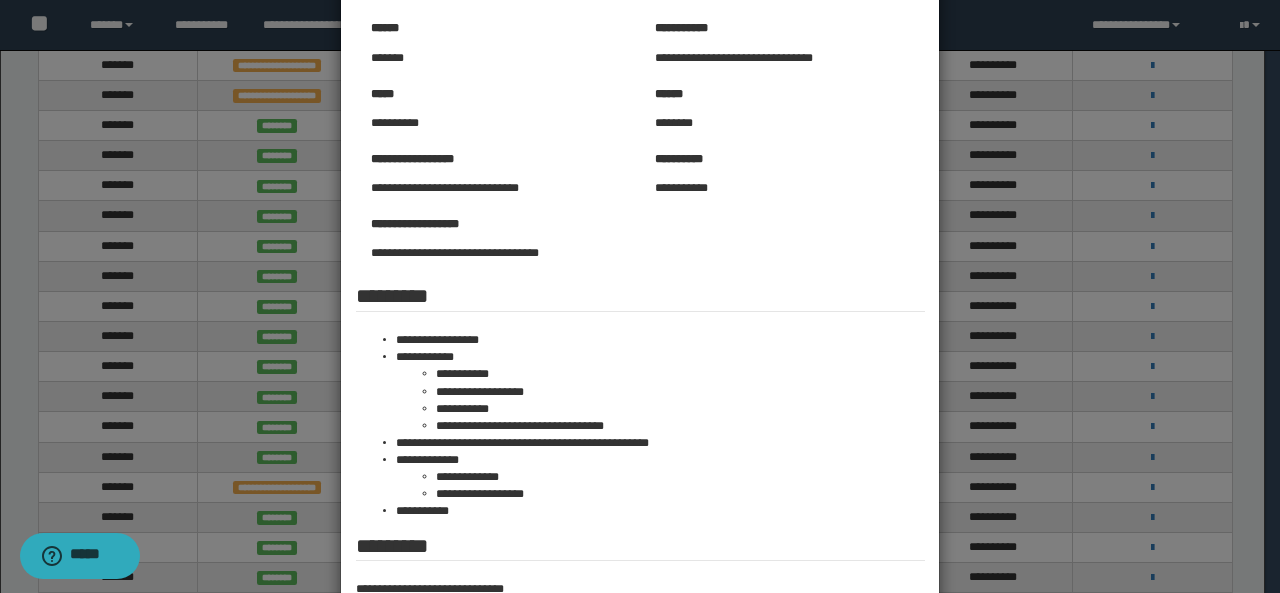 scroll, scrollTop: 0, scrollLeft: 0, axis: both 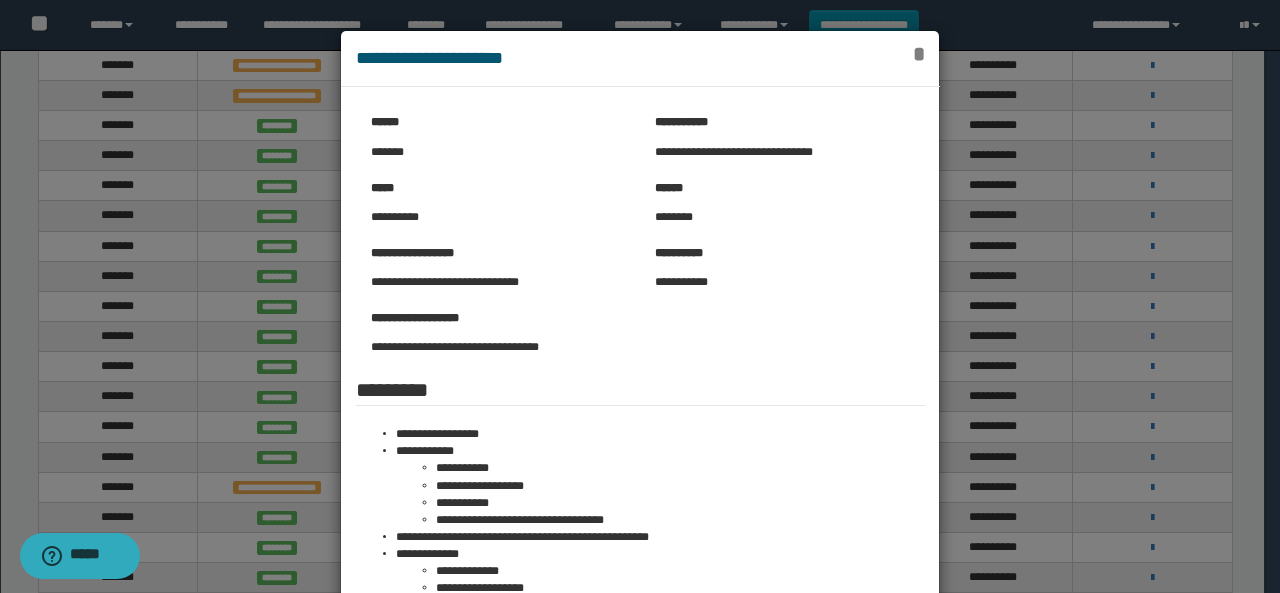 click on "*" at bounding box center (918, 54) 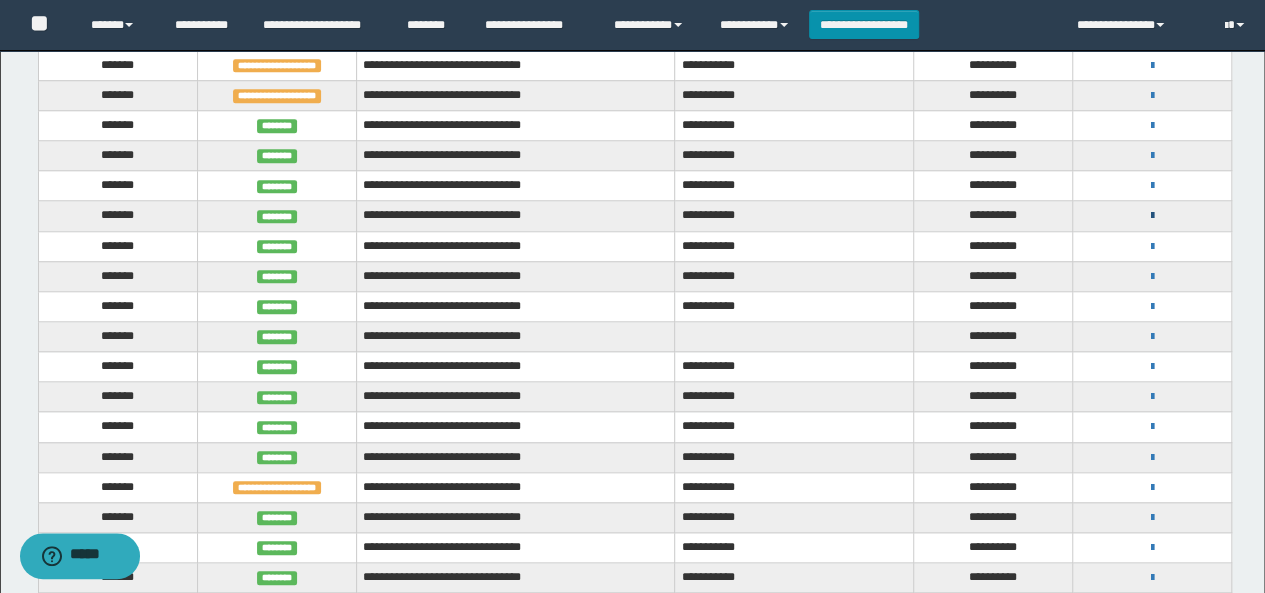 click at bounding box center [1152, 216] 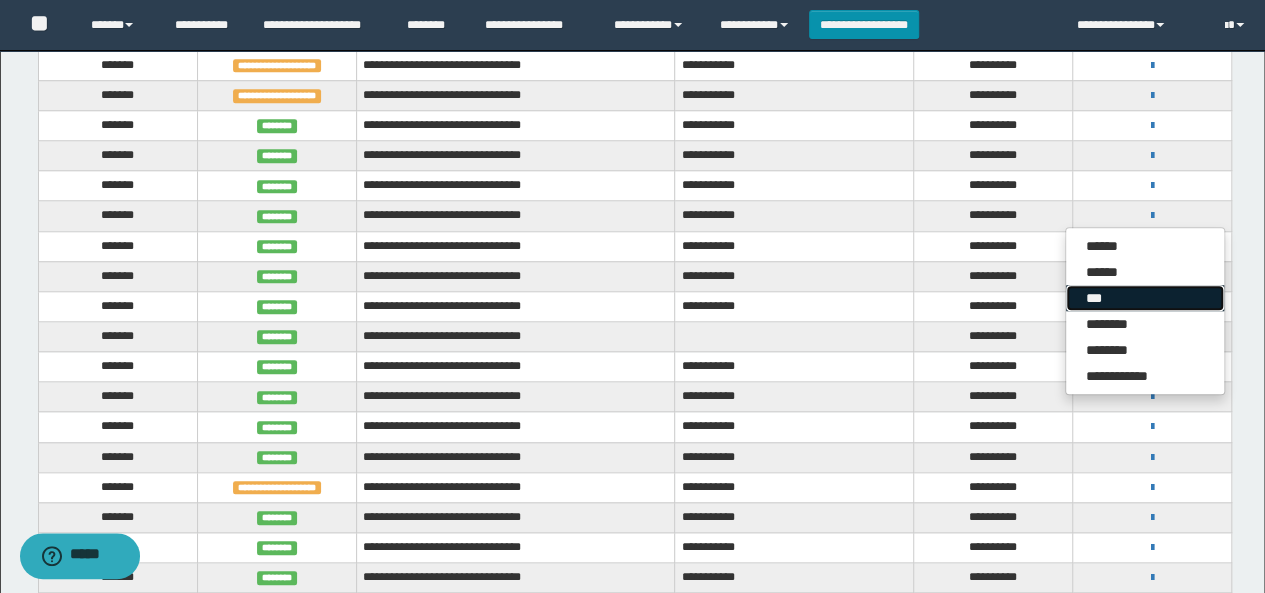 click on "***" at bounding box center [1145, 298] 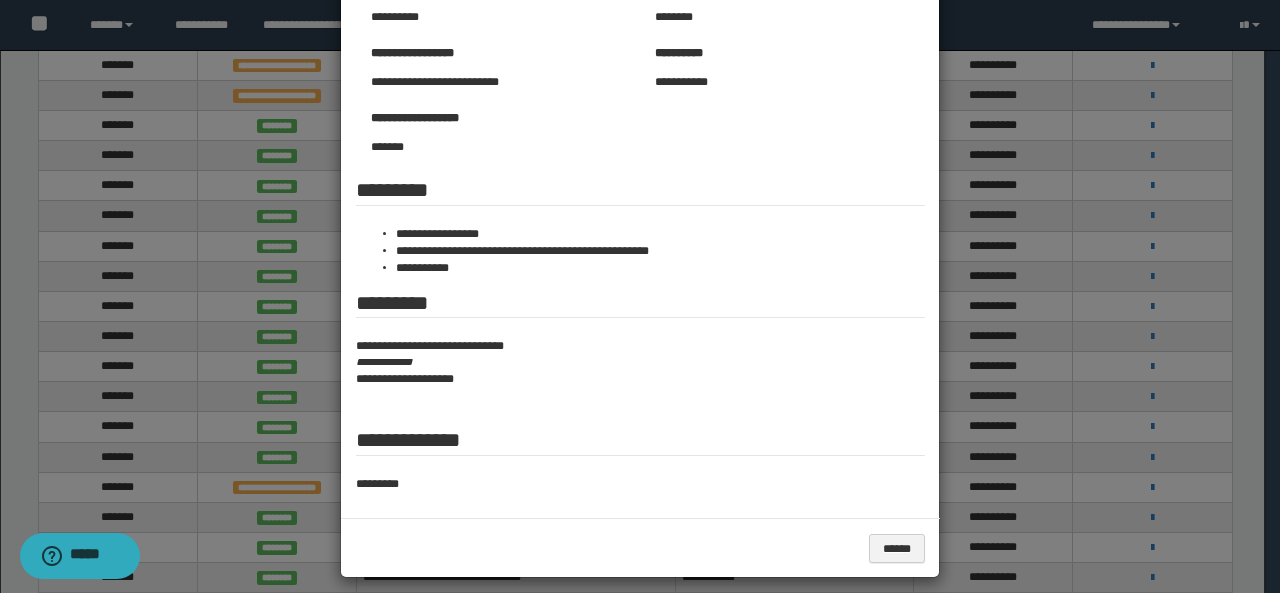 scroll, scrollTop: 0, scrollLeft: 0, axis: both 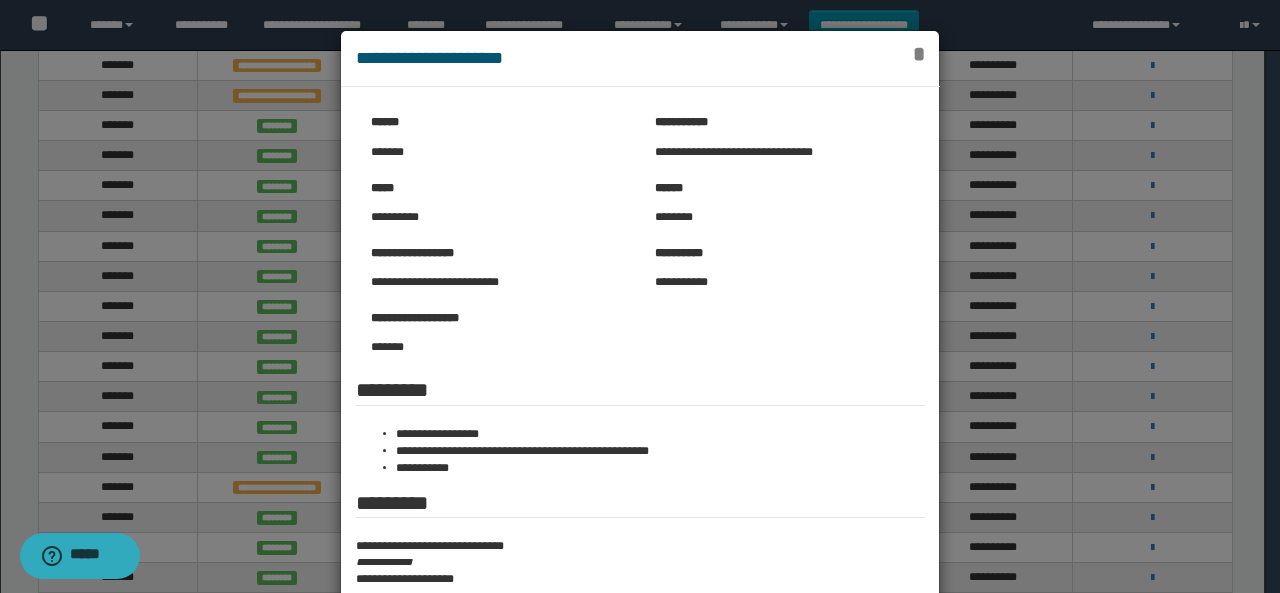 drag, startPoint x: 911, startPoint y: 53, endPoint x: 802, endPoint y: 104, distance: 120.34118 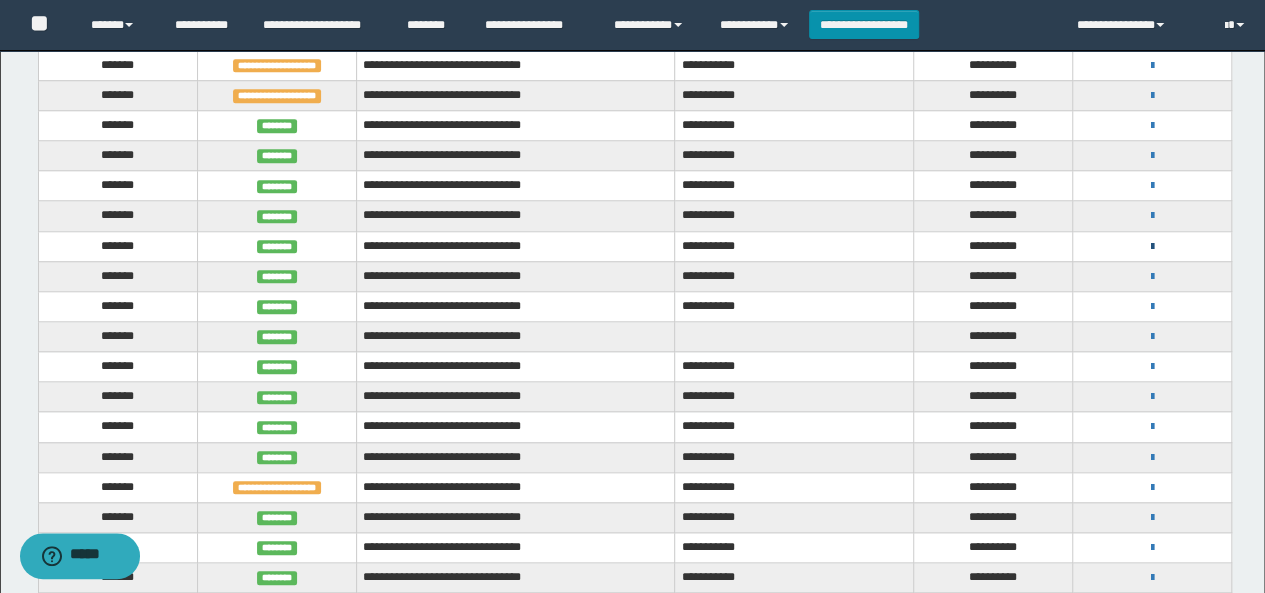 click at bounding box center (1152, 247) 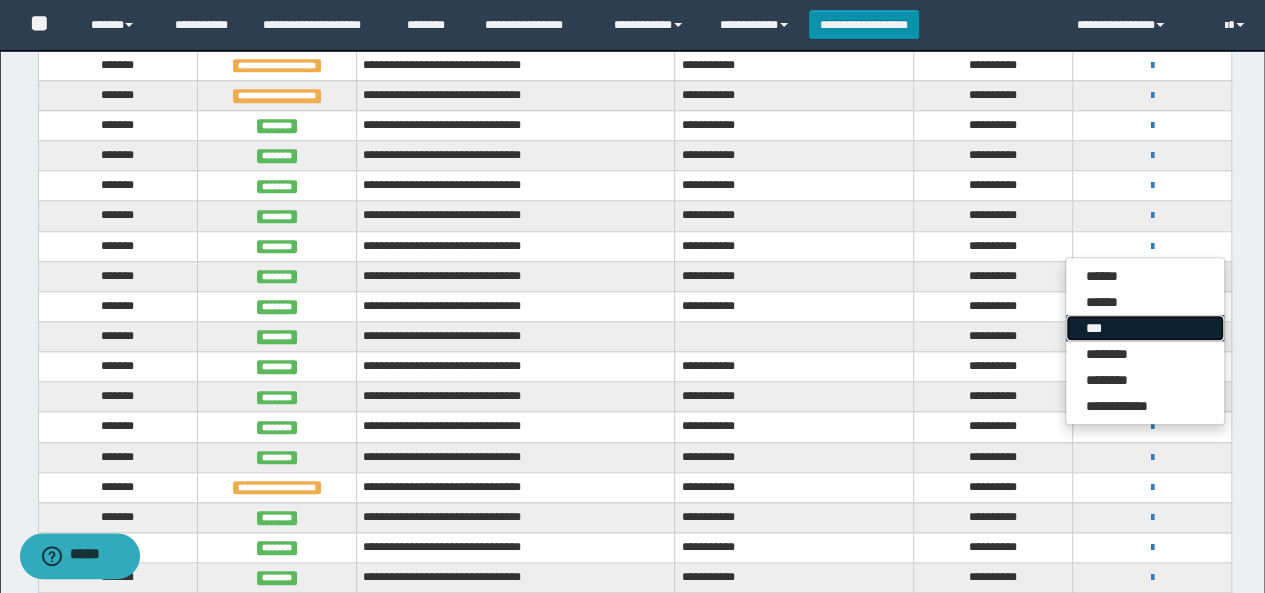 click on "***" at bounding box center (1145, 328) 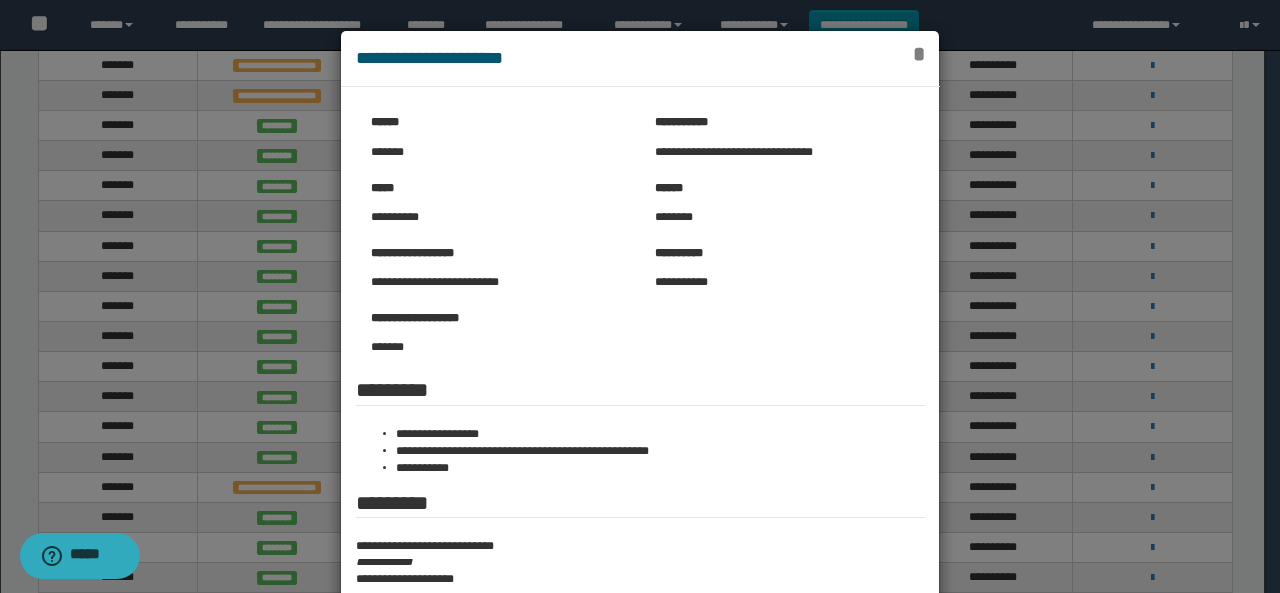 click on "*" at bounding box center [918, 54] 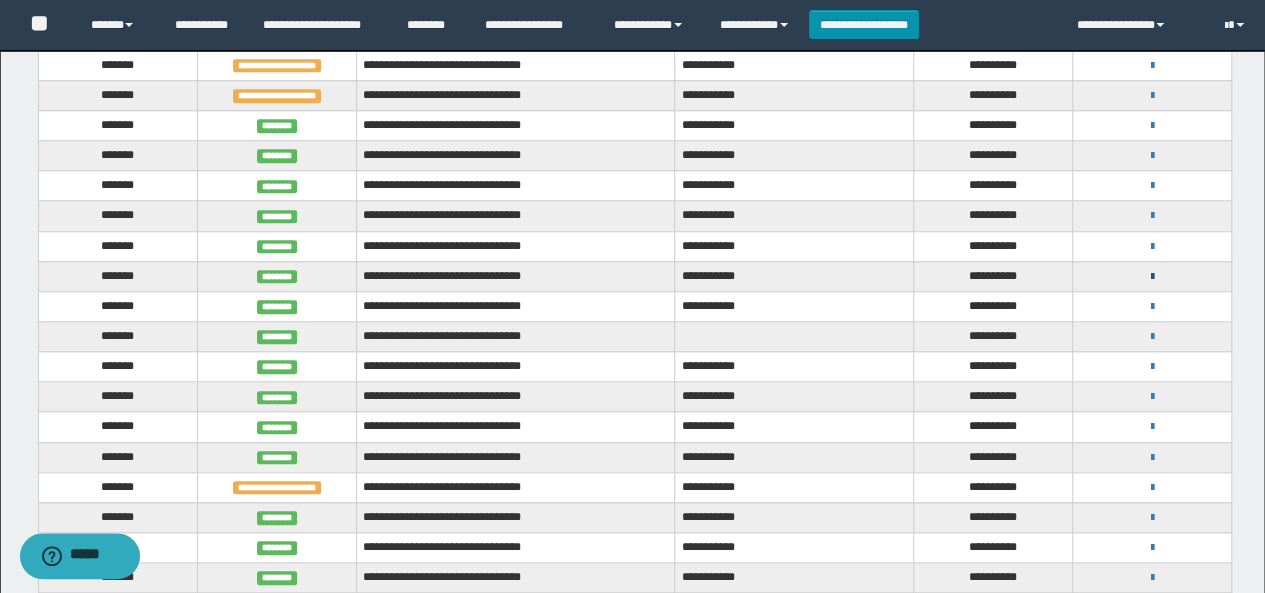 click at bounding box center (1152, 277) 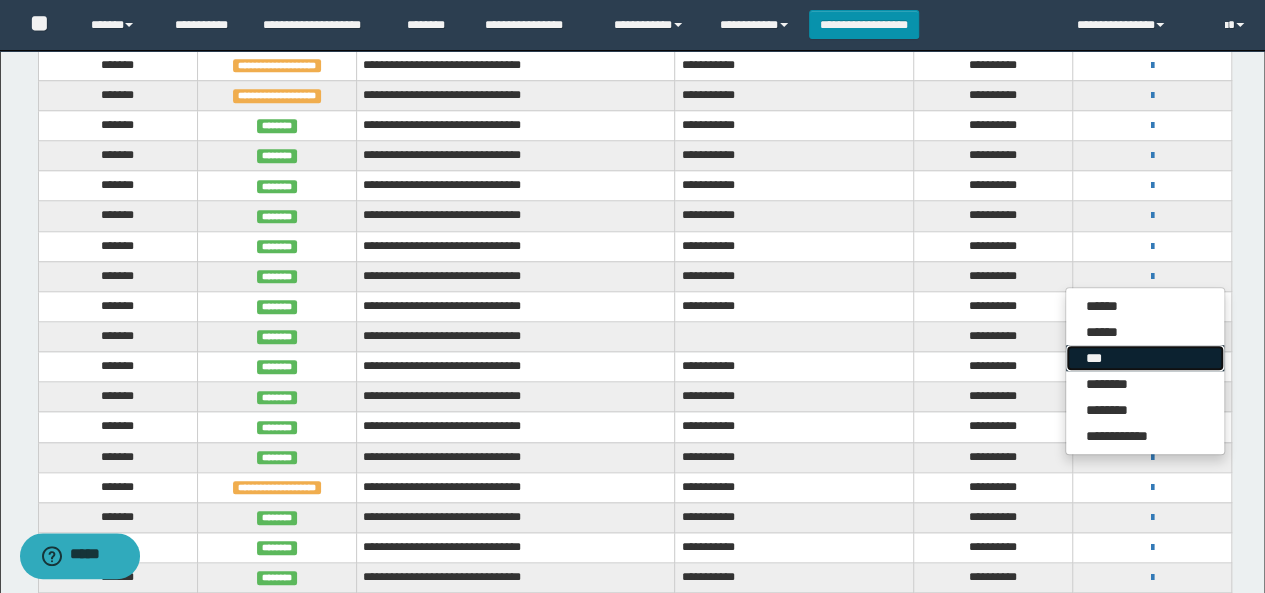 click on "***" at bounding box center [1145, 358] 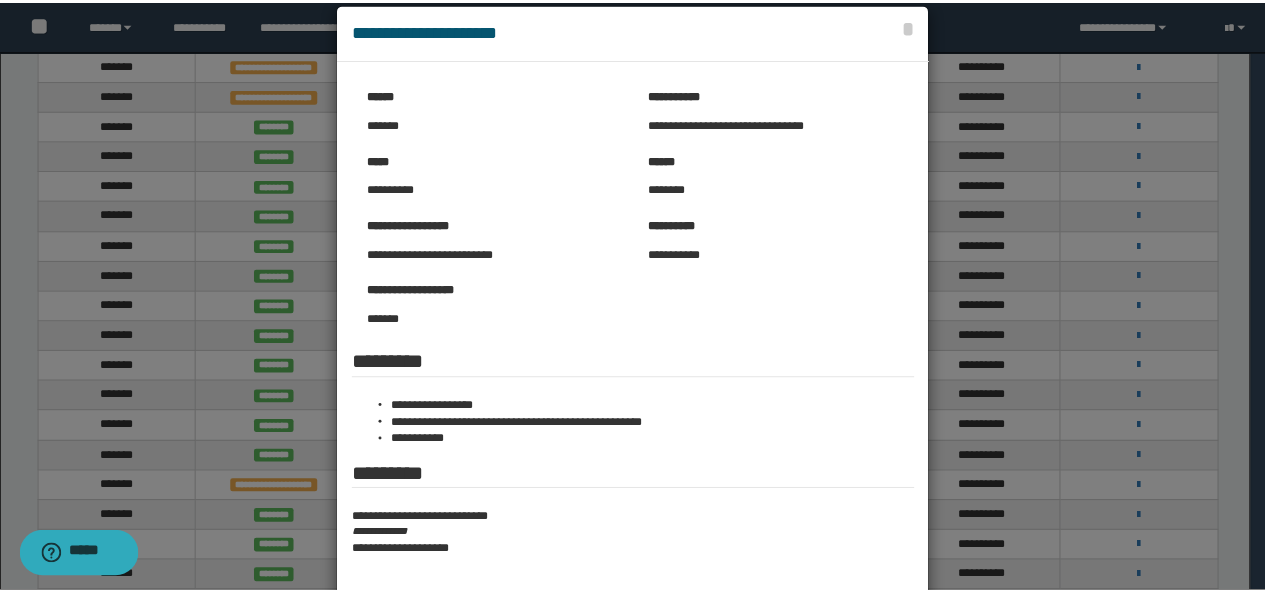 scroll, scrollTop: 0, scrollLeft: 0, axis: both 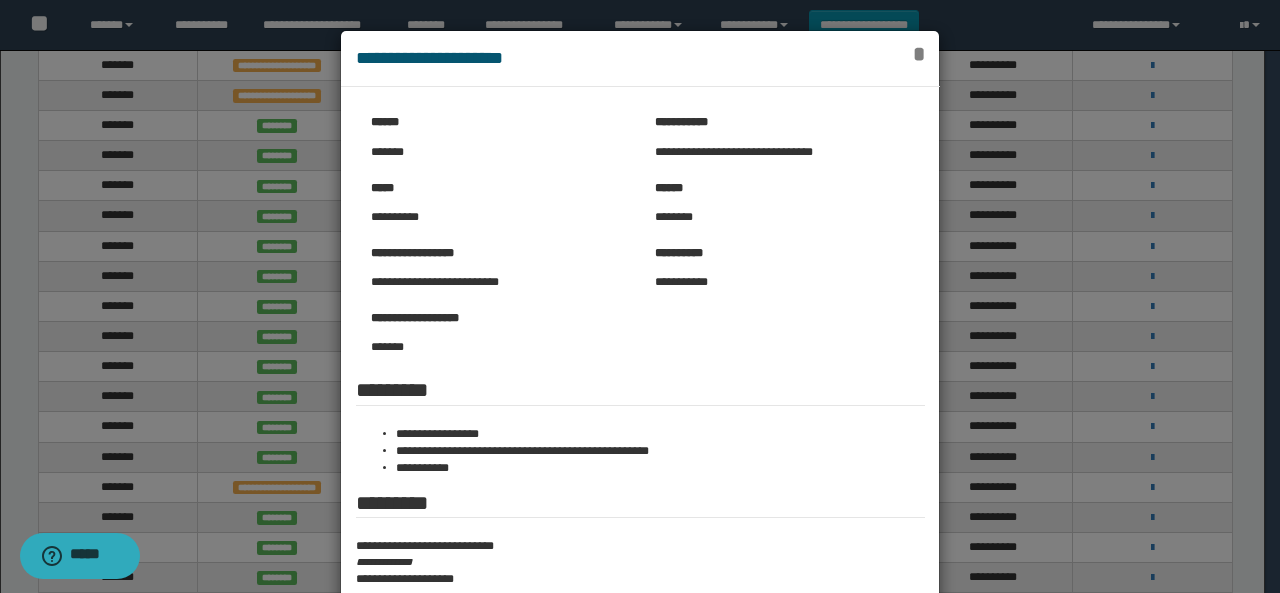 click on "*" at bounding box center (918, 54) 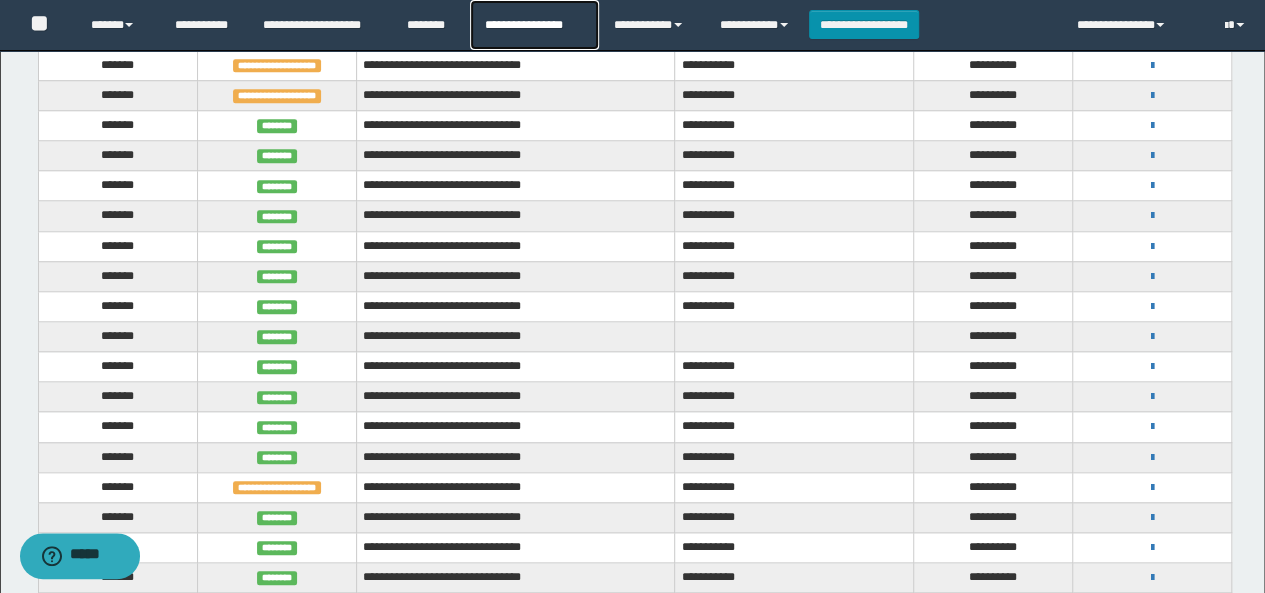 click on "**********" at bounding box center [534, 25] 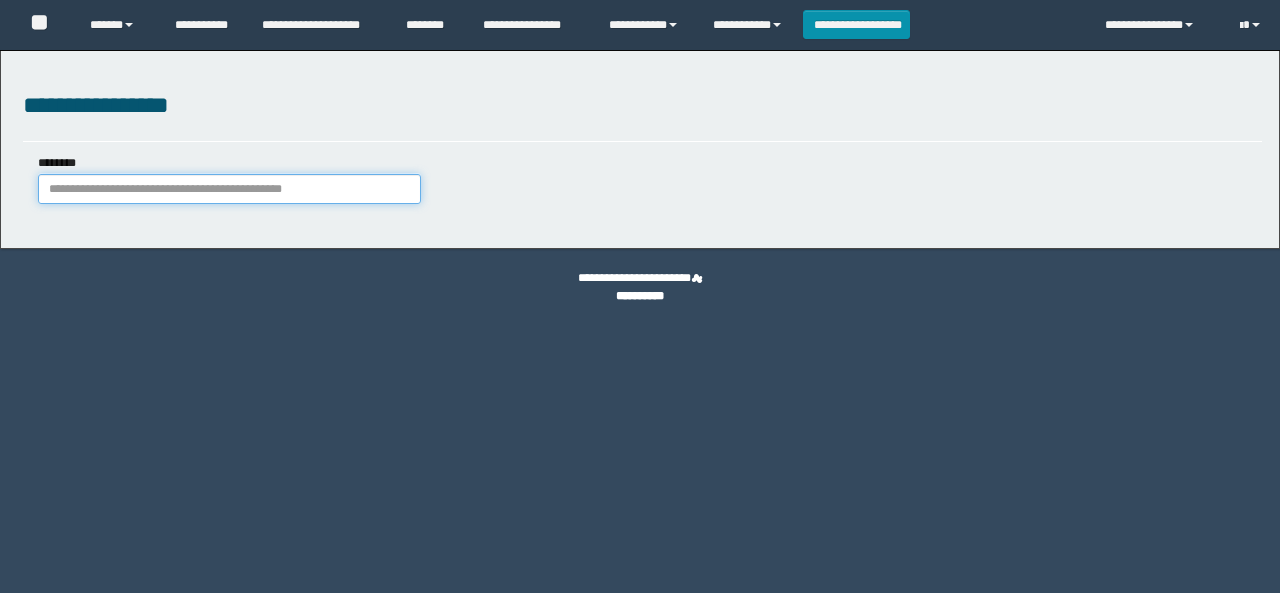 scroll, scrollTop: 0, scrollLeft: 0, axis: both 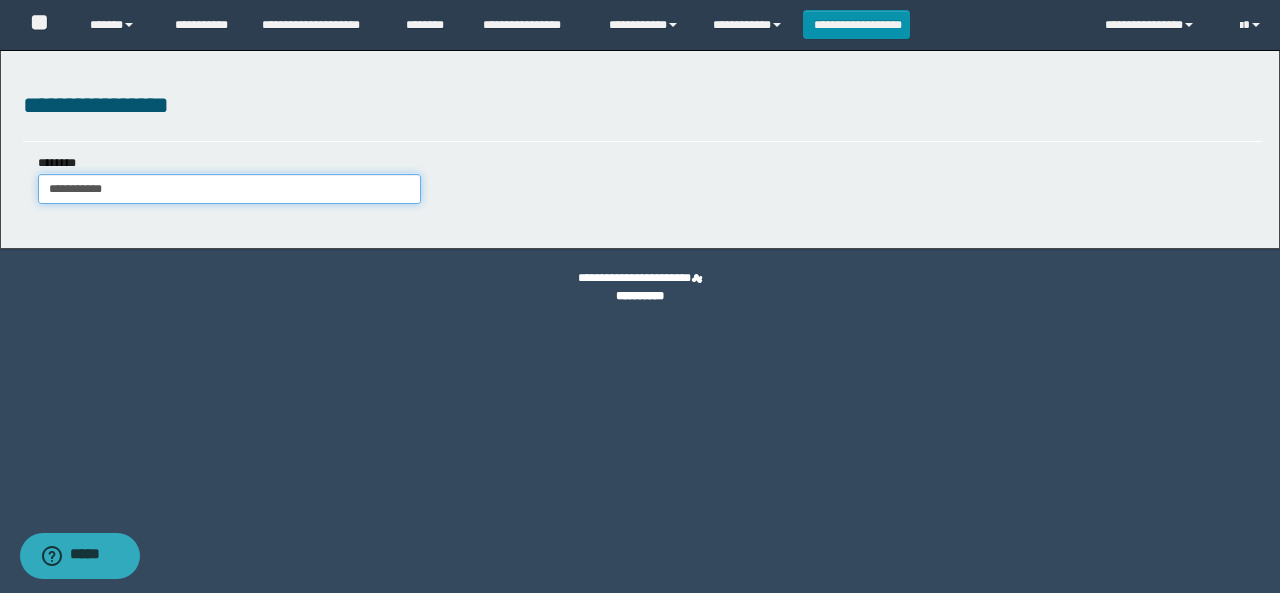 type on "**********" 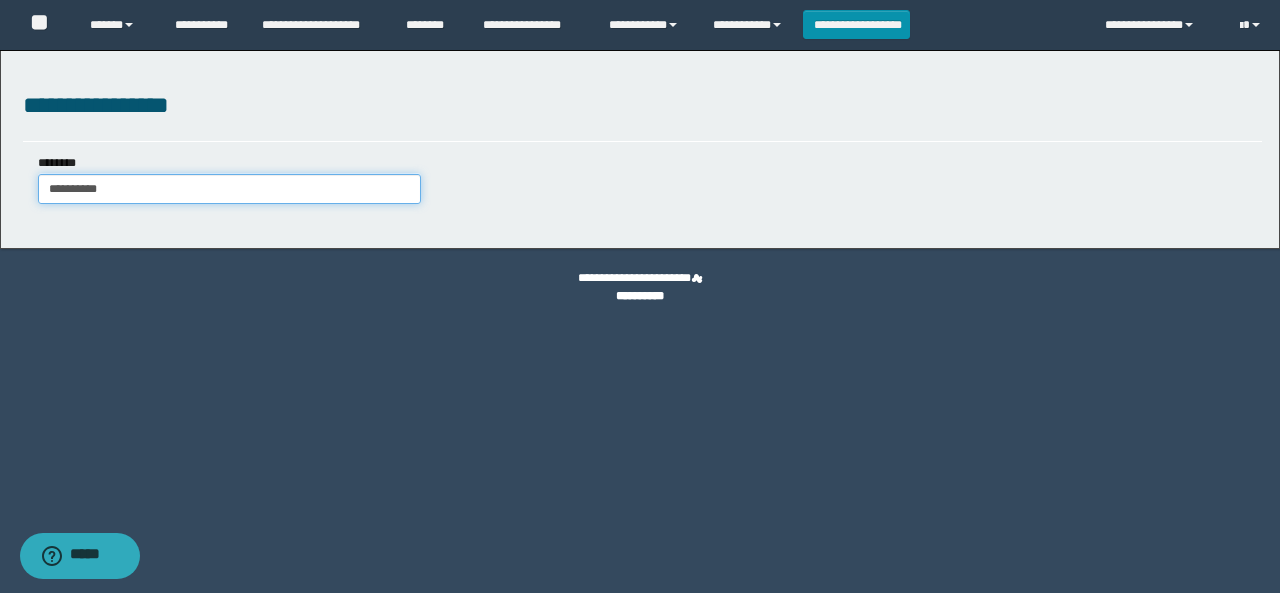 type on "**********" 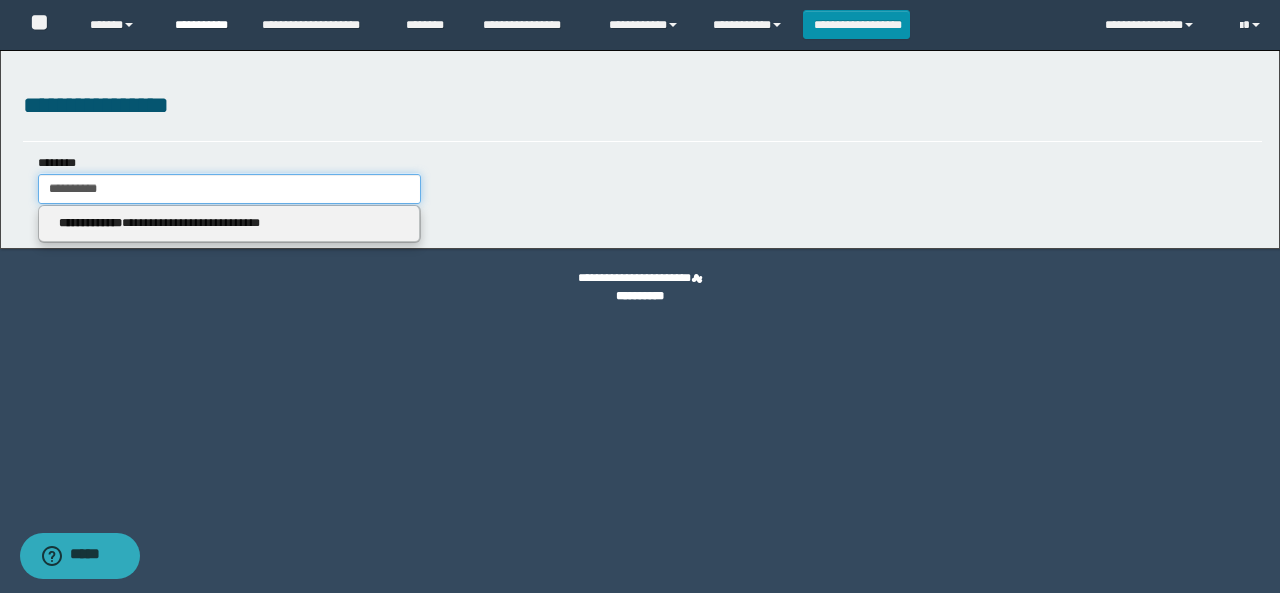 type on "**********" 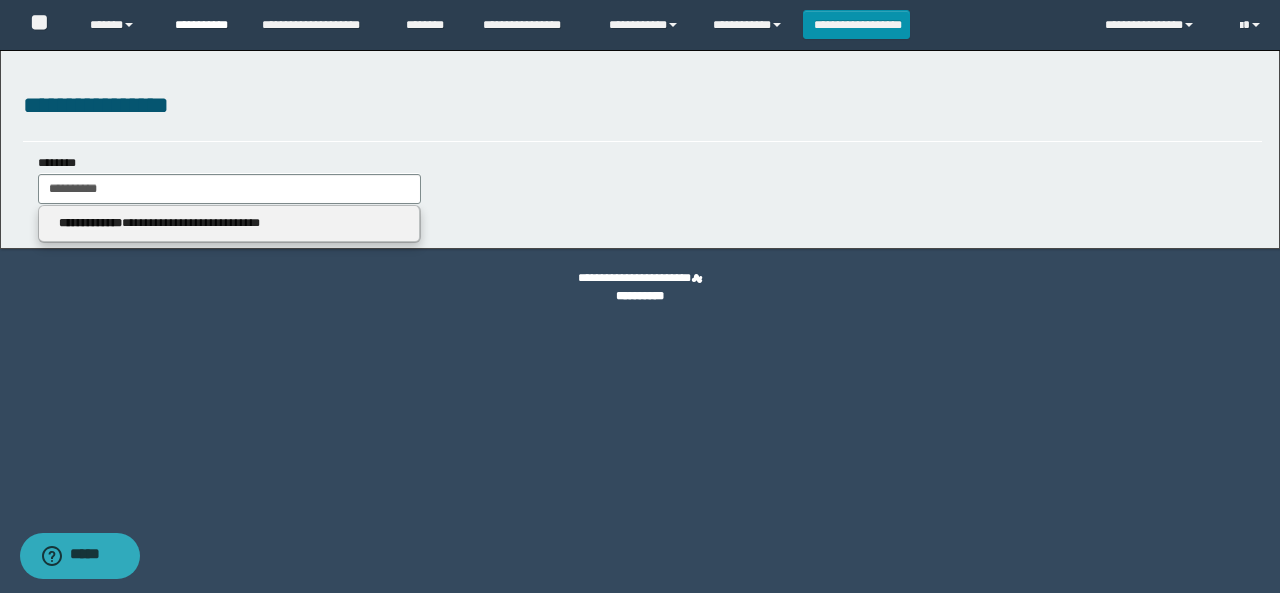 type 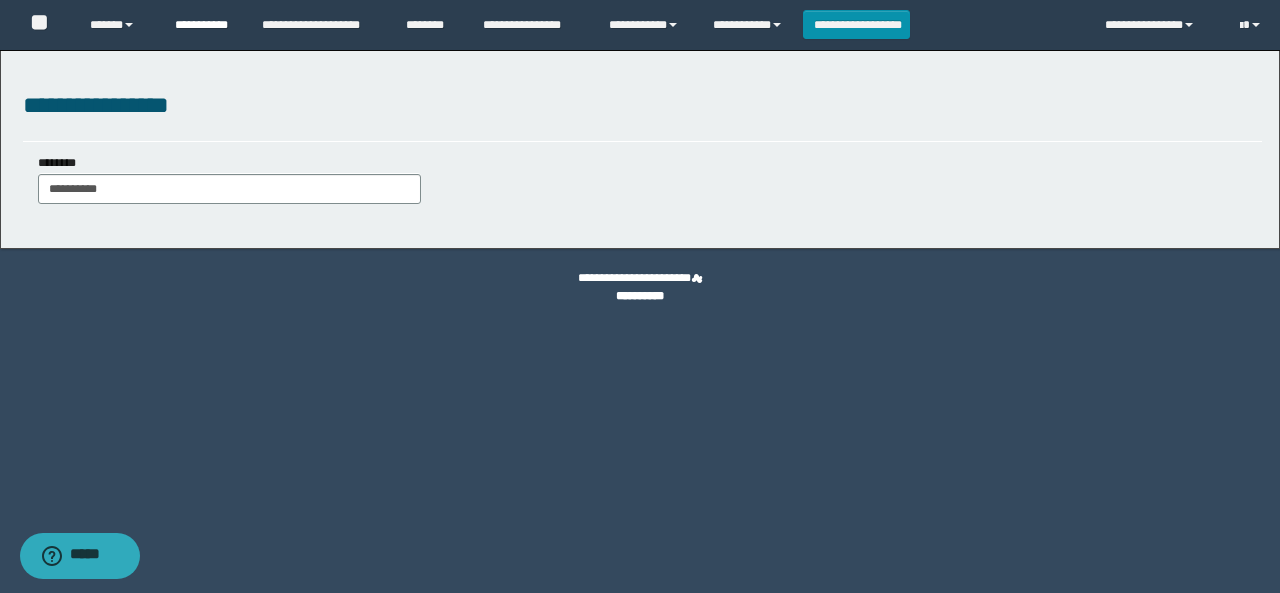 click on "**********" at bounding box center (203, 25) 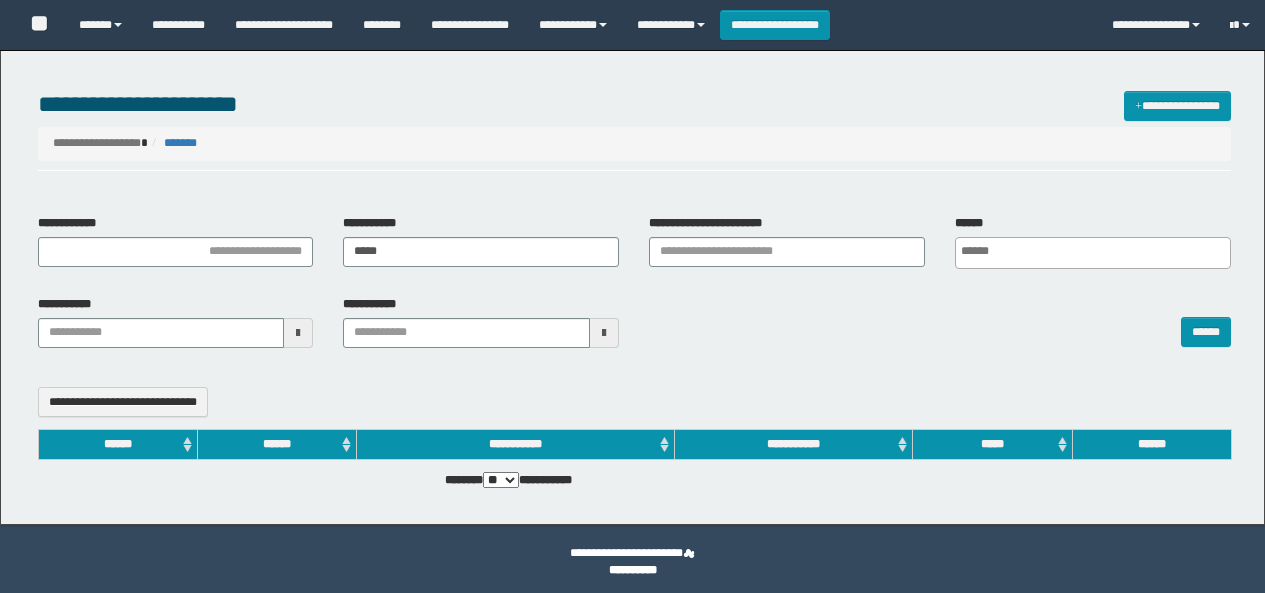 select 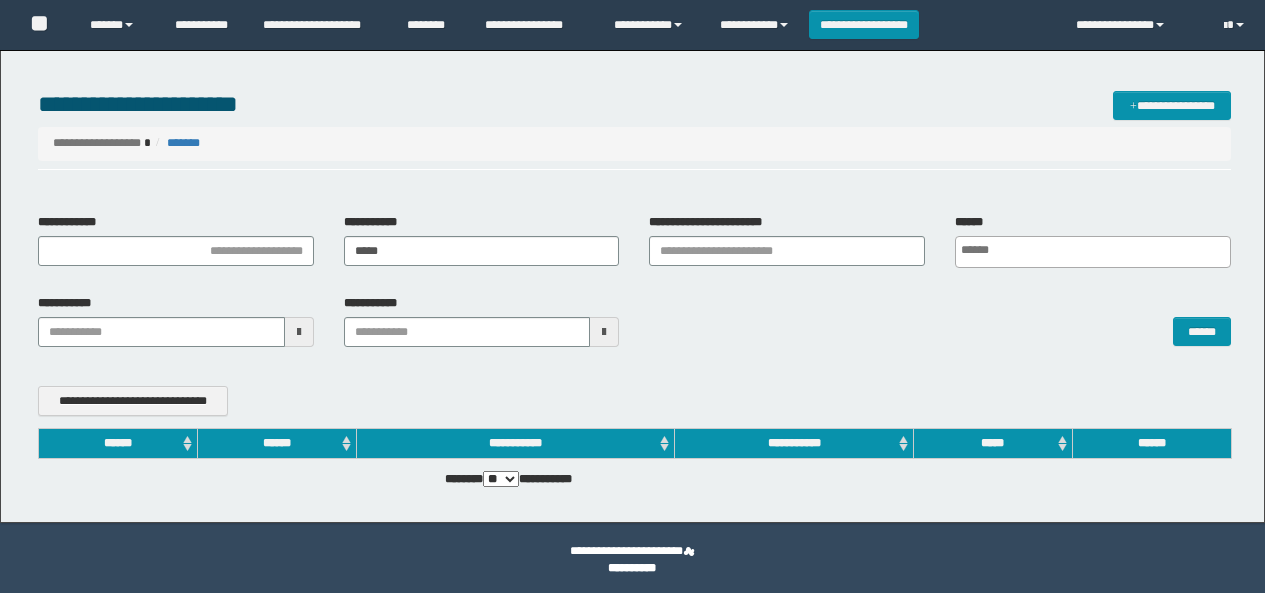 scroll, scrollTop: 0, scrollLeft: 0, axis: both 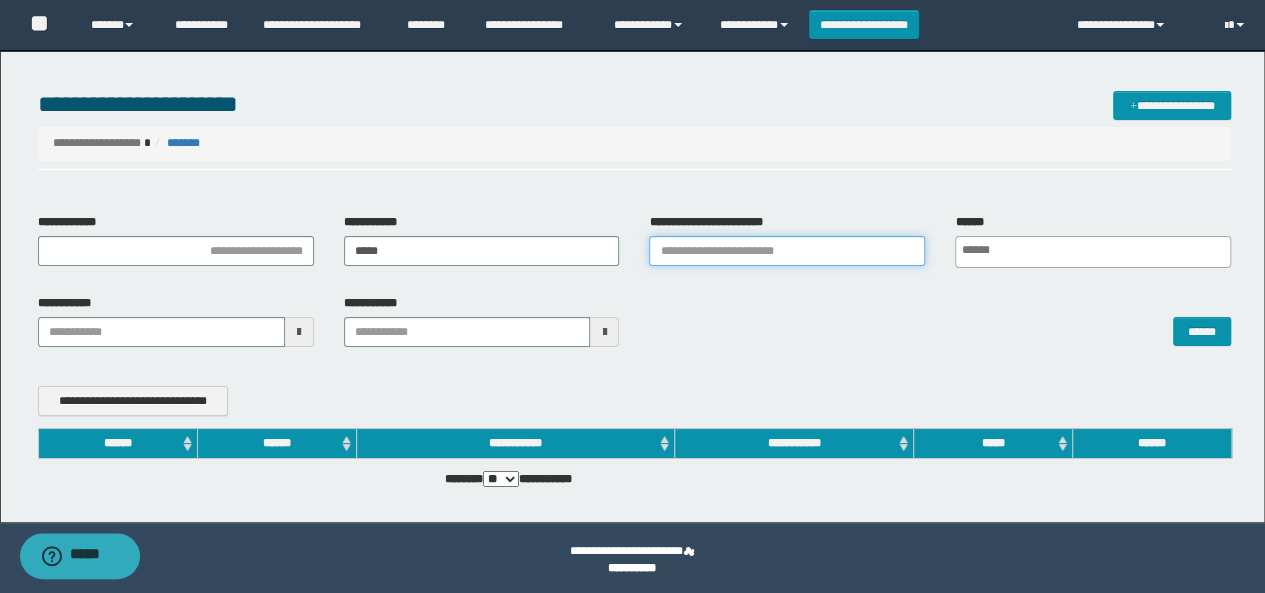 click on "**********" at bounding box center (787, 251) 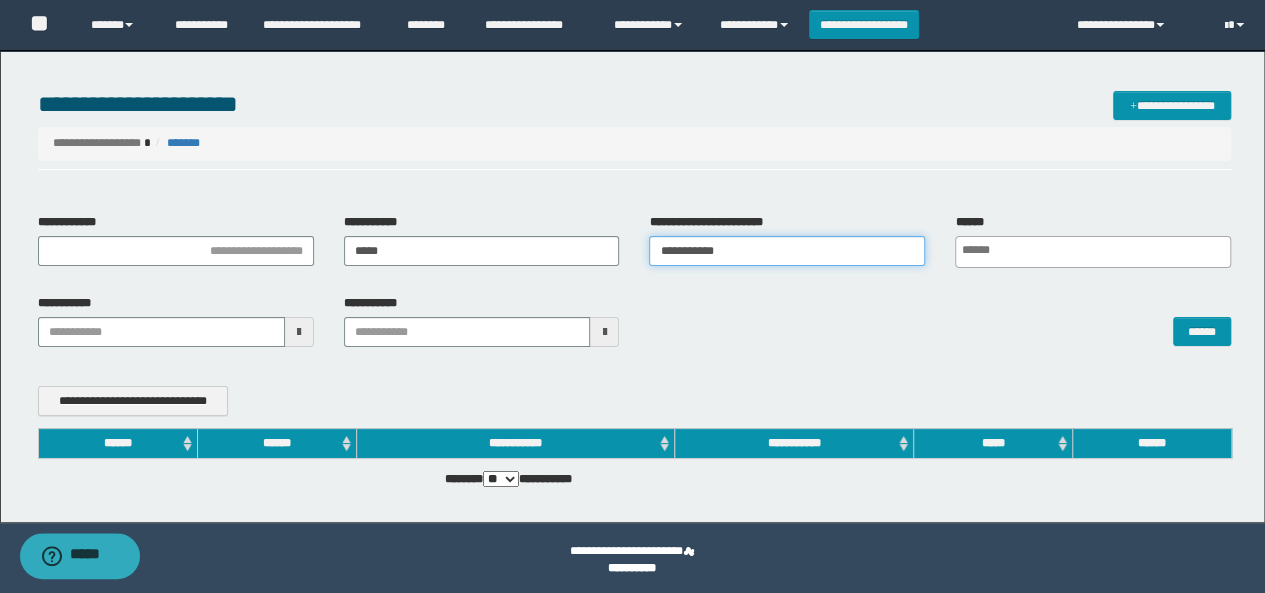 type 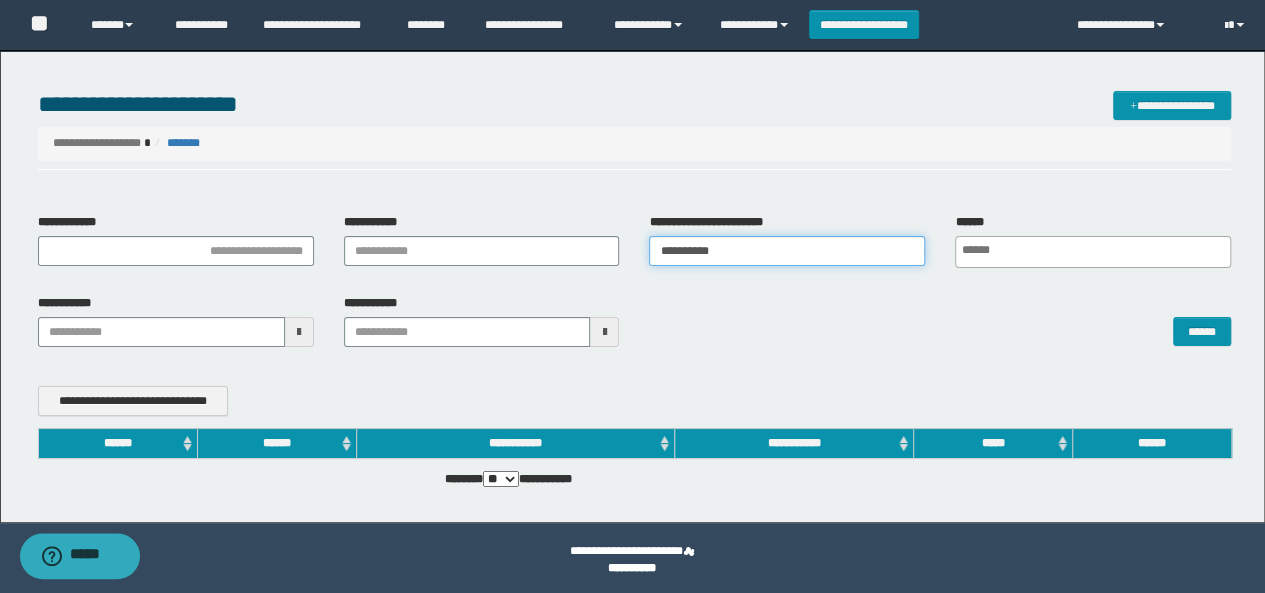 type on "**********" 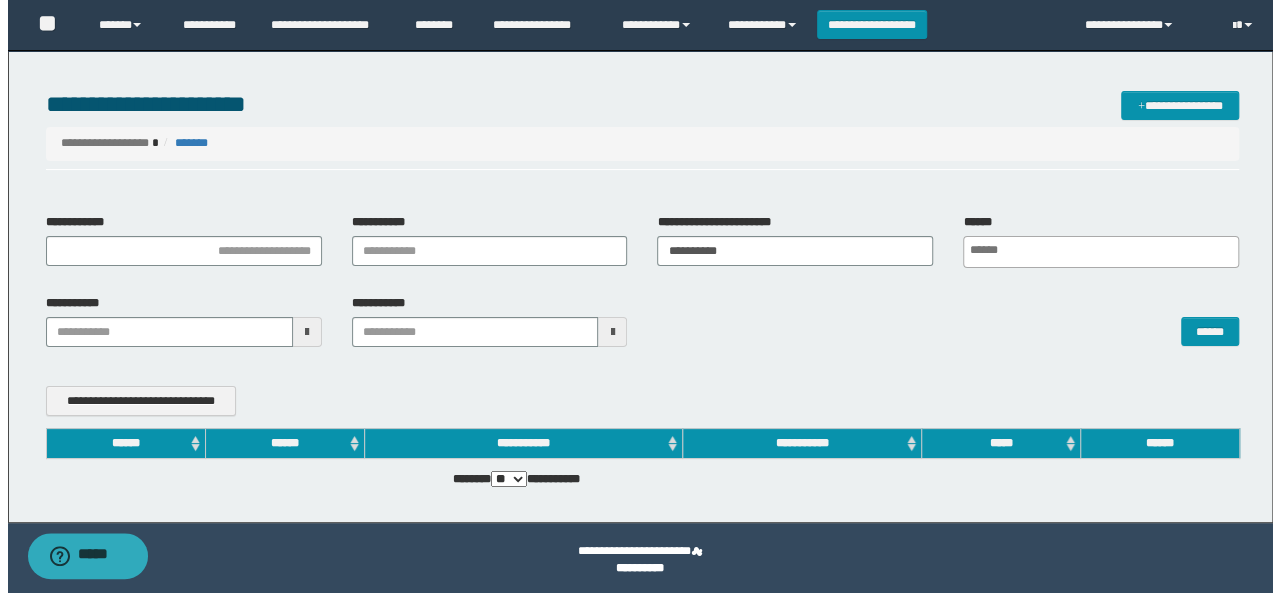 scroll, scrollTop: 0, scrollLeft: 4, axis: horizontal 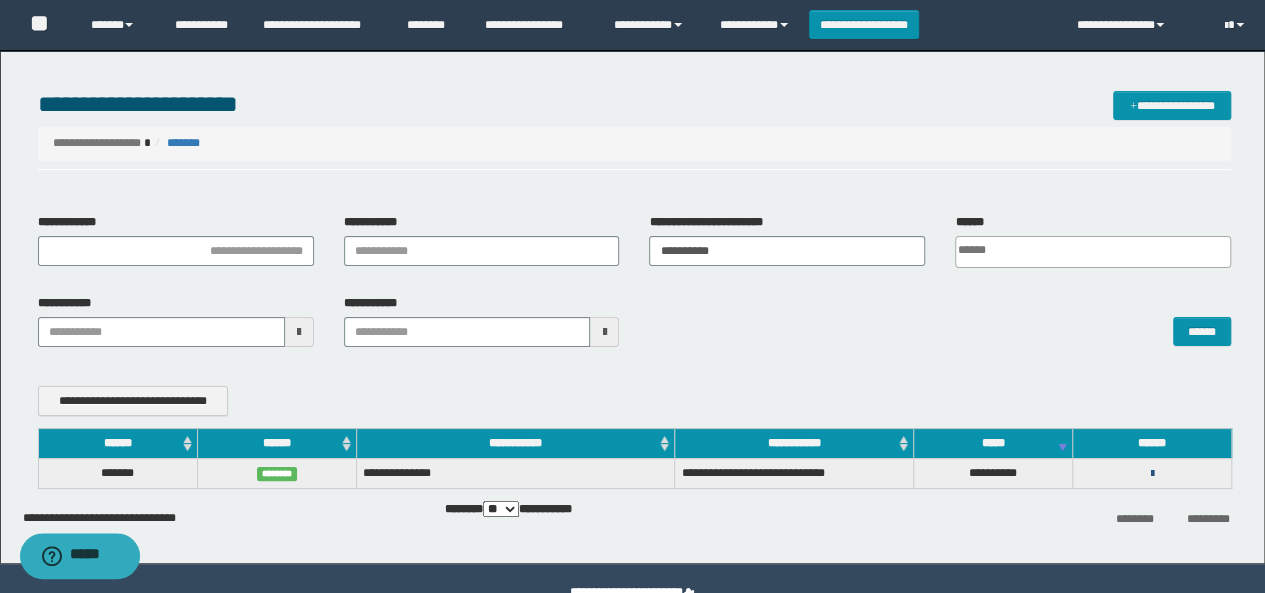 click at bounding box center [1152, 474] 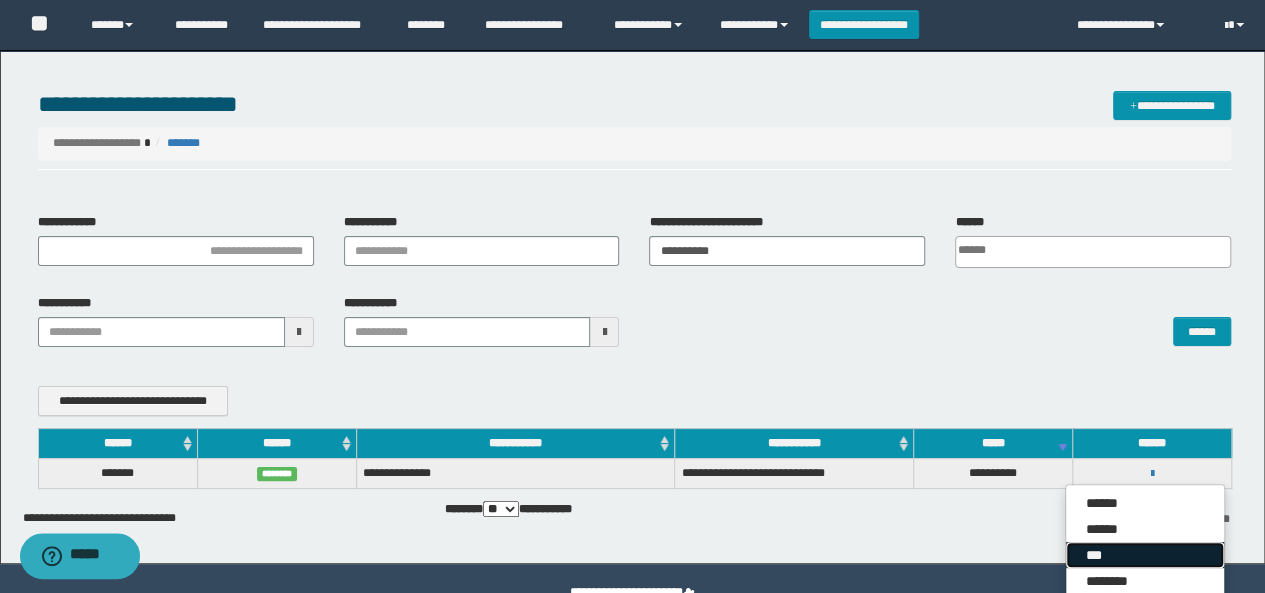click on "***" at bounding box center (1145, 555) 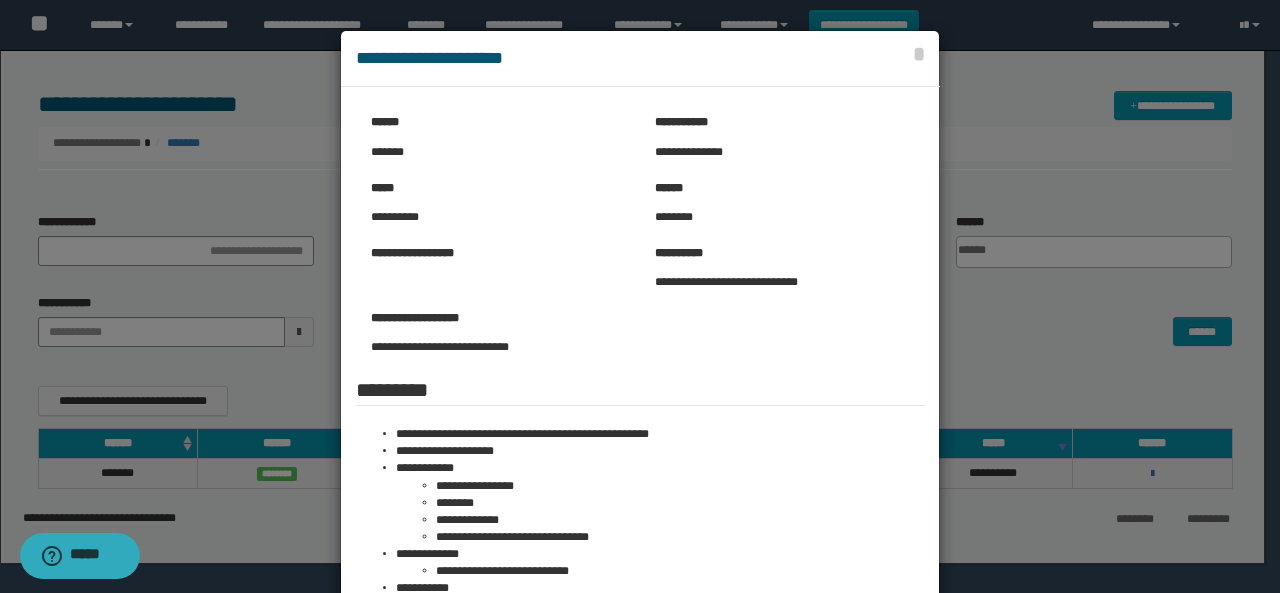 scroll, scrollTop: 100, scrollLeft: 0, axis: vertical 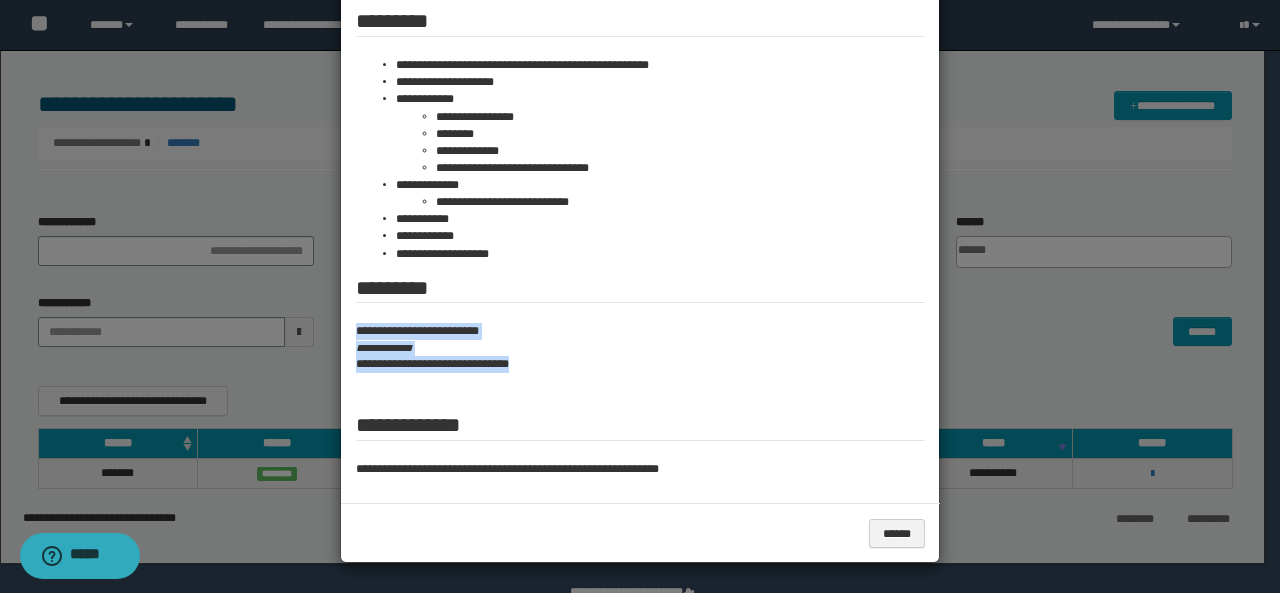 drag, startPoint x: 349, startPoint y: 325, endPoint x: 536, endPoint y: 371, distance: 192.57466 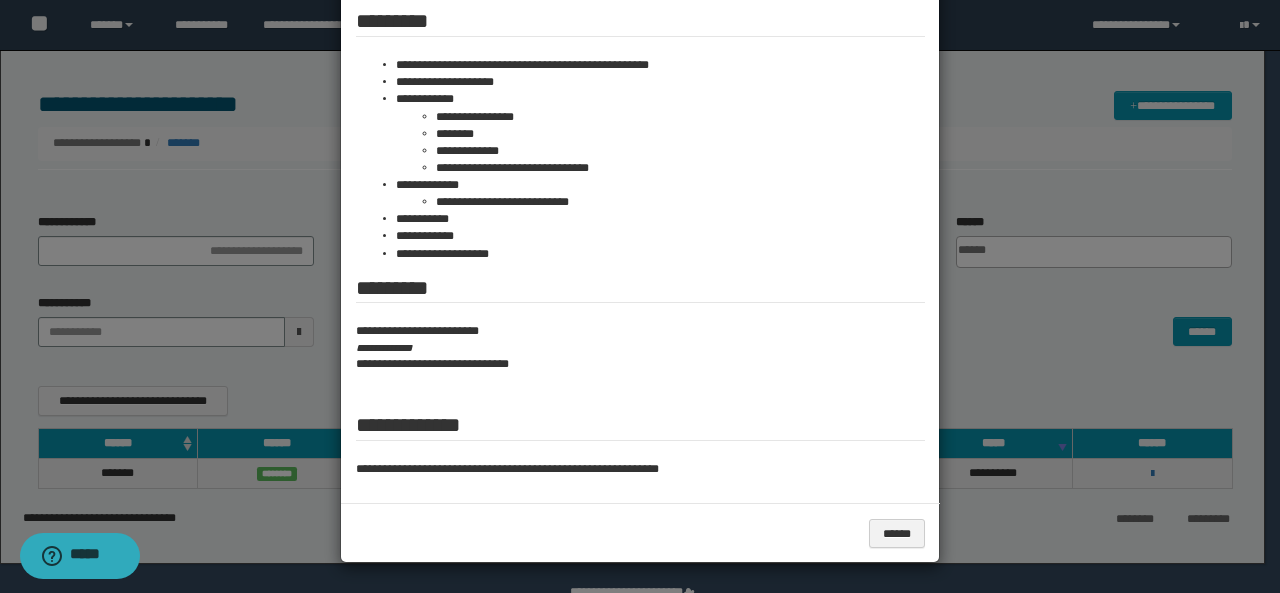 drag, startPoint x: 1044, startPoint y: 337, endPoint x: 955, endPoint y: 151, distance: 206.1965 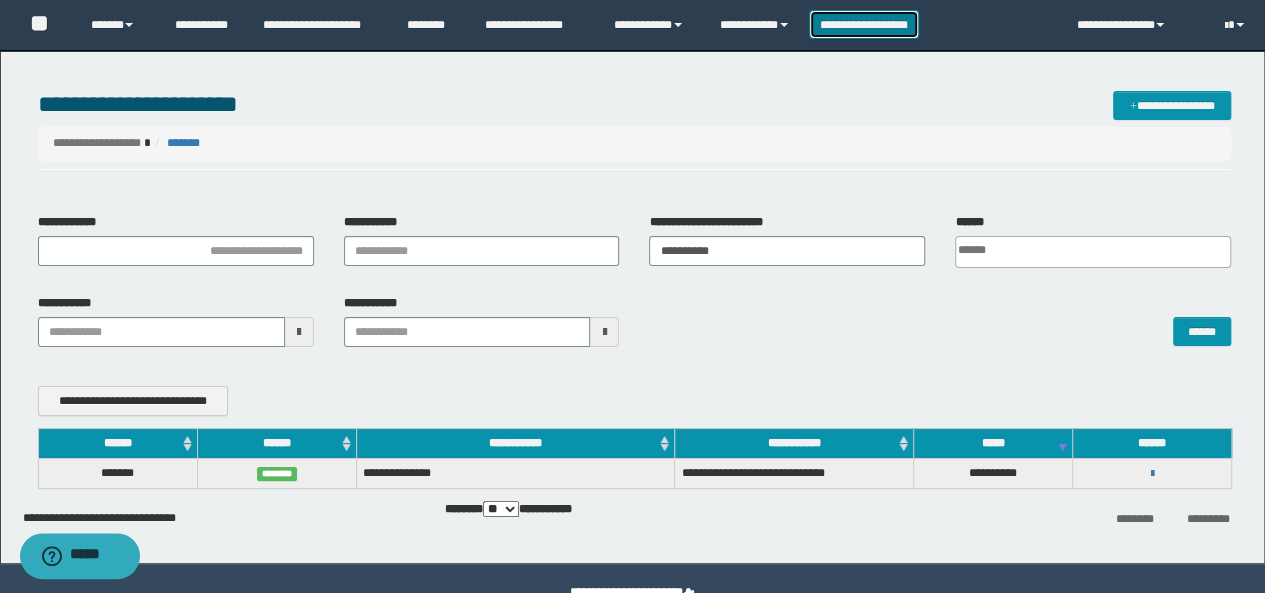 click on "**********" at bounding box center [864, 24] 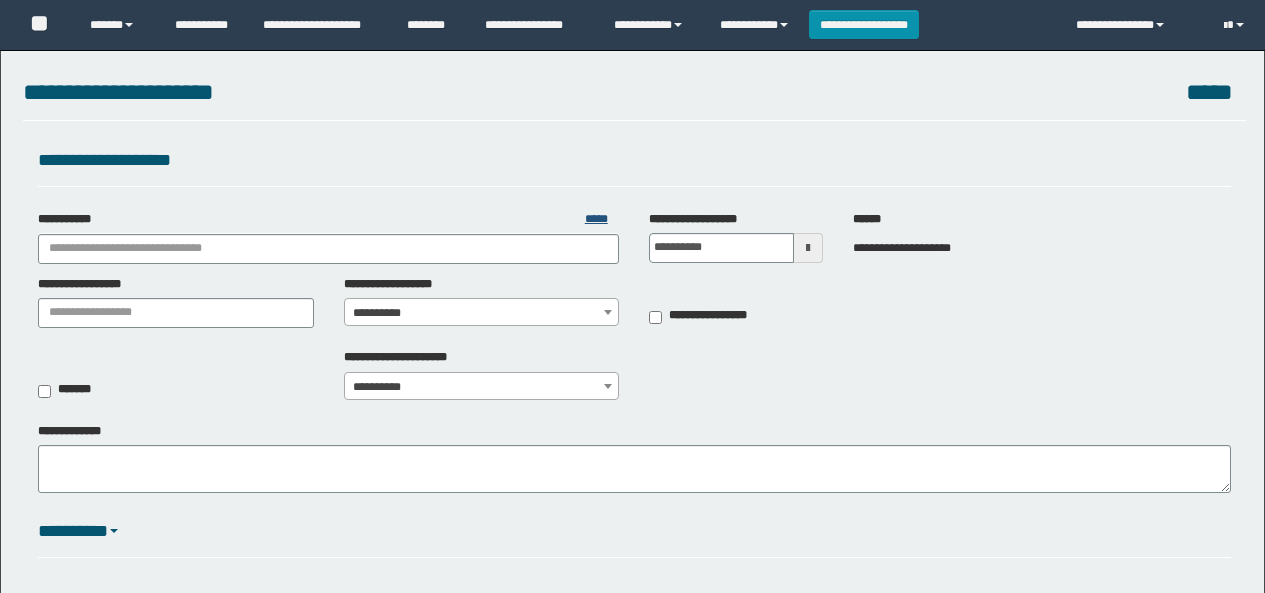 scroll, scrollTop: 0, scrollLeft: 0, axis: both 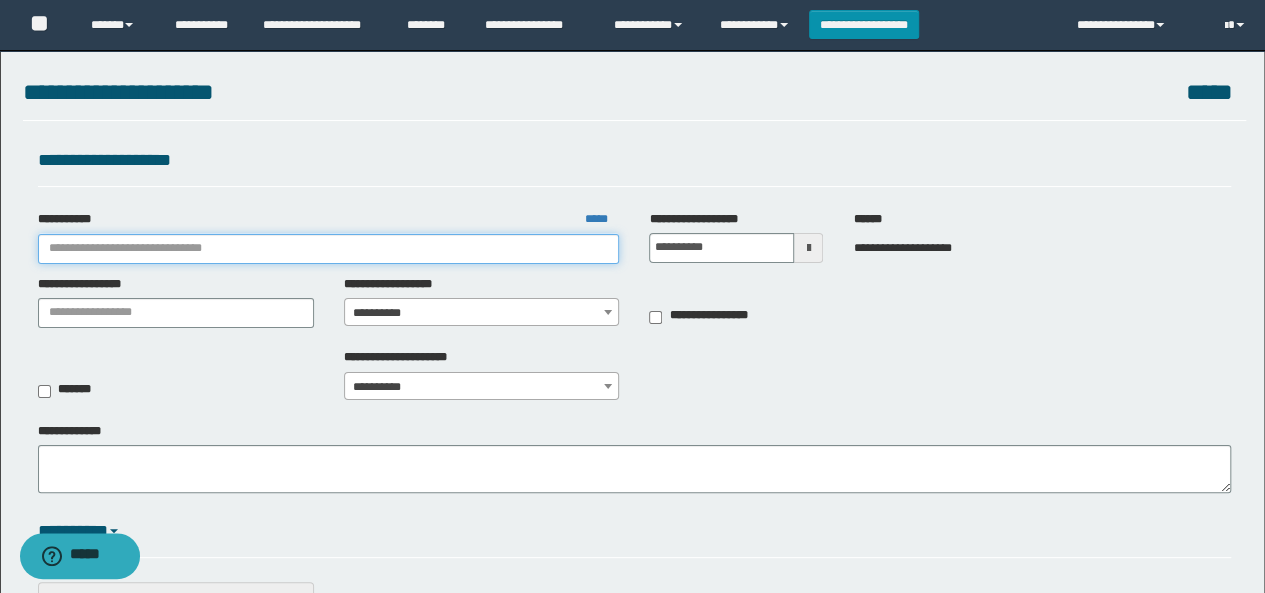 click on "**********" at bounding box center (329, 249) 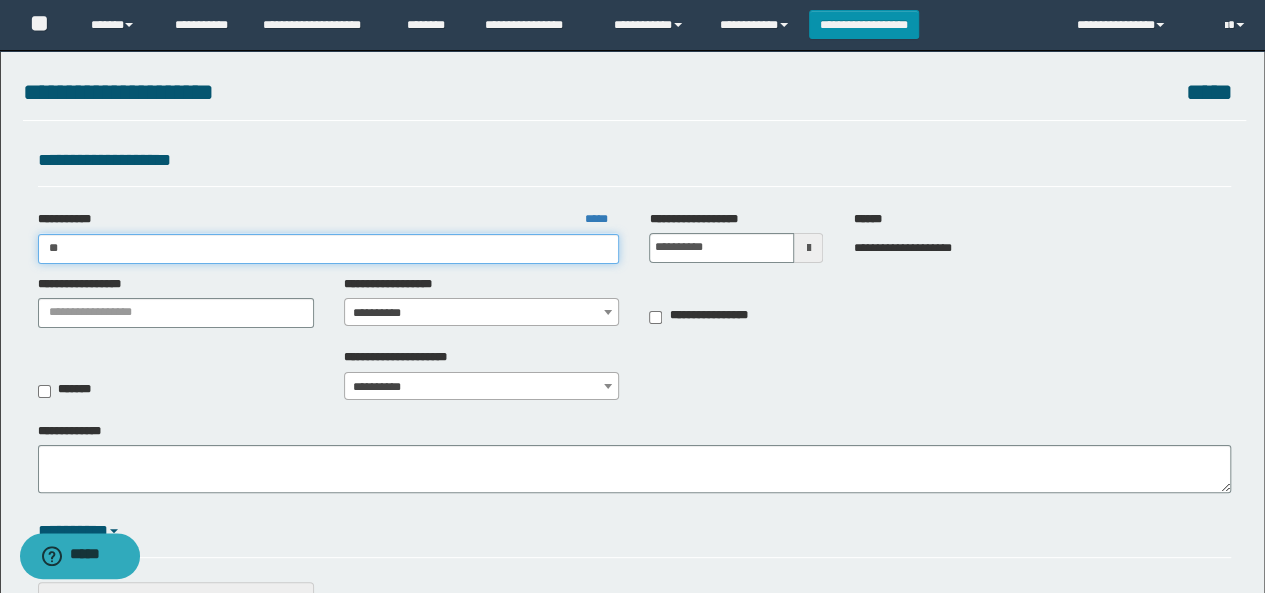 type on "**" 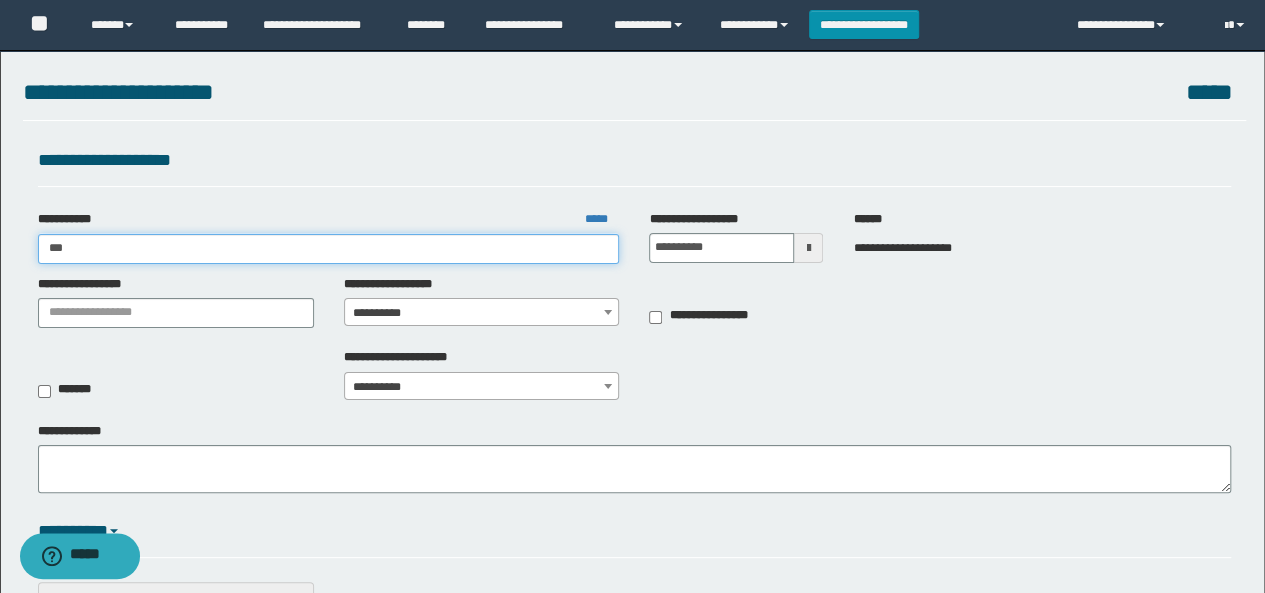type on "**" 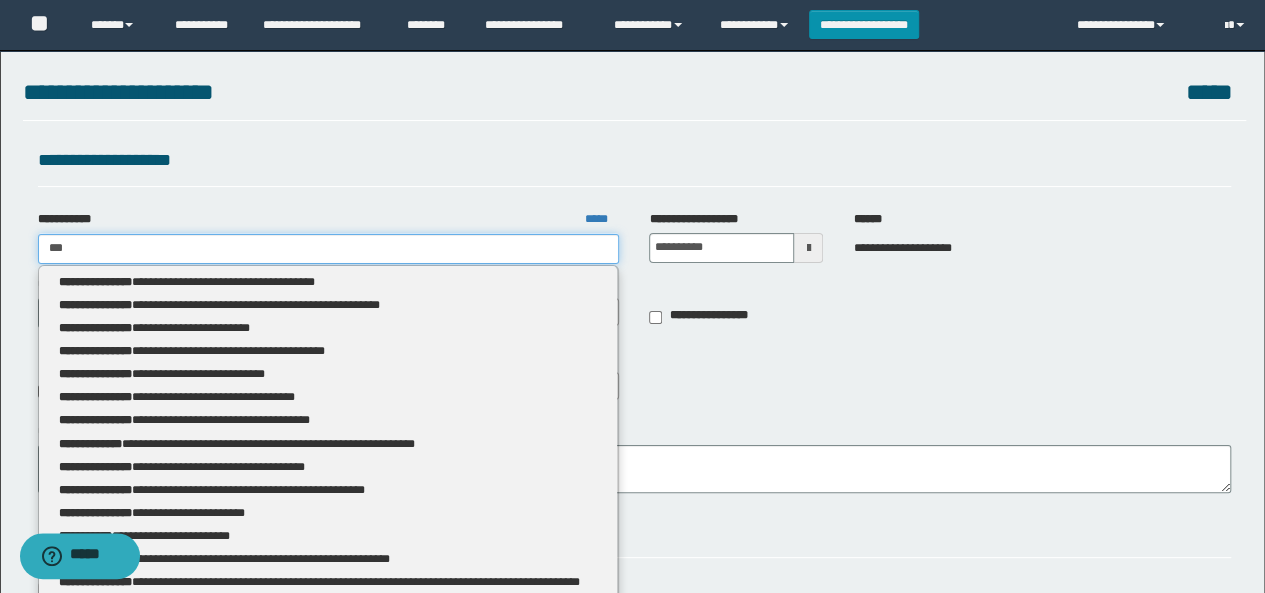 type 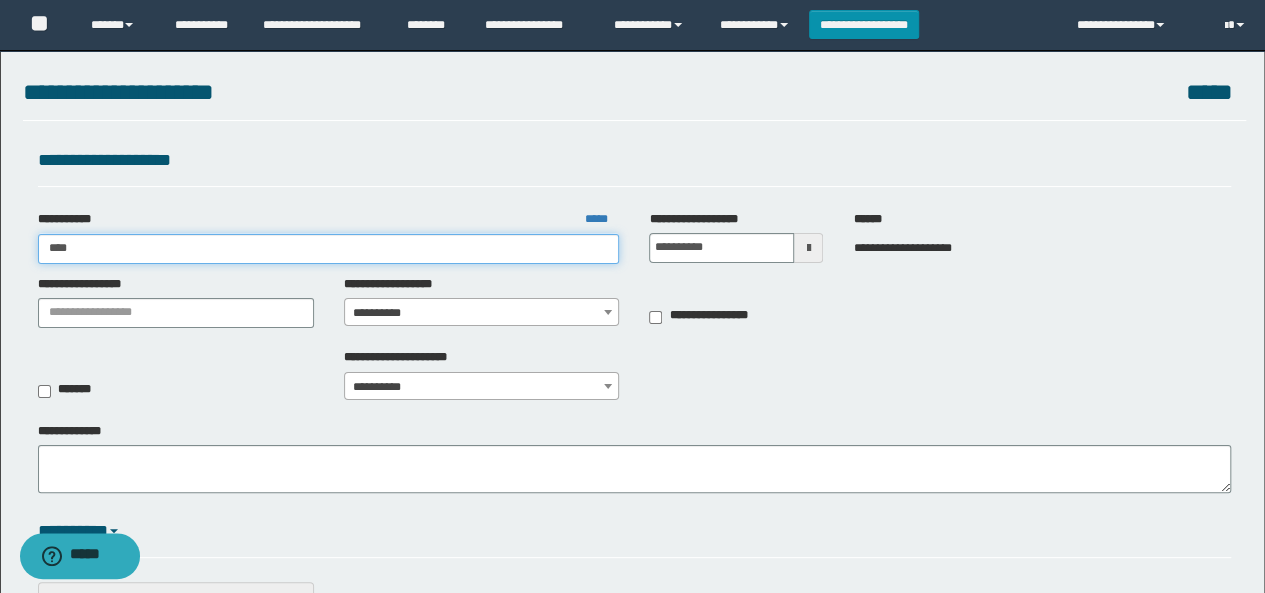 type on "**" 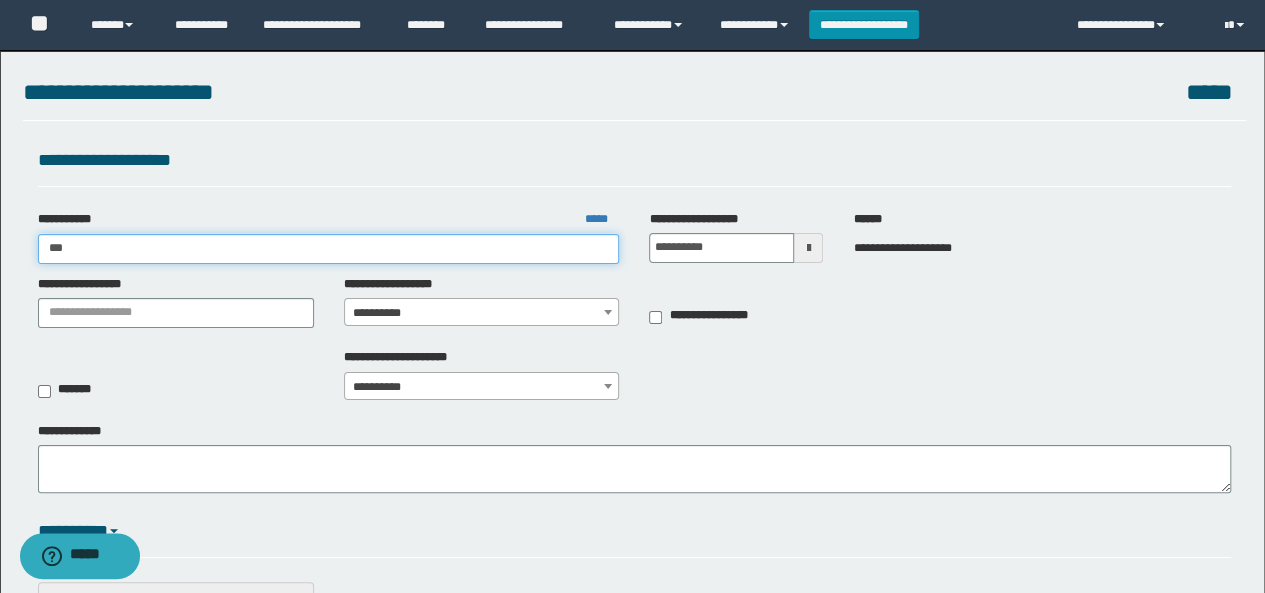 type on "**" 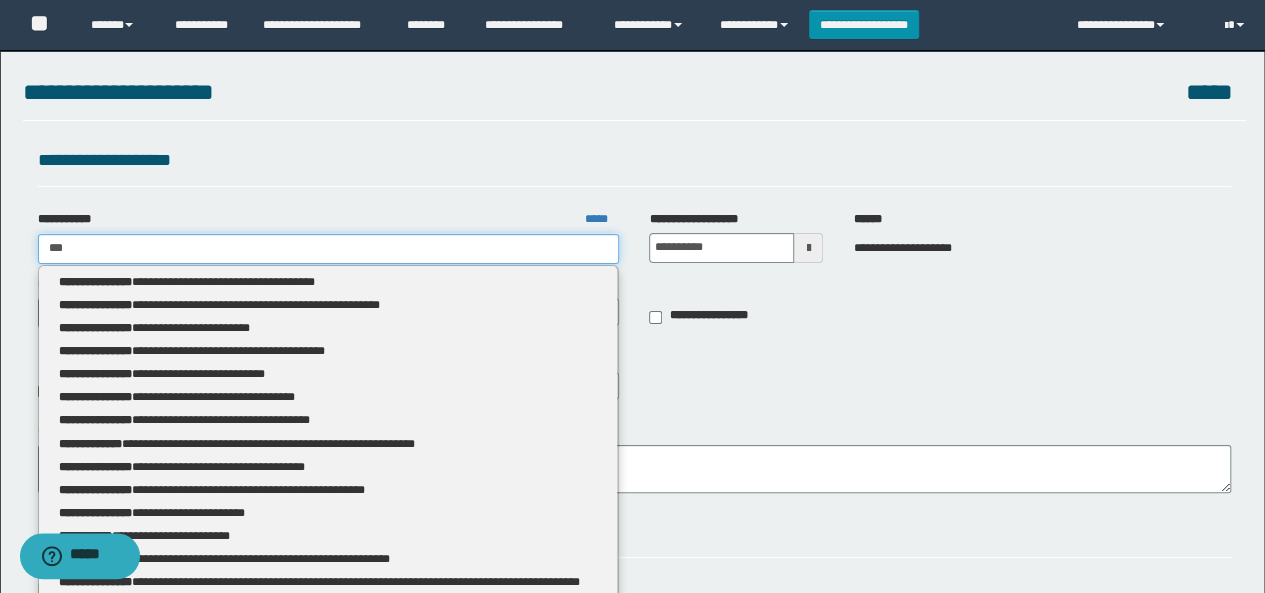 type 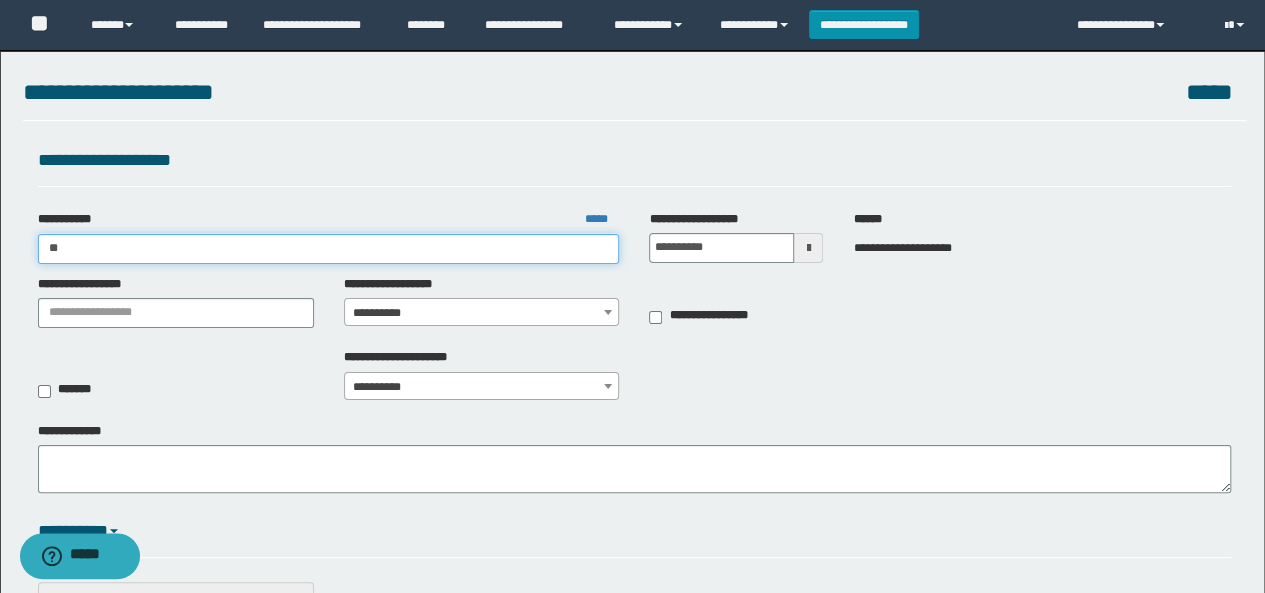 type on "***" 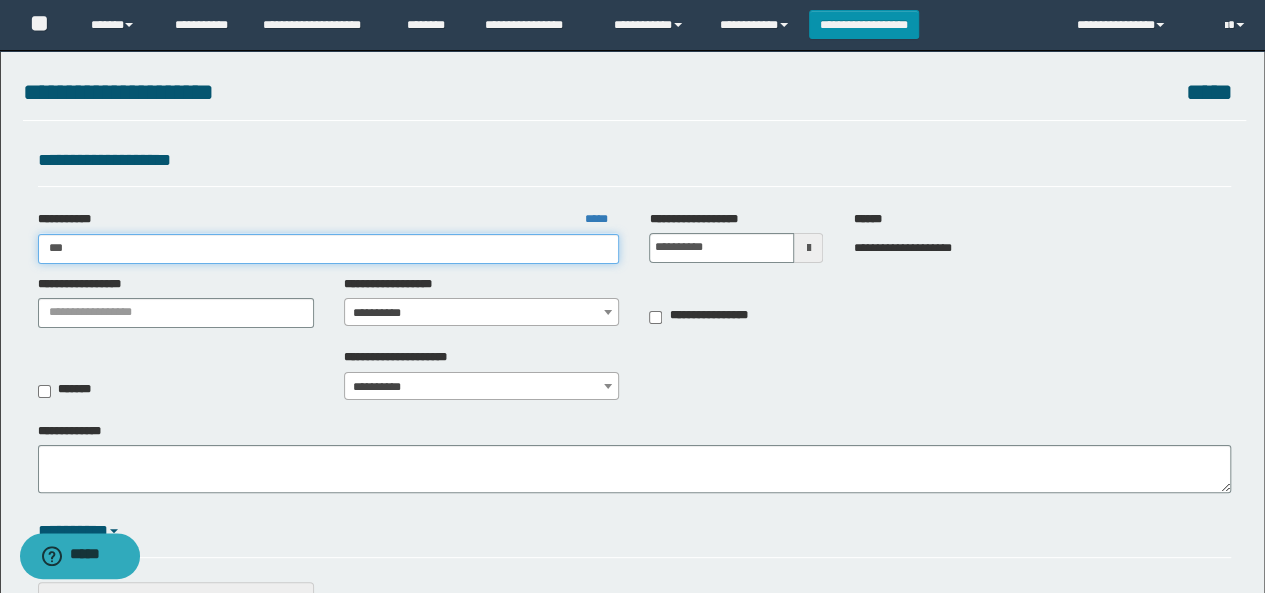 type on "***" 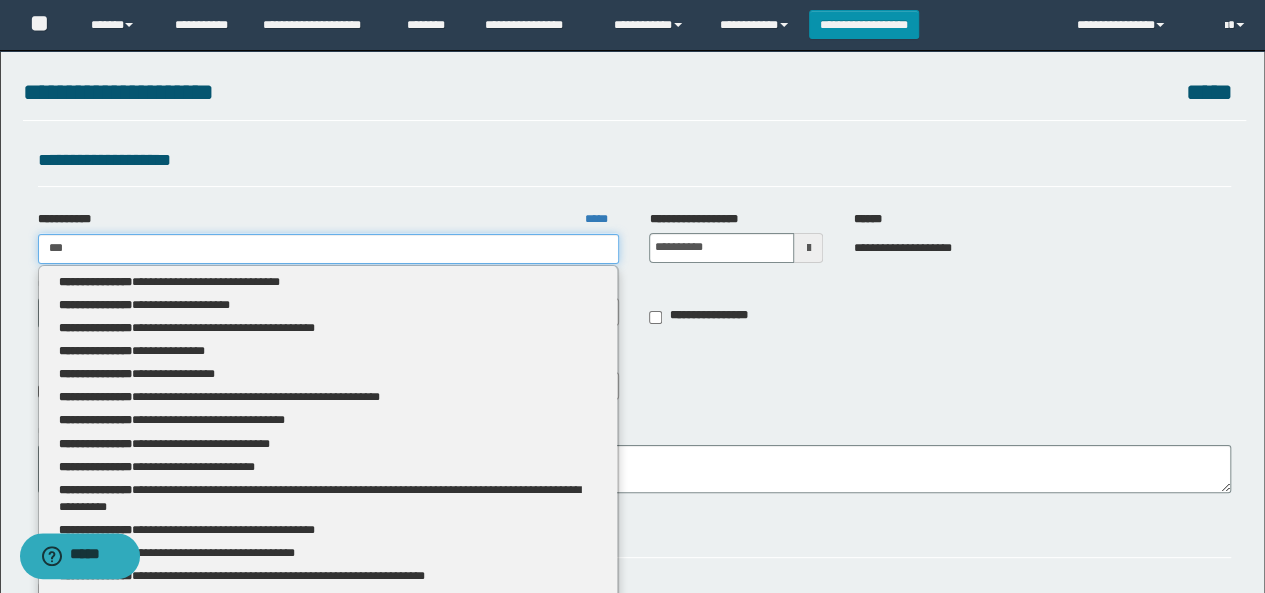 type 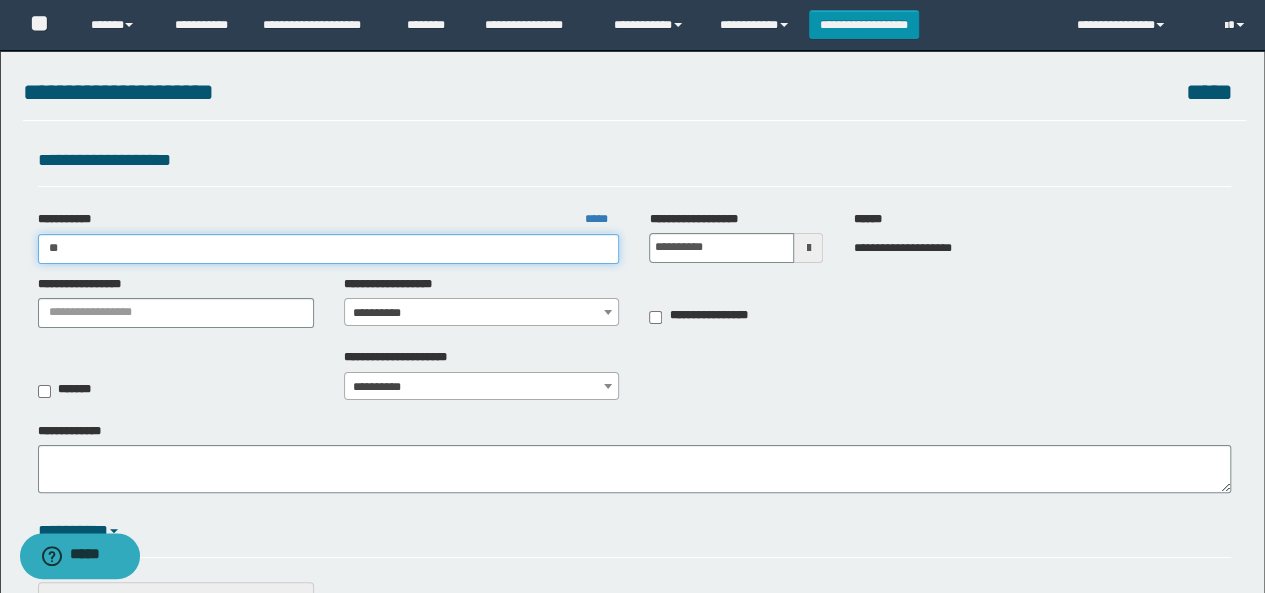 type on "*" 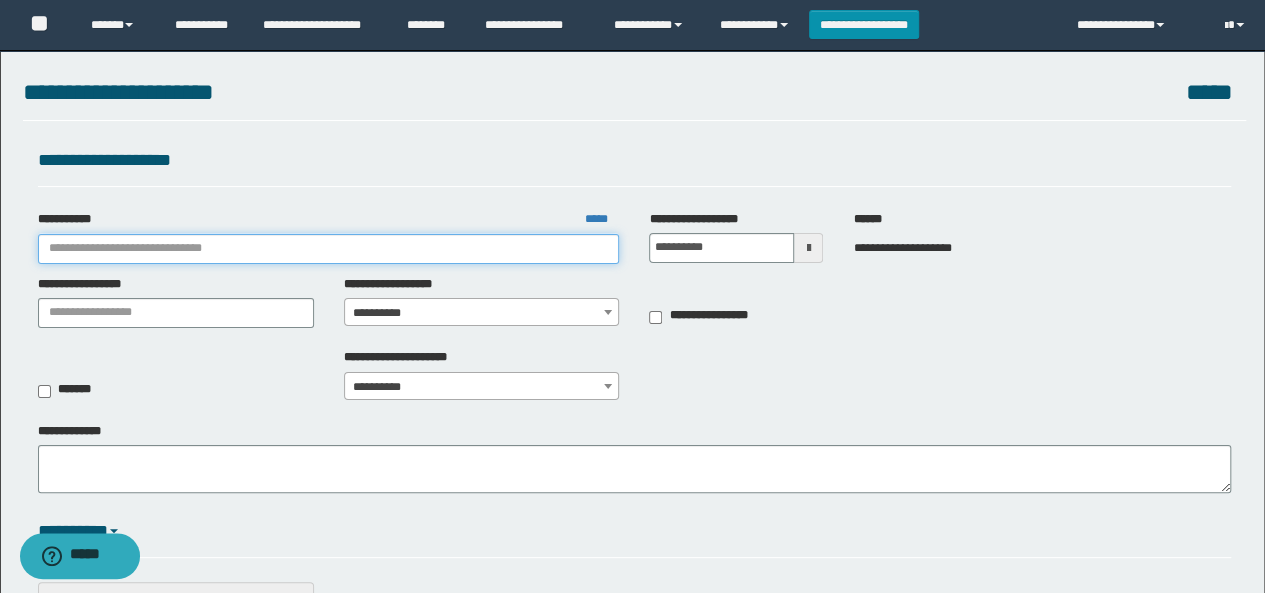 type 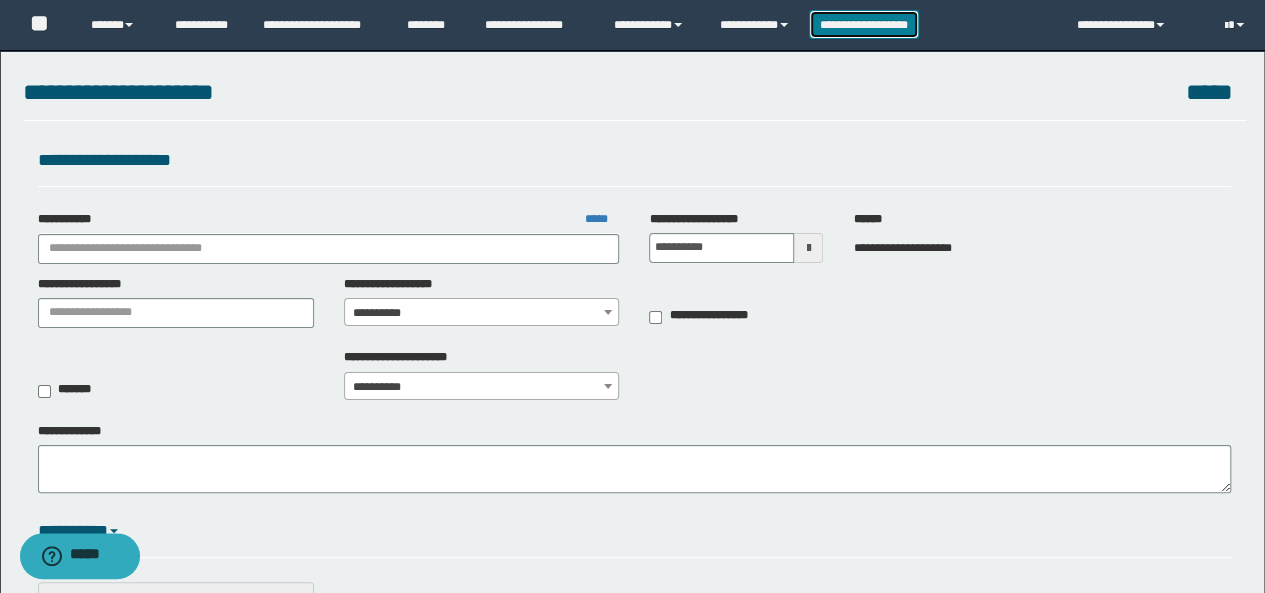 click on "**********" at bounding box center (864, 24) 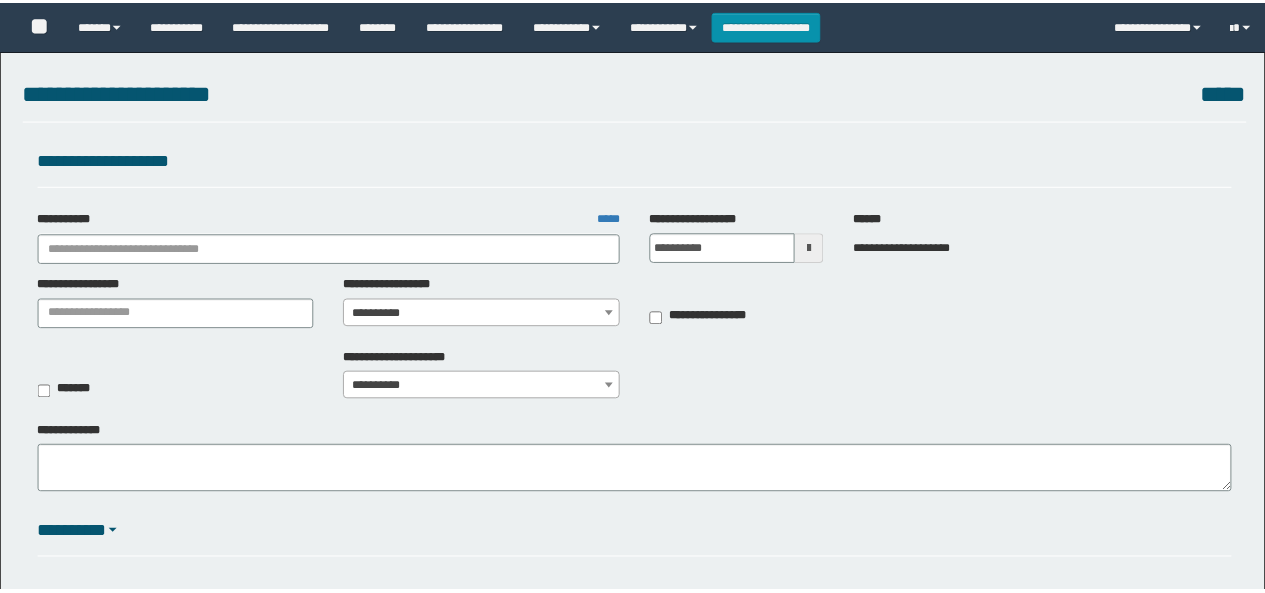 scroll, scrollTop: 0, scrollLeft: 0, axis: both 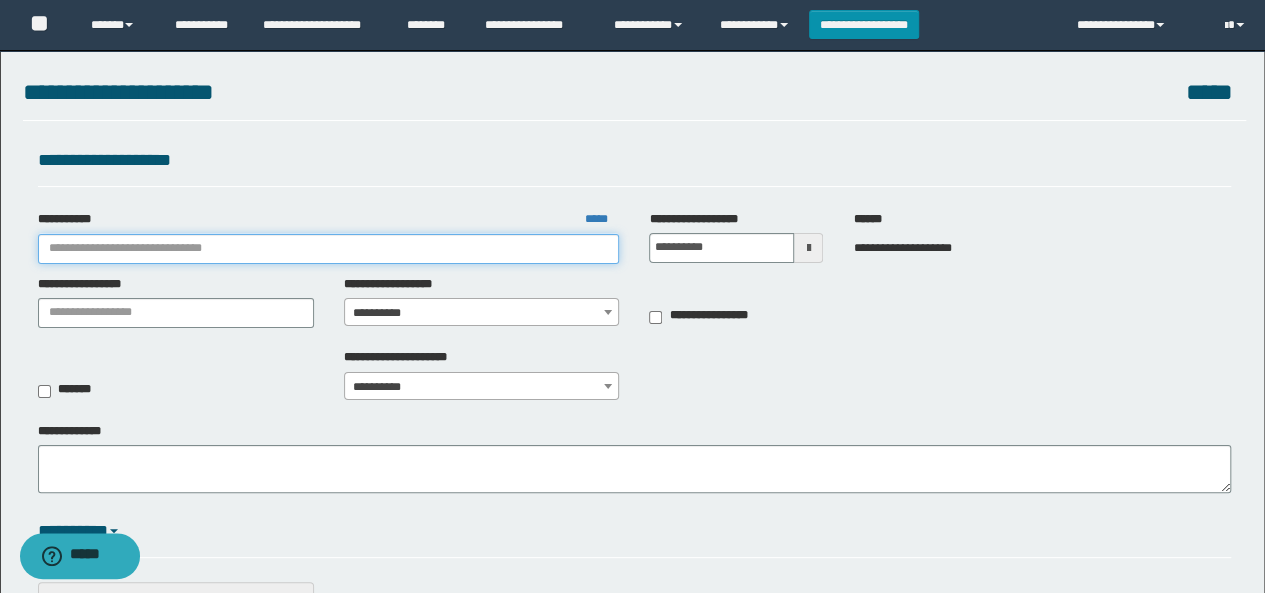 click on "**********" at bounding box center (329, 249) 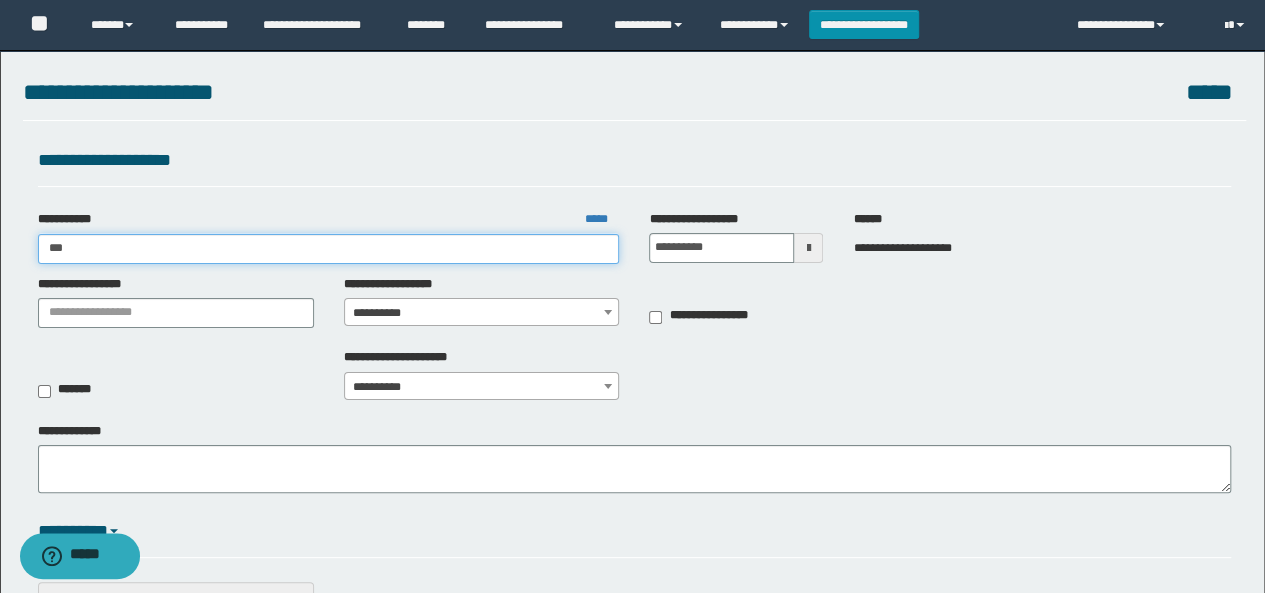 type on "****" 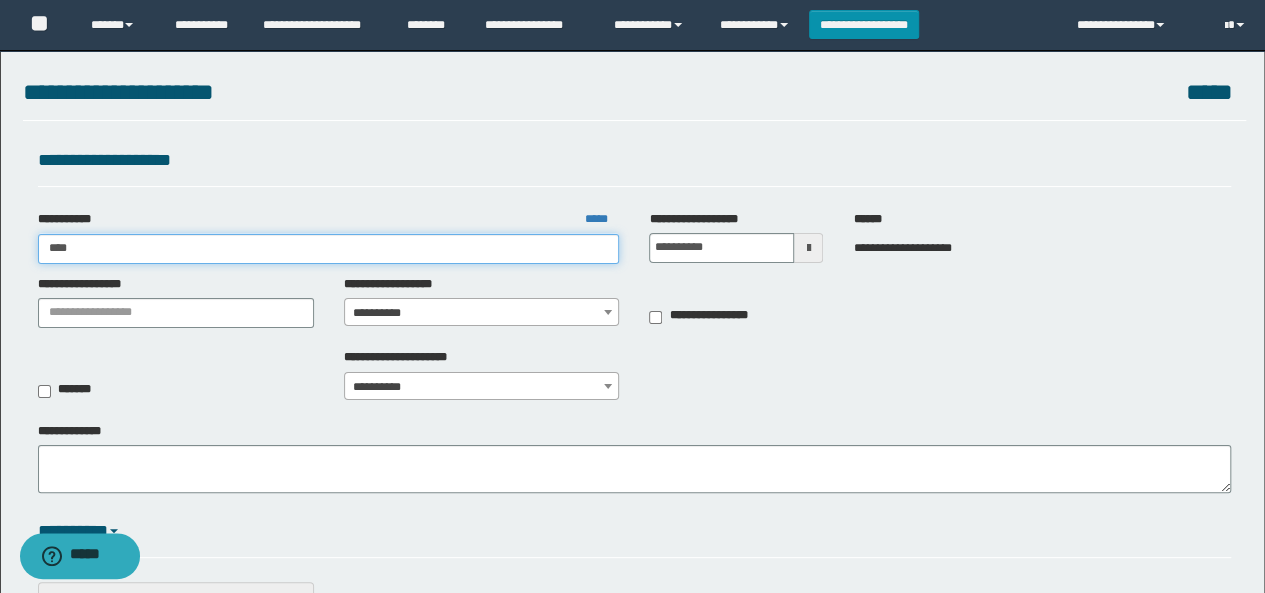 type on "****" 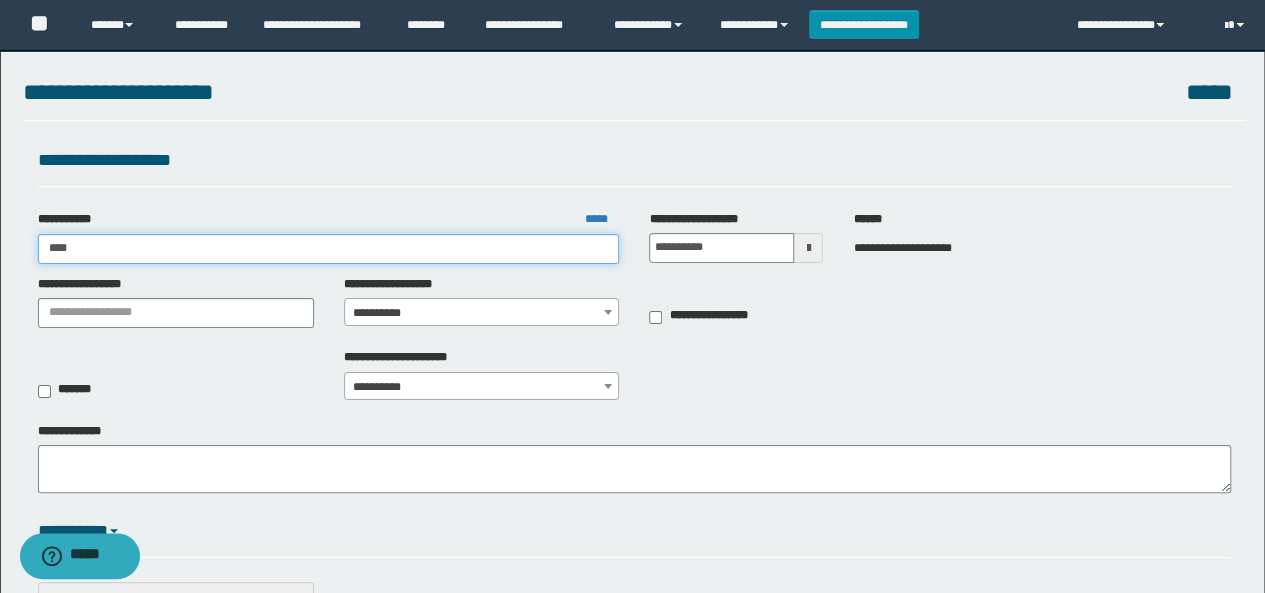 type 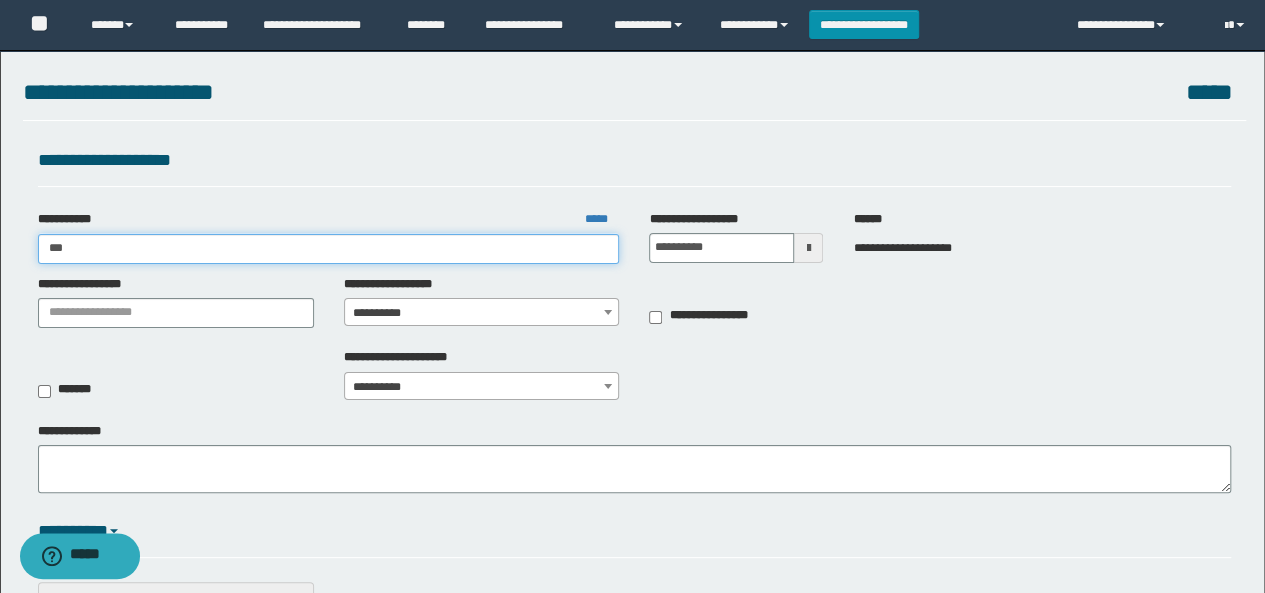 type on "**" 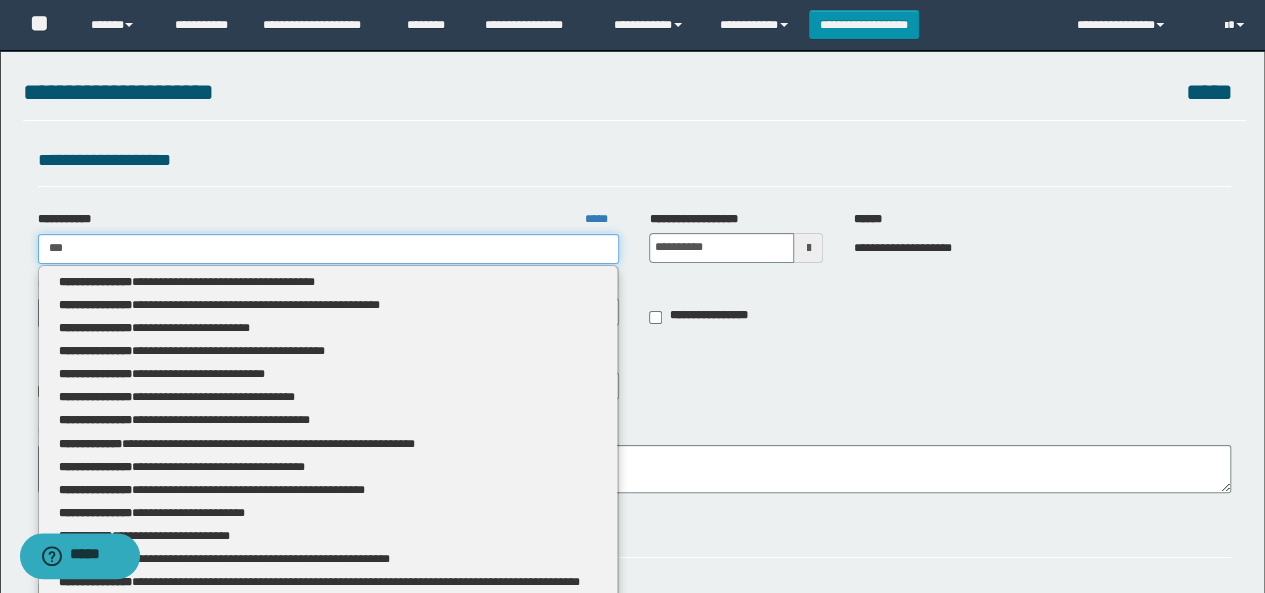 type 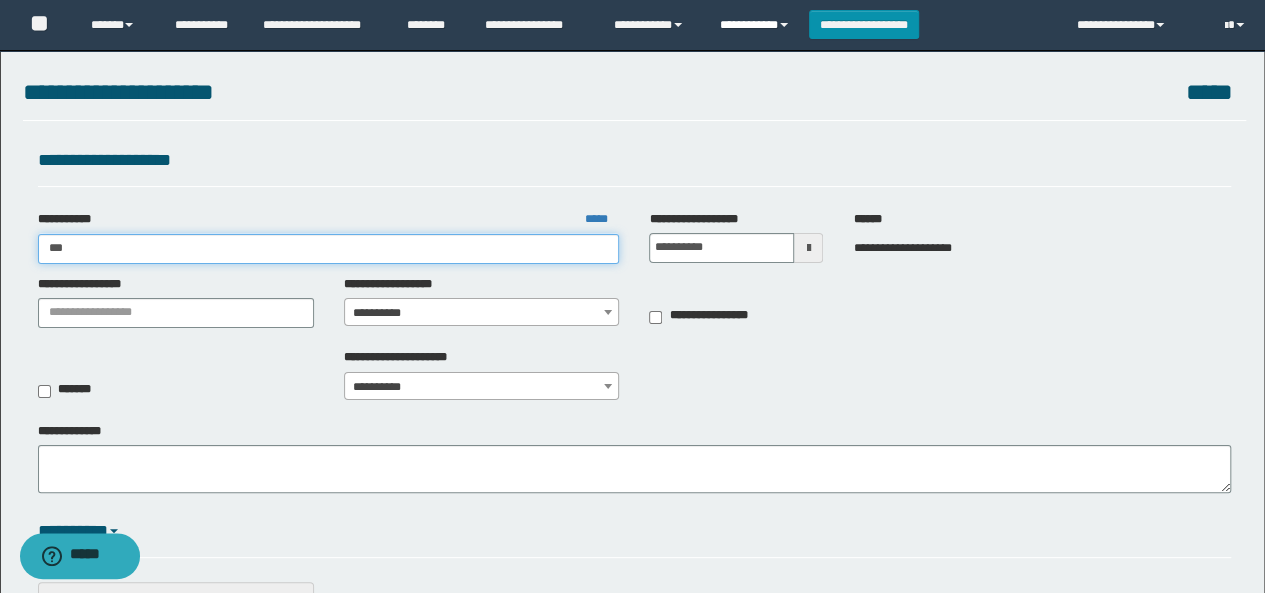 type on "***" 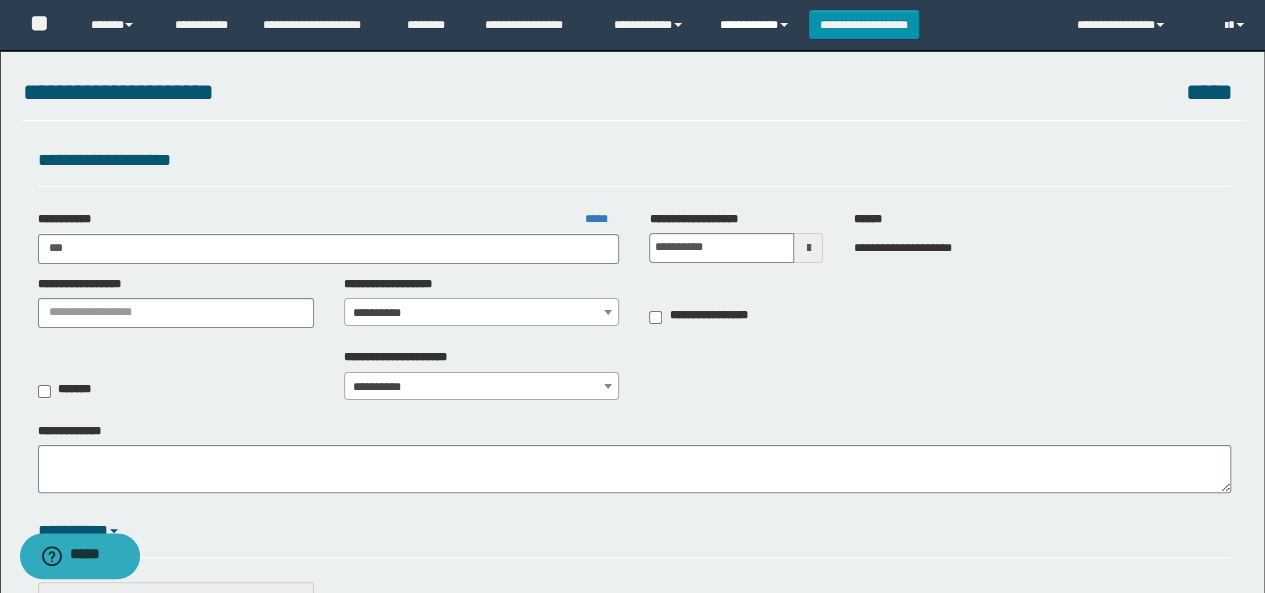 click on "**********" at bounding box center (757, 25) 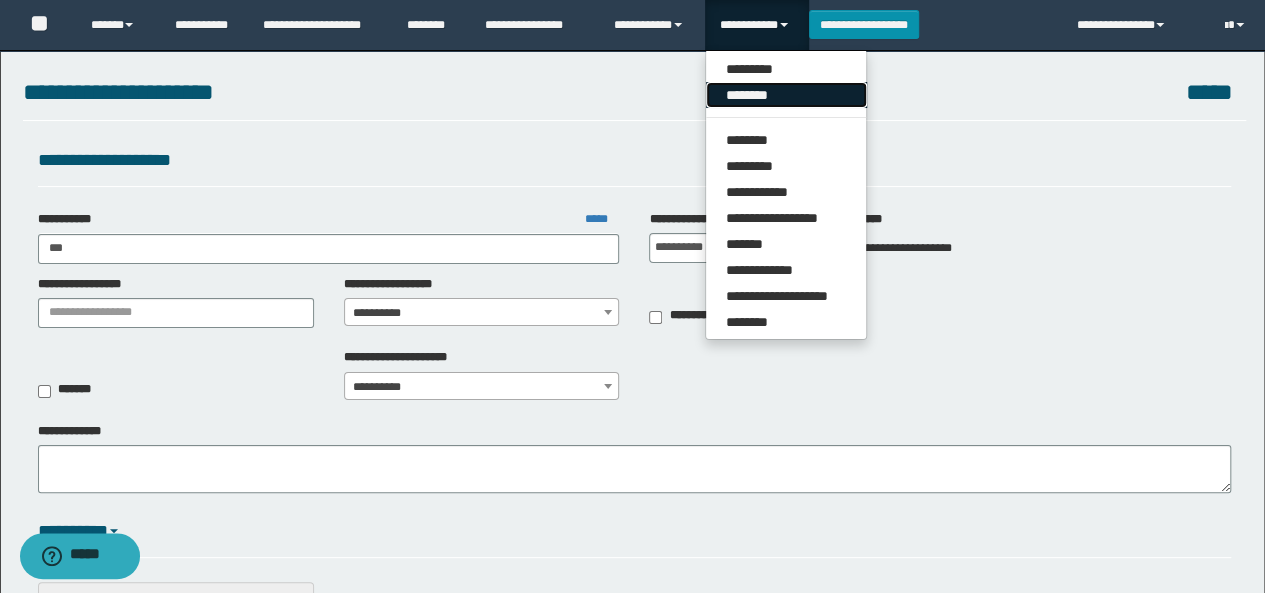 click on "********" at bounding box center [786, 95] 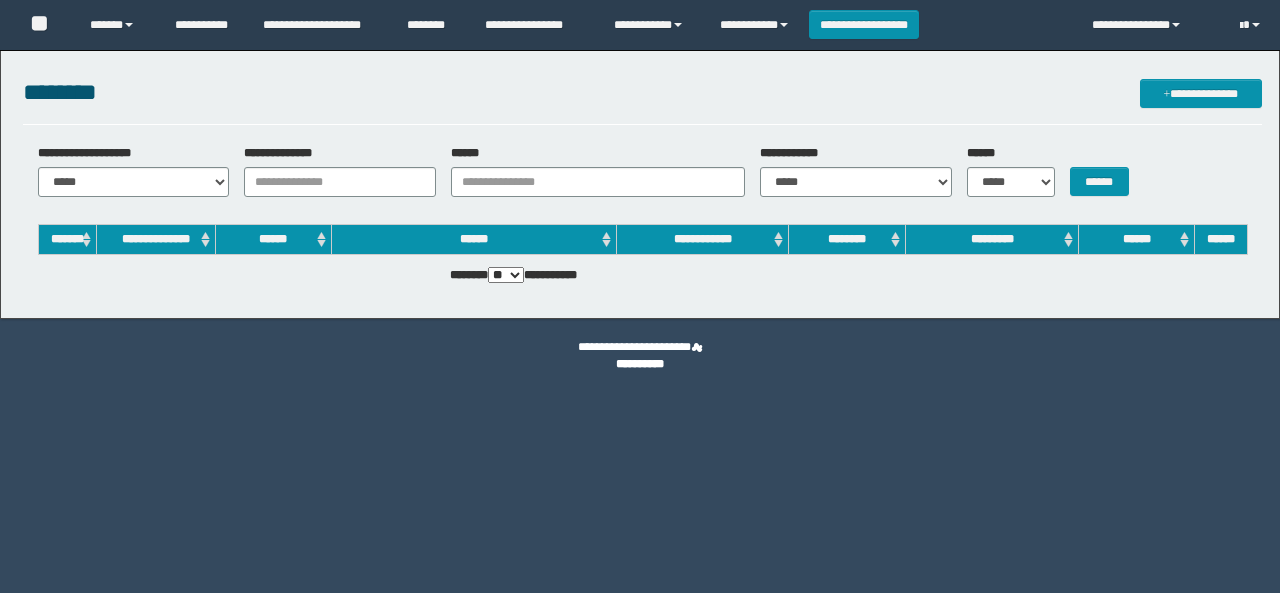 scroll, scrollTop: 0, scrollLeft: 0, axis: both 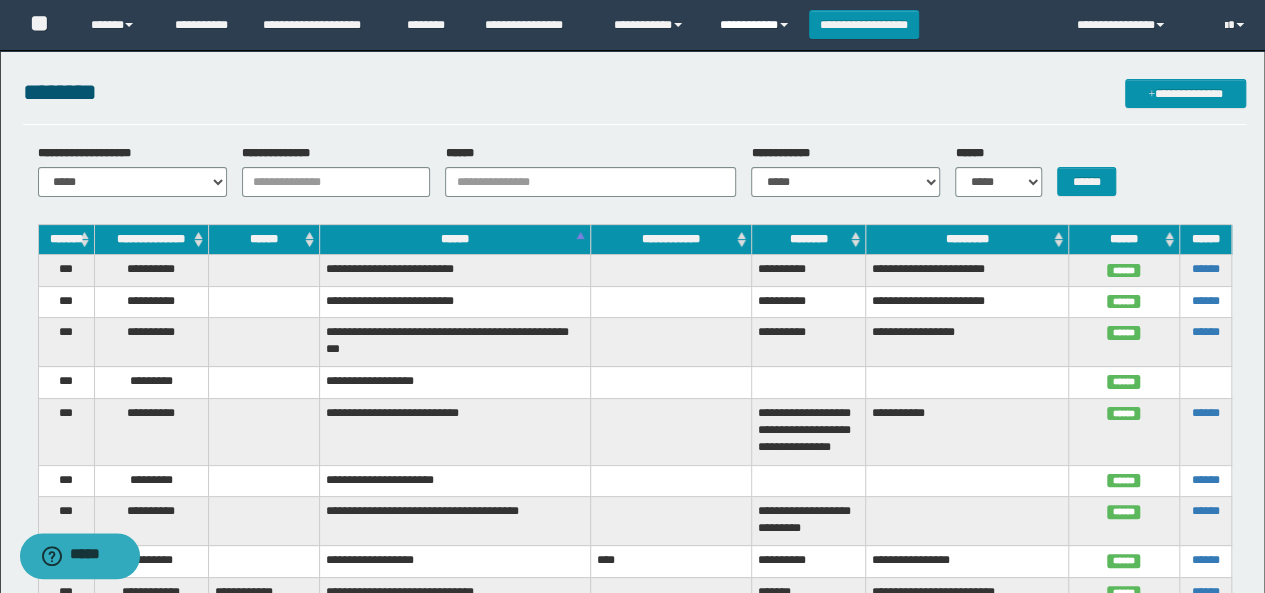 click on "**********" at bounding box center [757, 25] 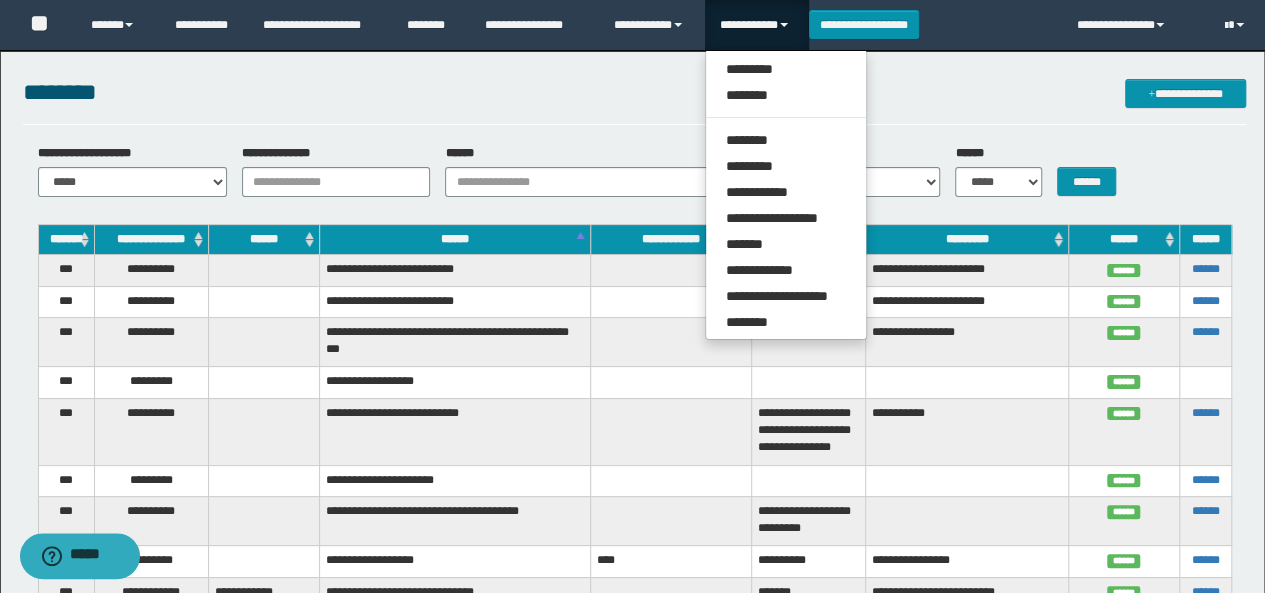 click on "******" at bounding box center (455, 240) 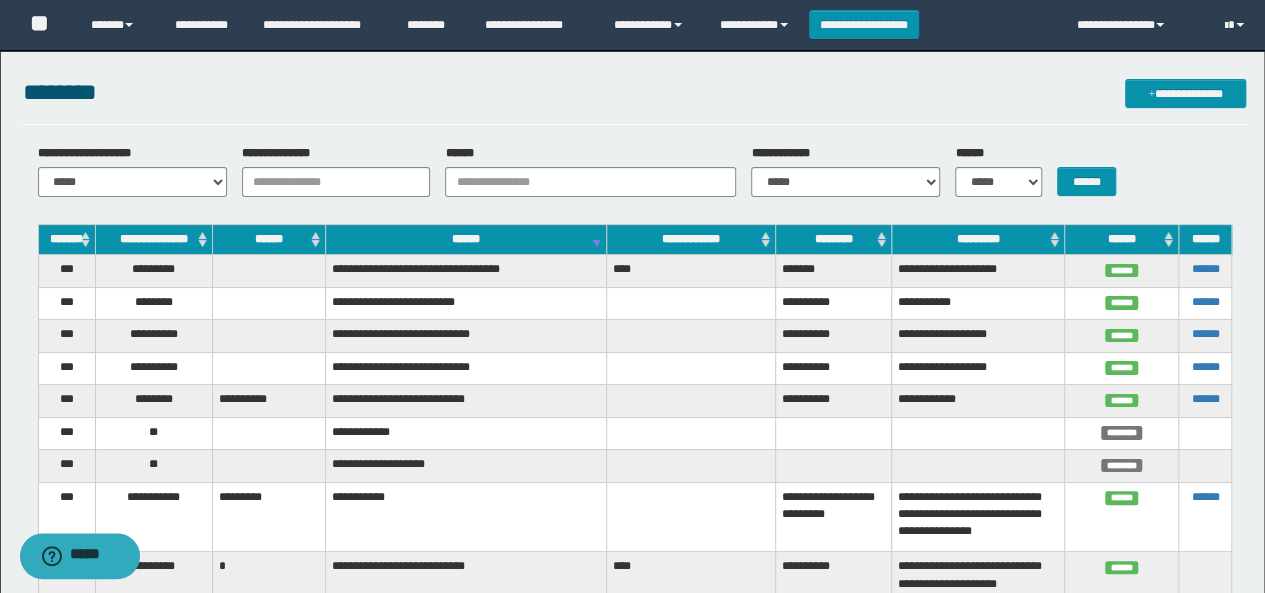 click on "******" at bounding box center [466, 240] 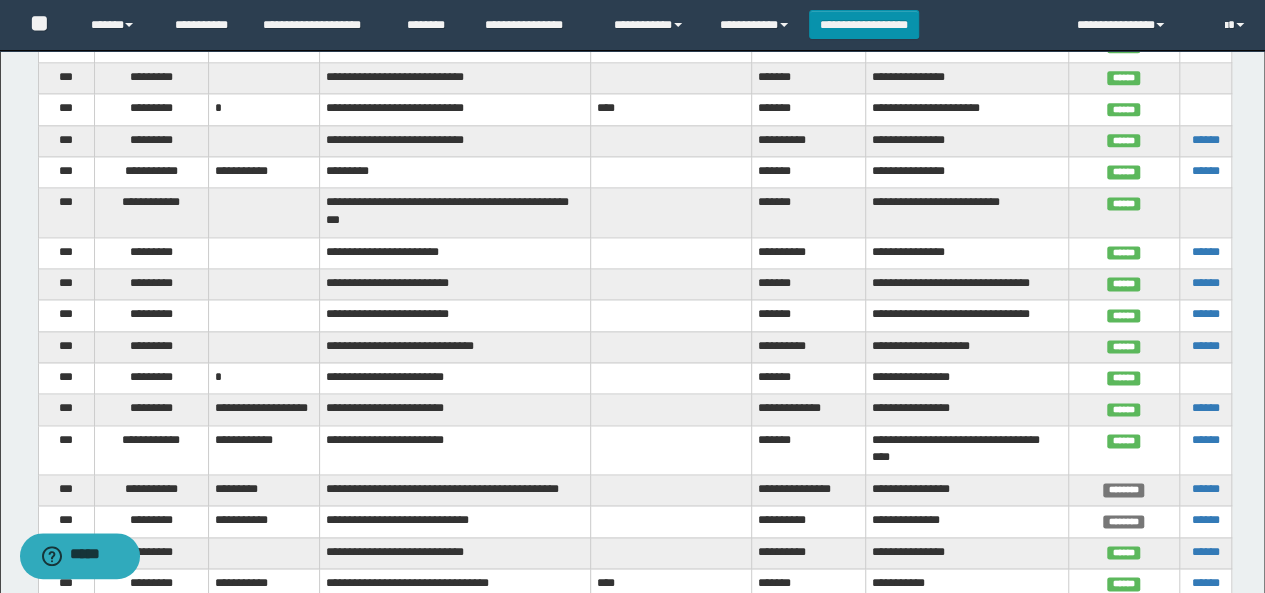 scroll, scrollTop: 1300, scrollLeft: 0, axis: vertical 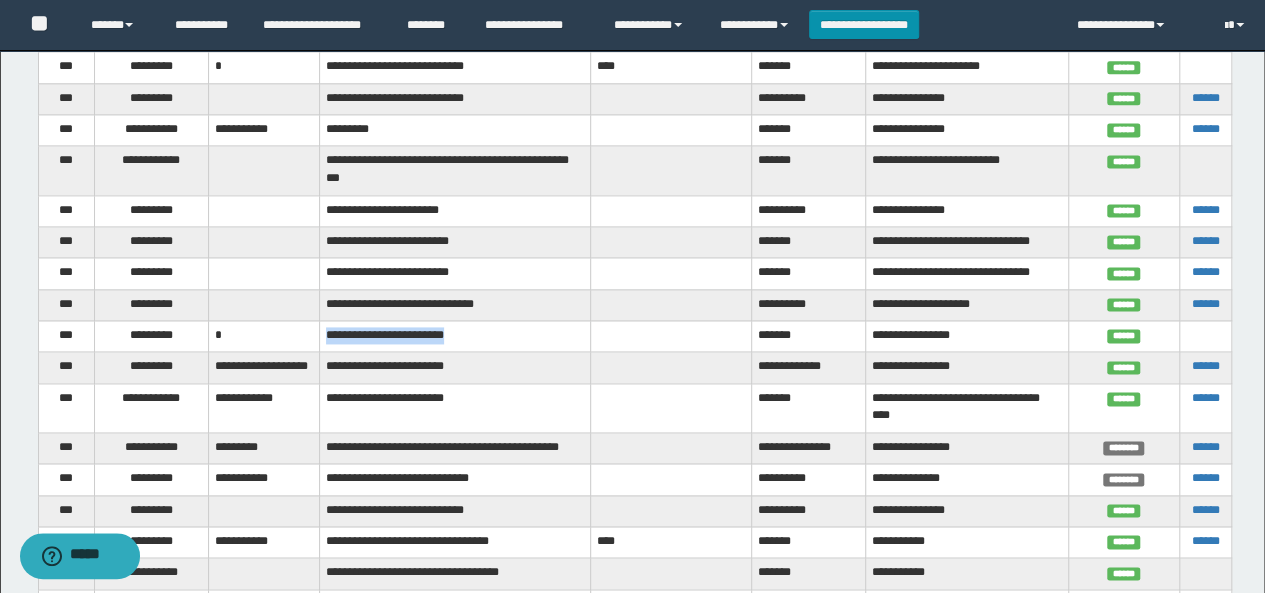 drag, startPoint x: 322, startPoint y: 335, endPoint x: 508, endPoint y: 325, distance: 186.26862 